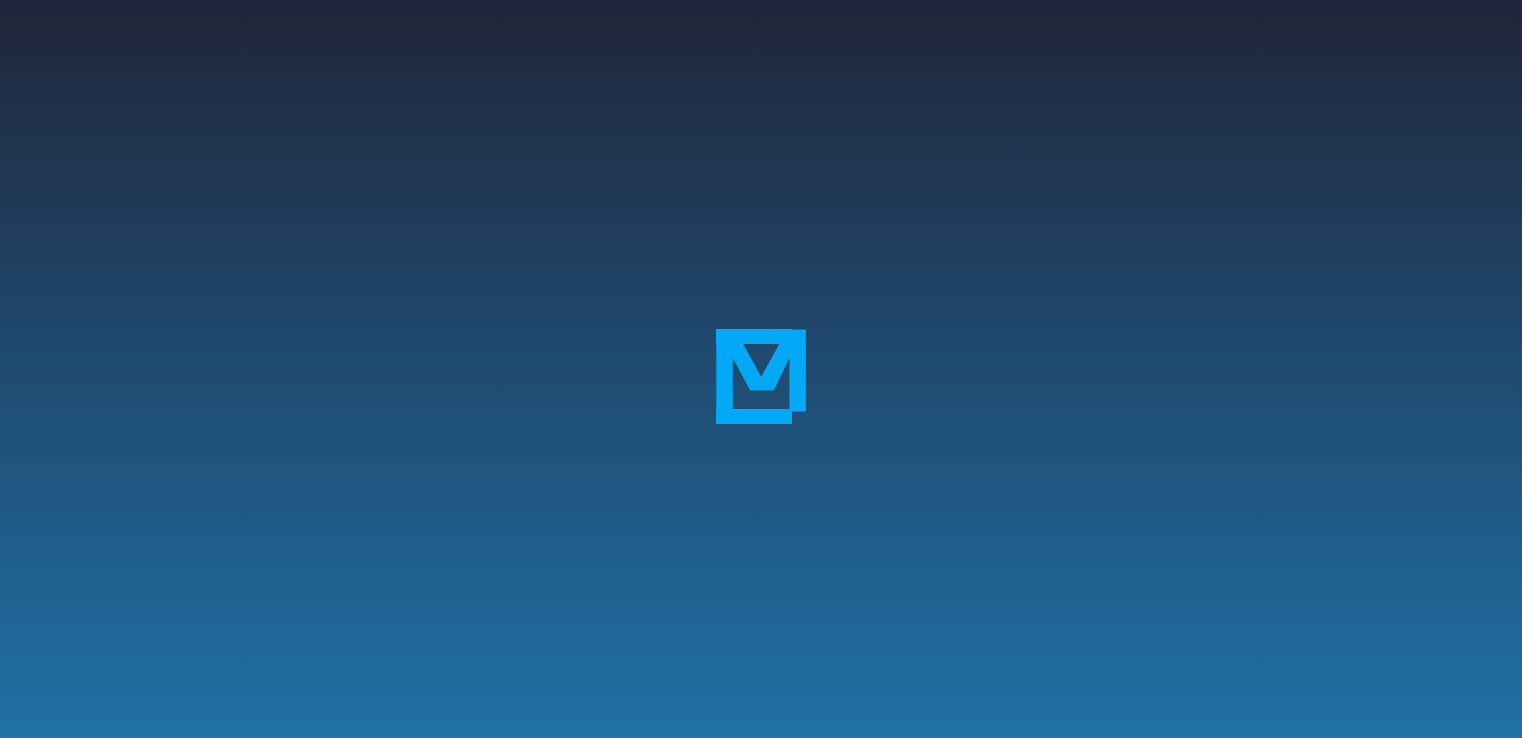 scroll, scrollTop: 0, scrollLeft: 0, axis: both 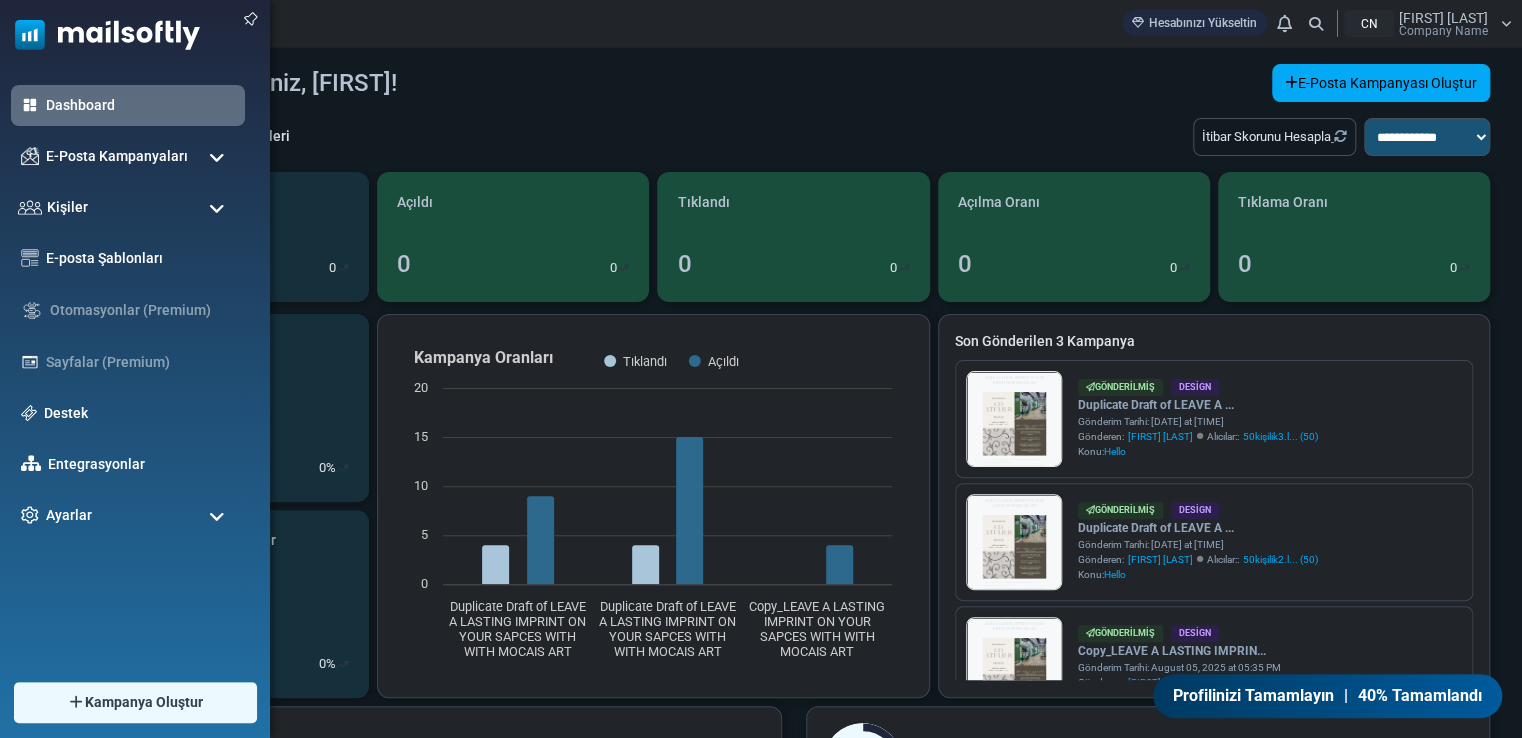 click at bounding box center [217, 209] 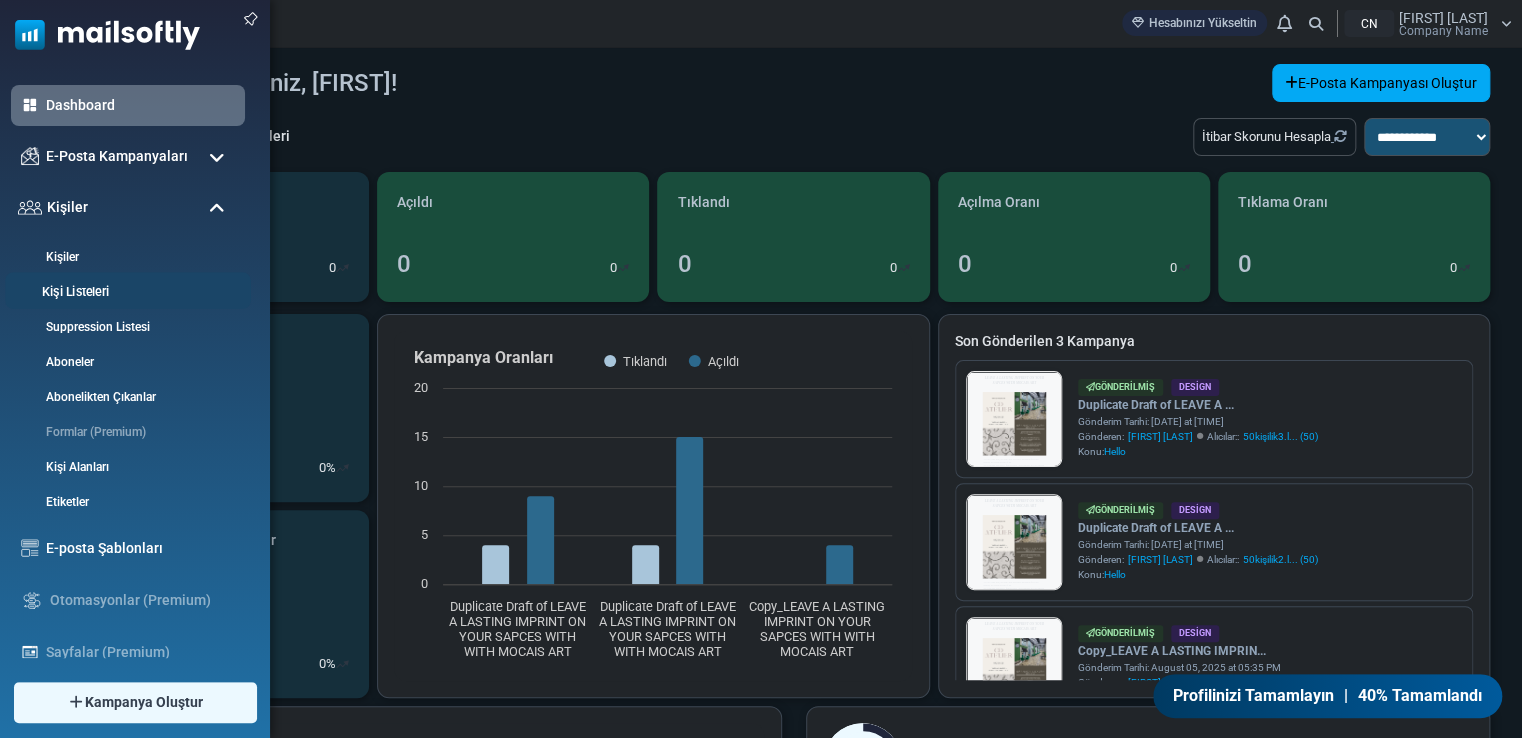 click on "Kişi Listeleri" at bounding box center (125, 292) 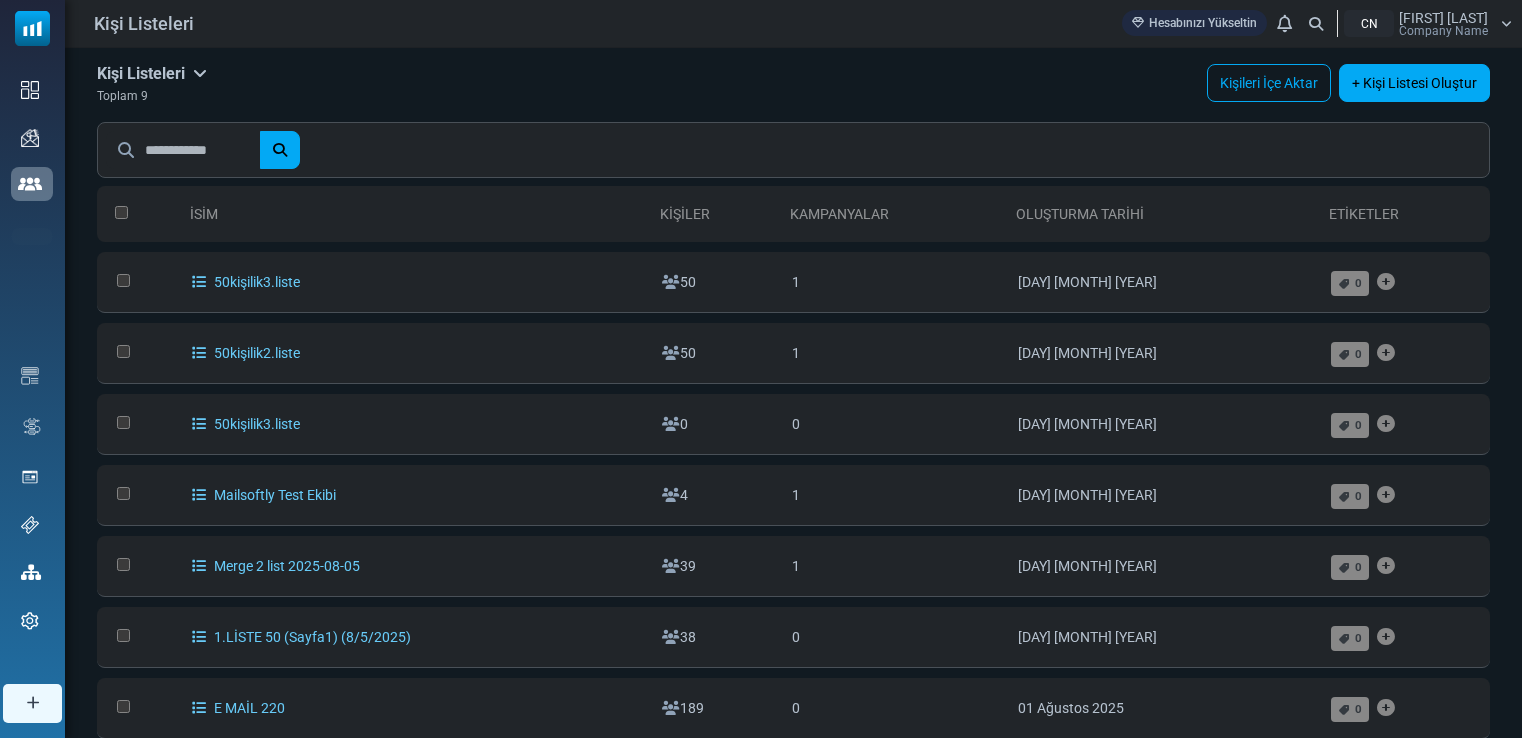 scroll, scrollTop: 0, scrollLeft: 0, axis: both 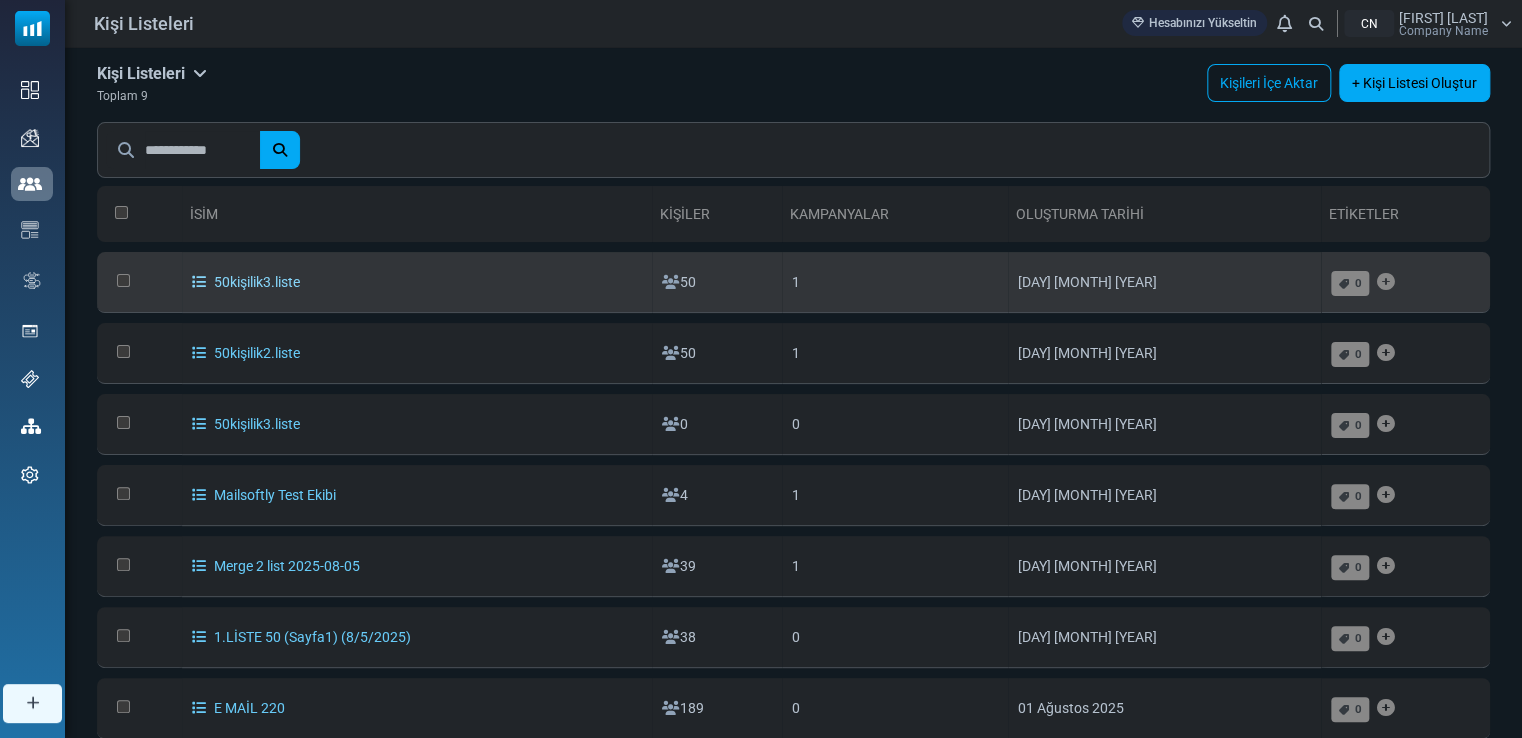 click at bounding box center (199, 282) 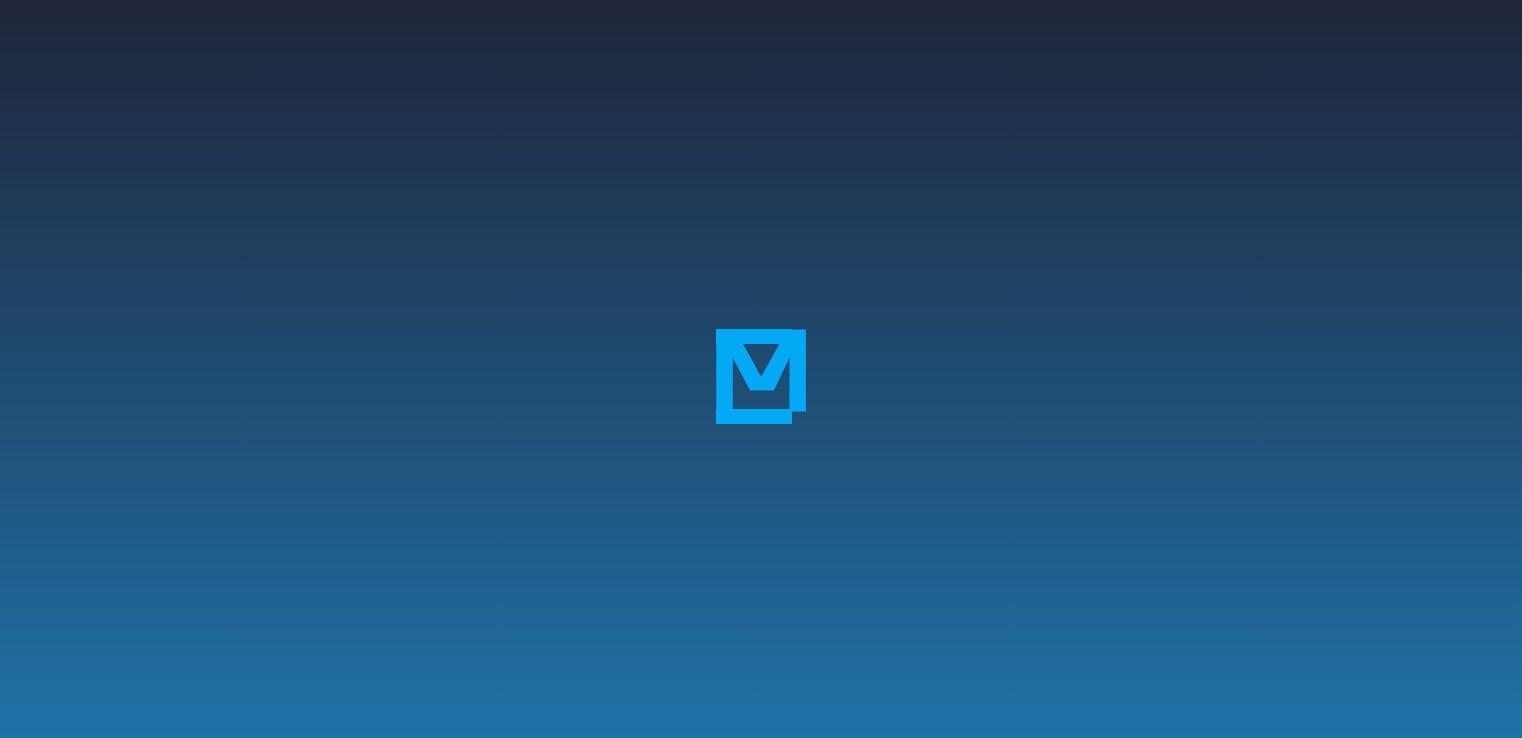scroll, scrollTop: 0, scrollLeft: 0, axis: both 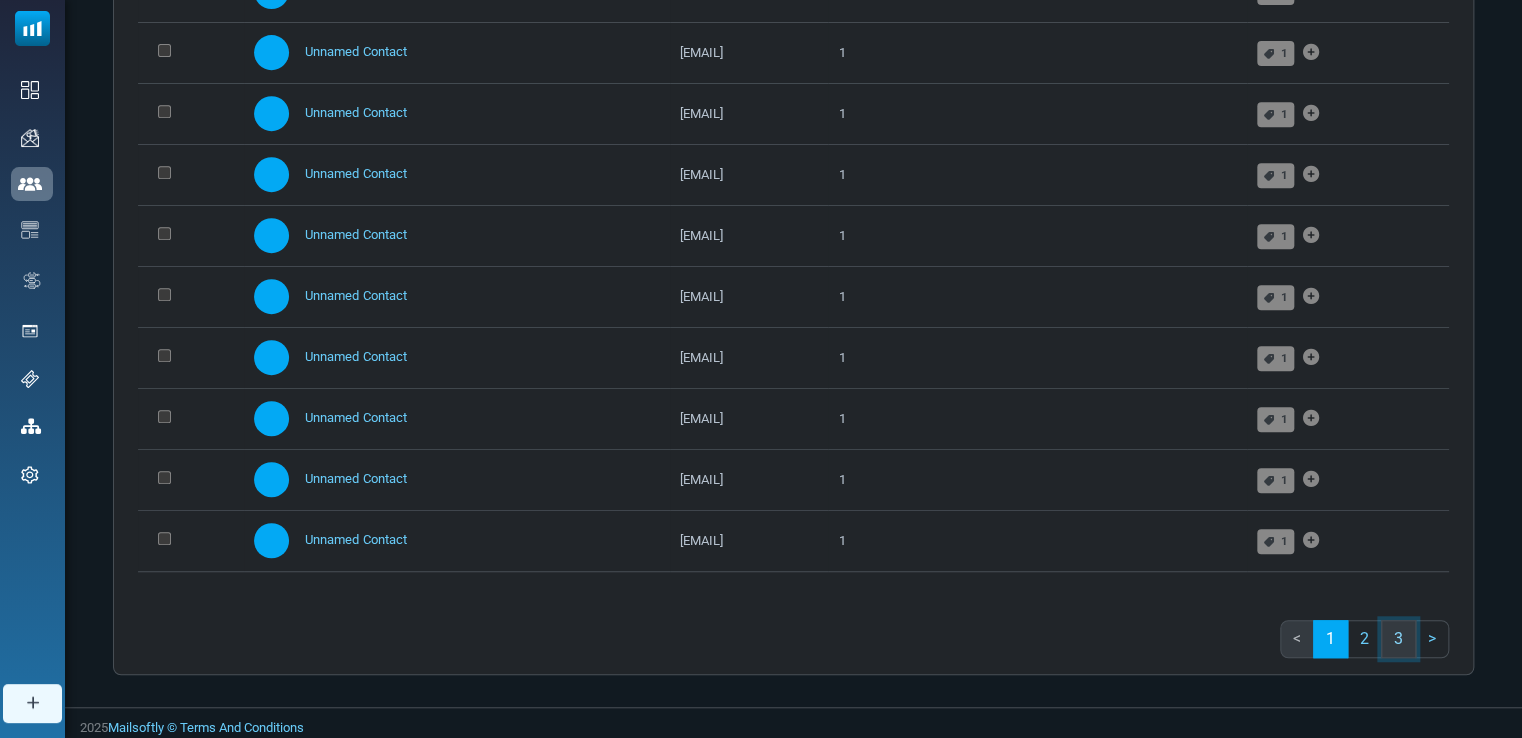 click on "3" at bounding box center [1398, 639] 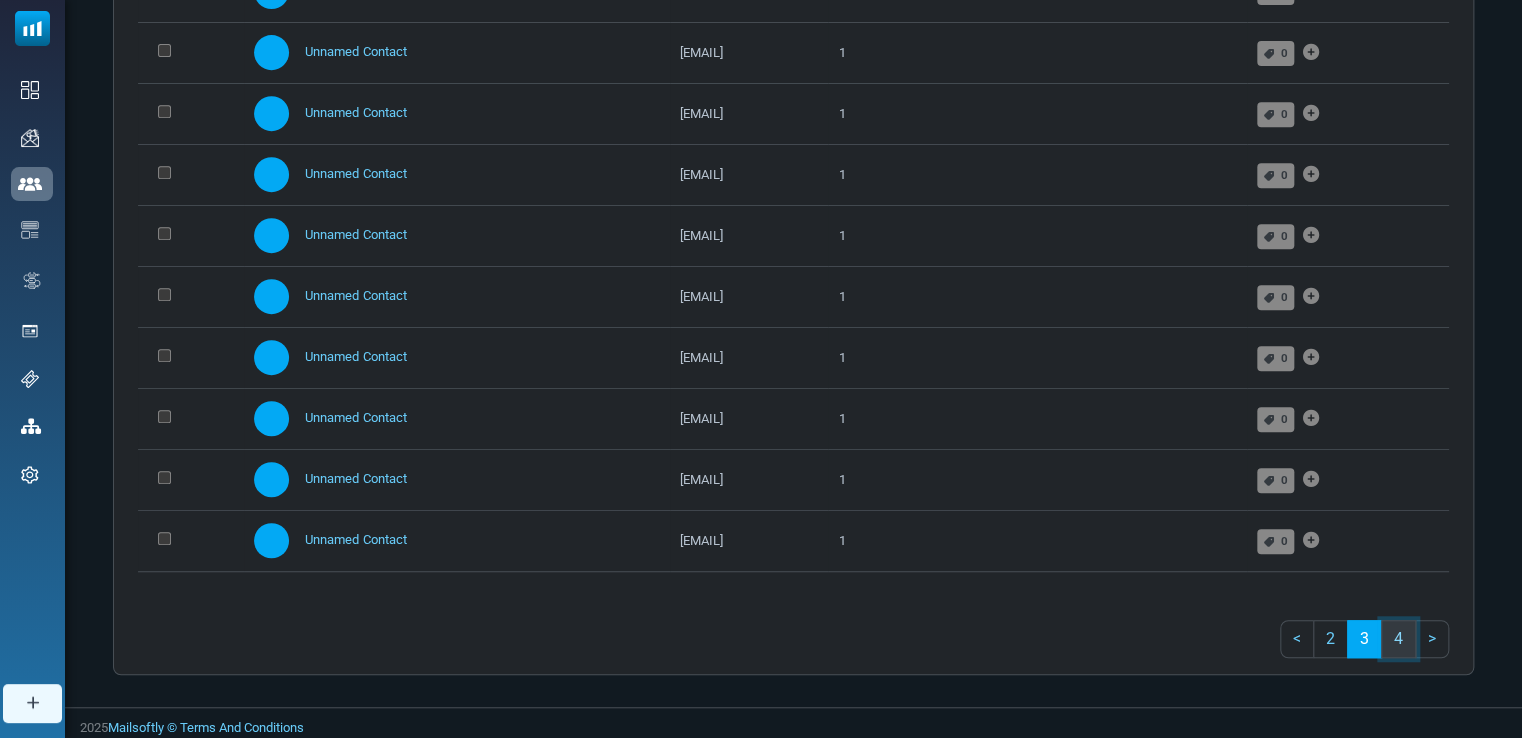 click on "4" at bounding box center [1398, 639] 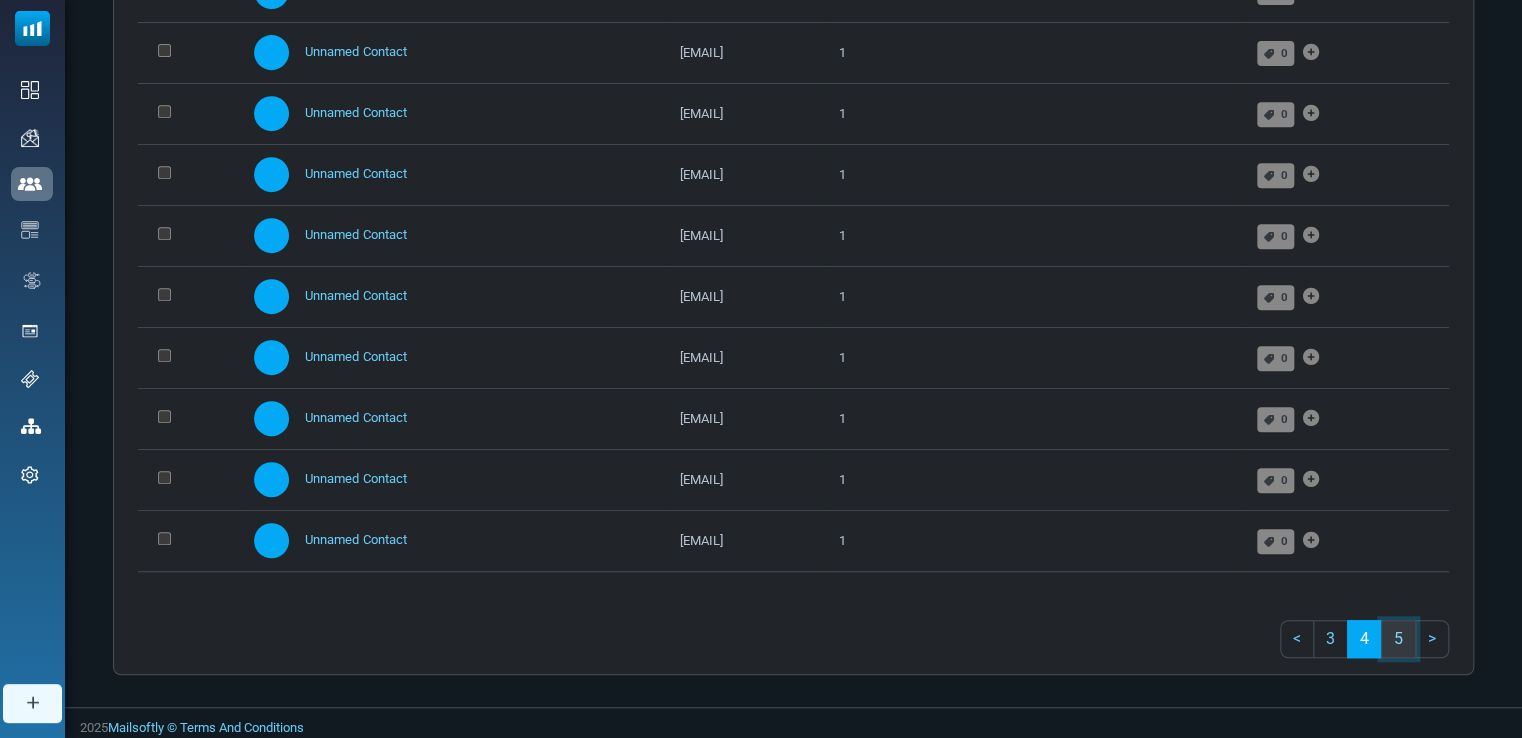 click on "5" at bounding box center [1398, 639] 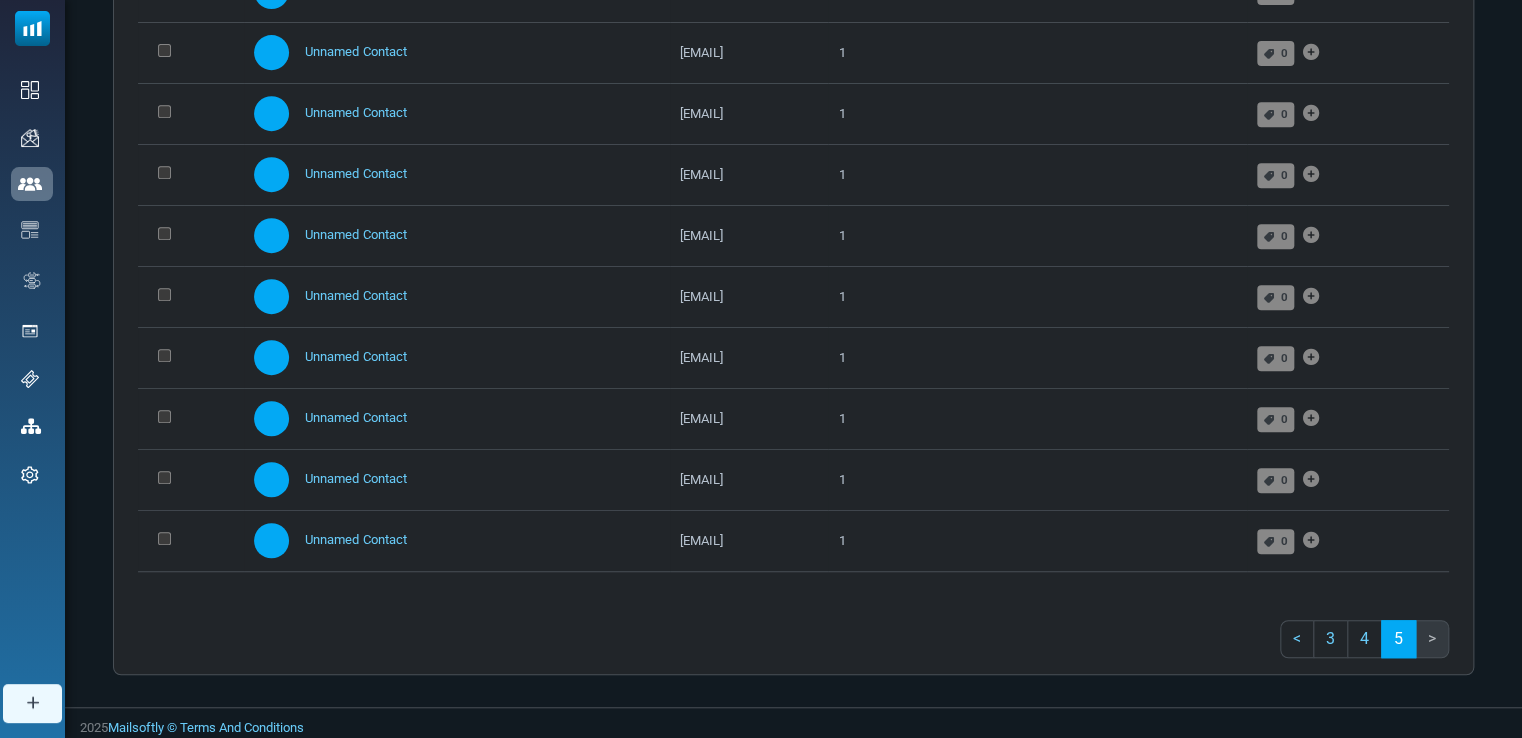 click on "5" at bounding box center (1398, 639) 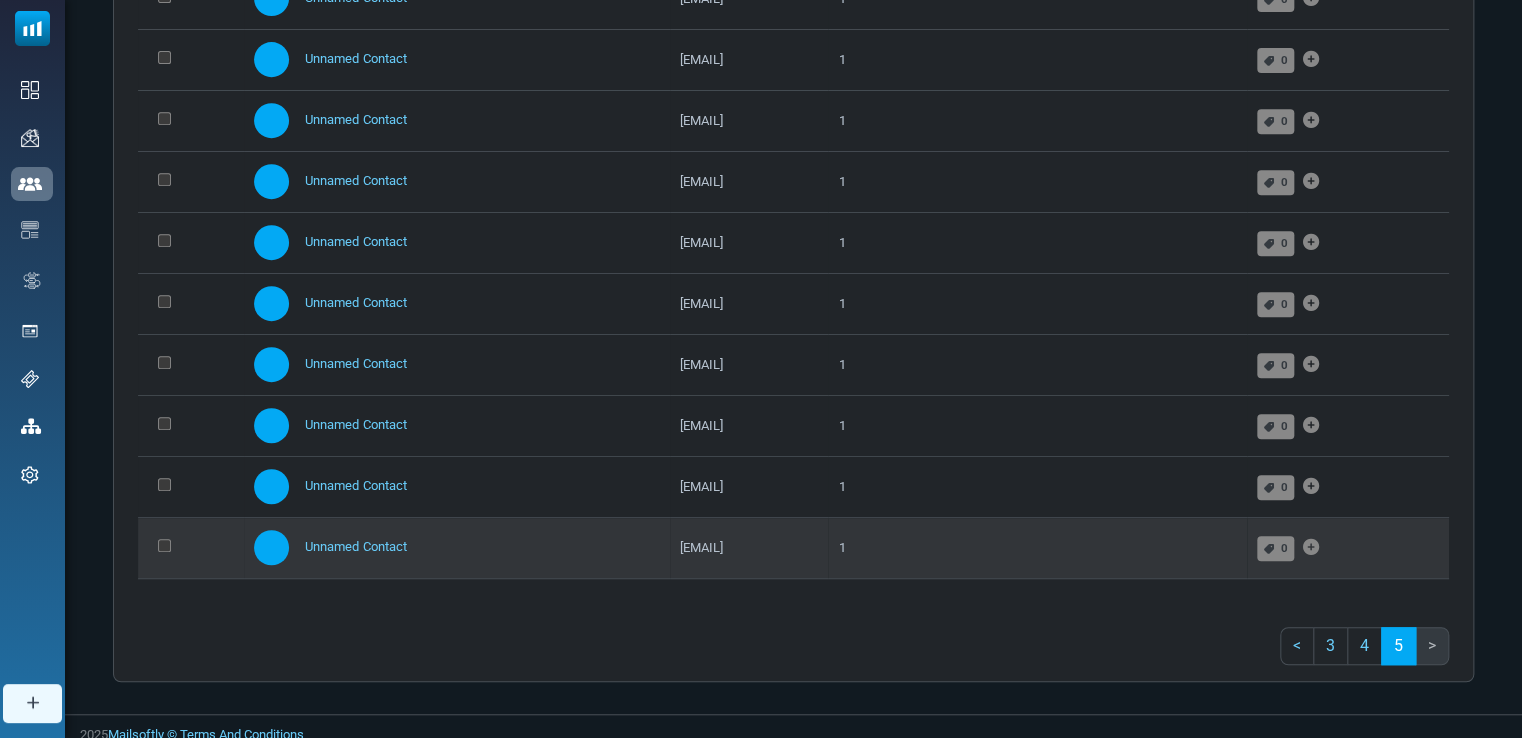 scroll, scrollTop: 408, scrollLeft: 0, axis: vertical 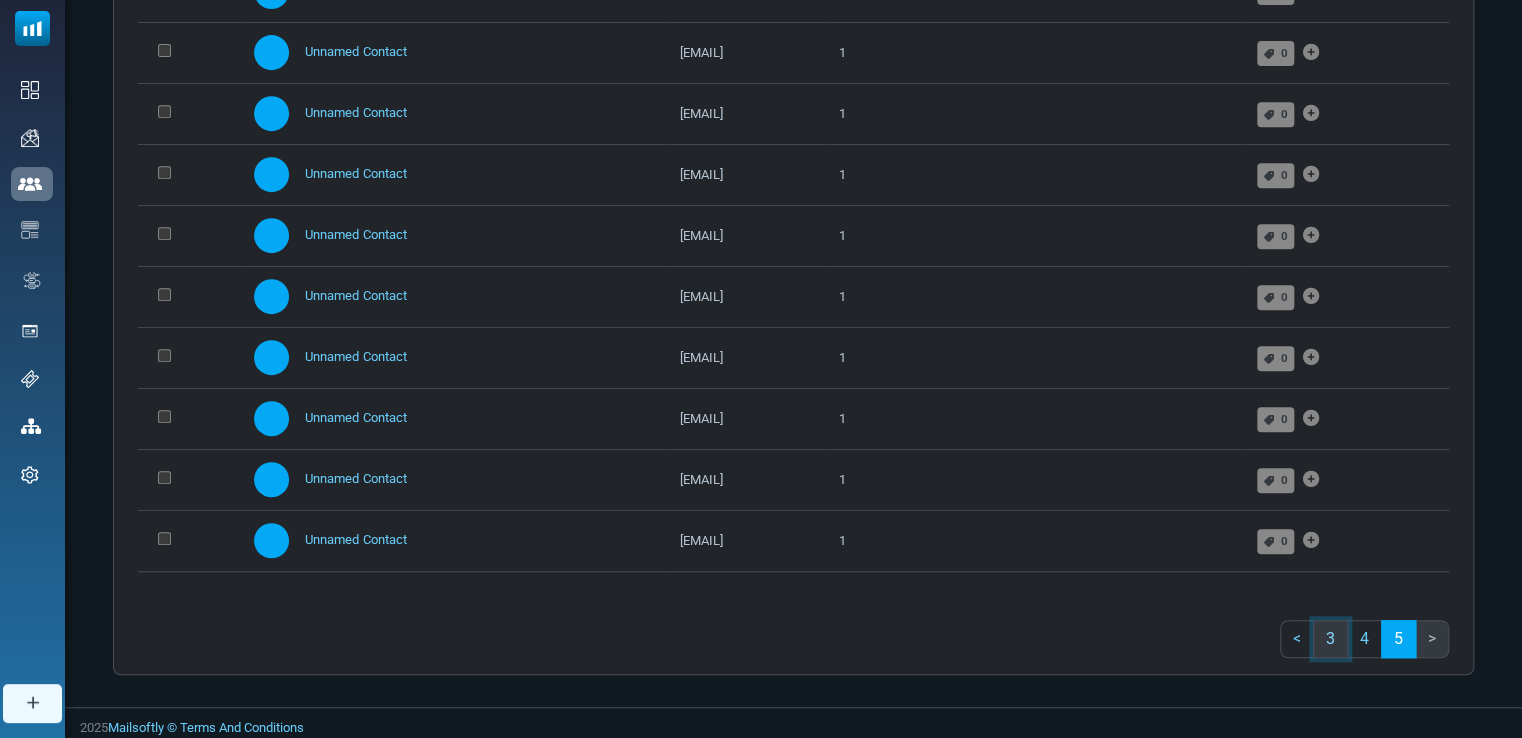 click on "3" at bounding box center (1330, 639) 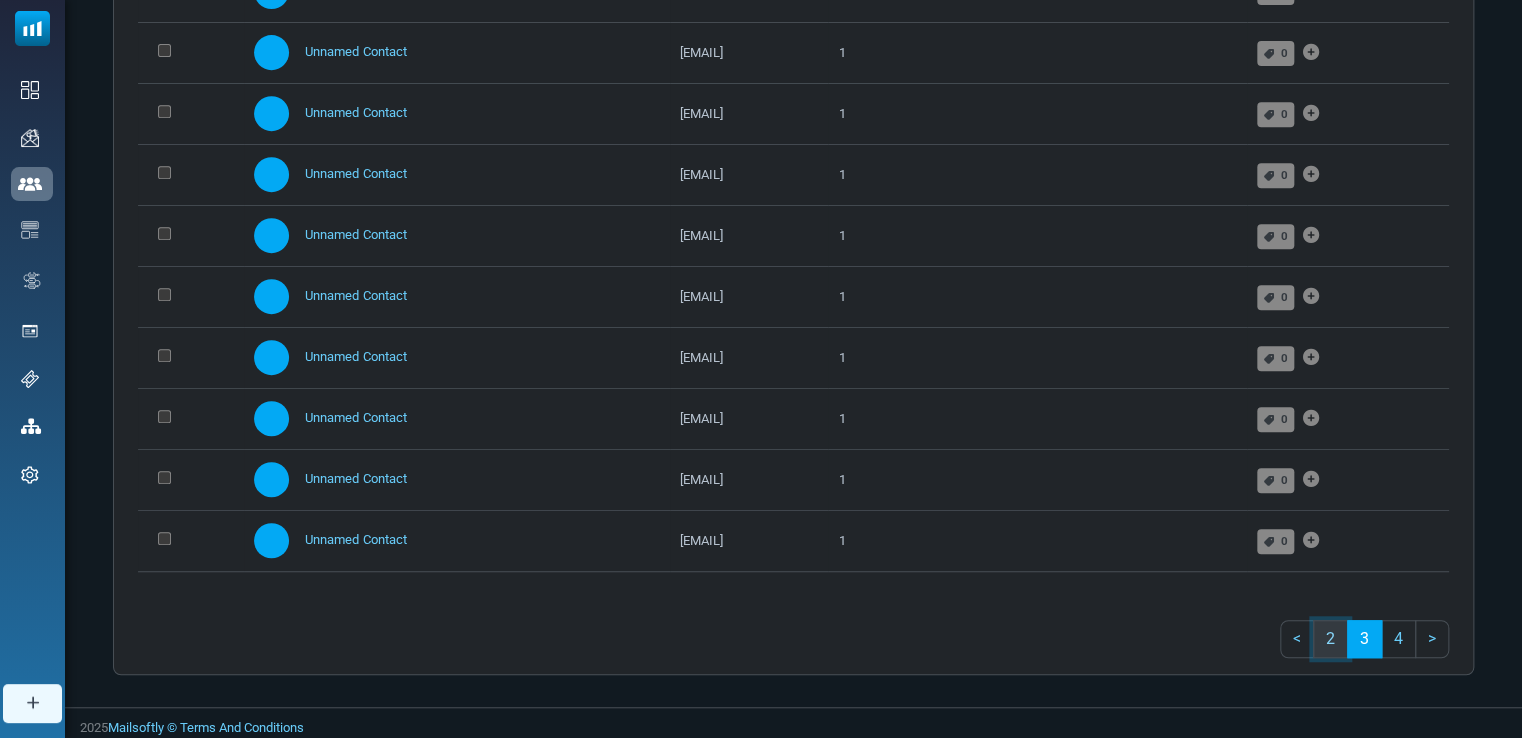 click on "2" at bounding box center (1330, 639) 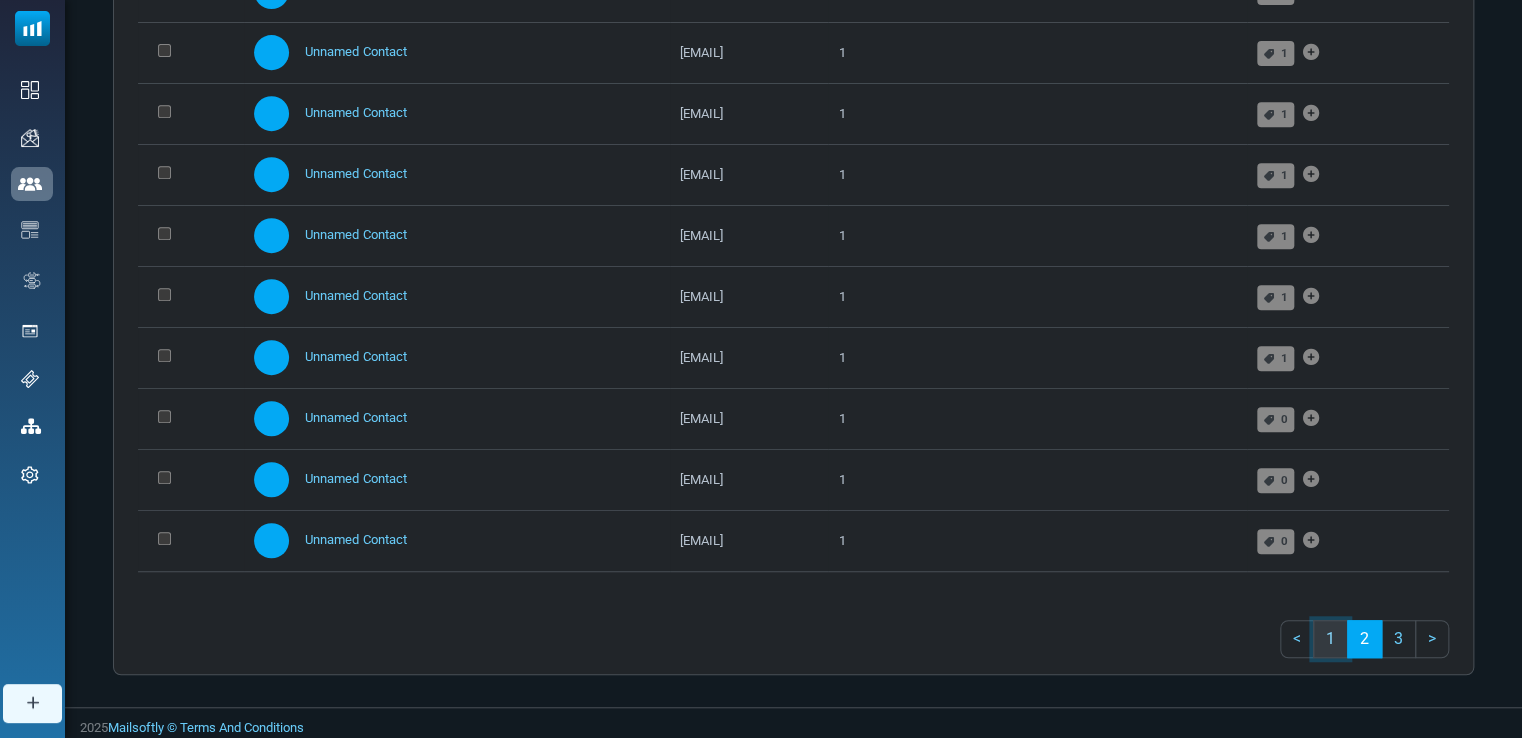 click on "1" at bounding box center [1330, 639] 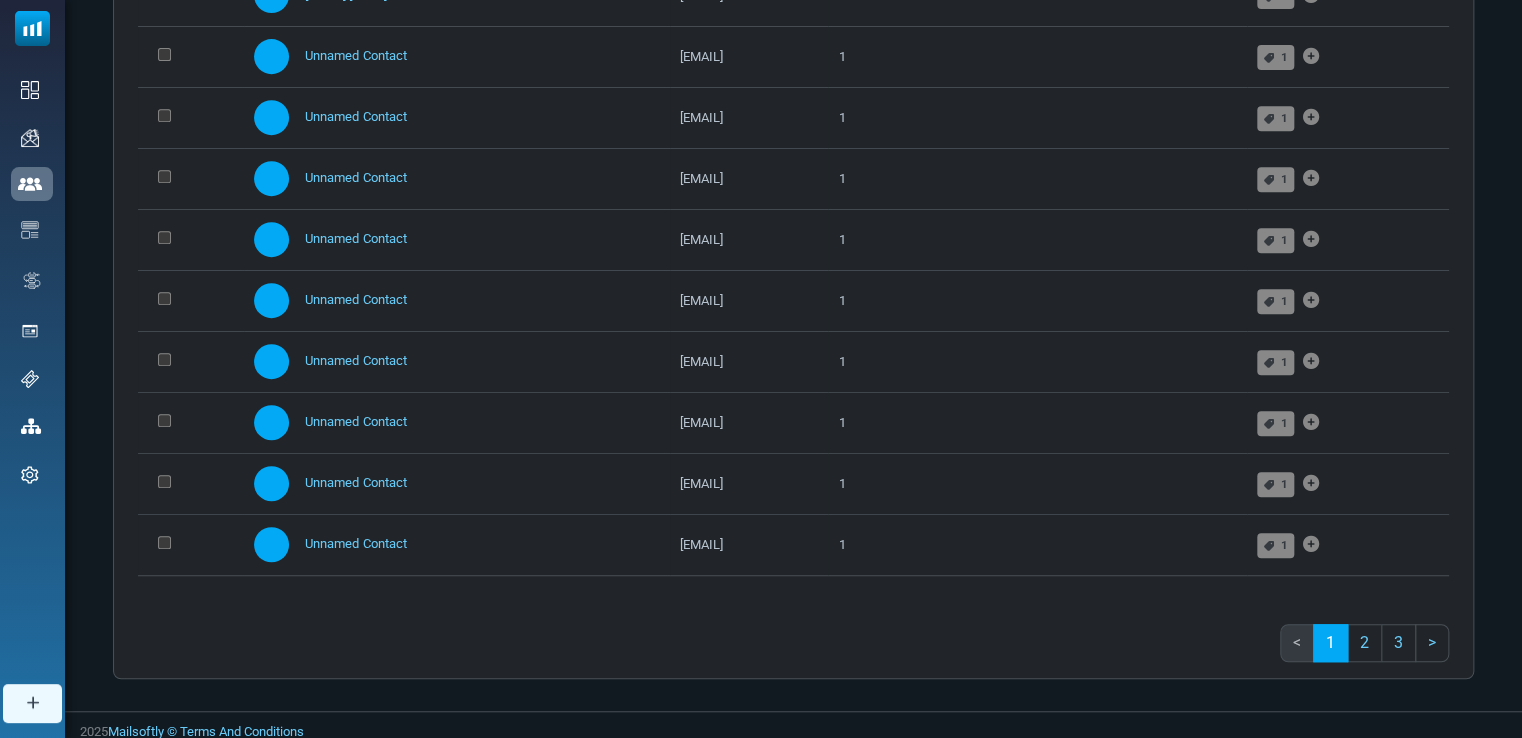scroll, scrollTop: 408, scrollLeft: 0, axis: vertical 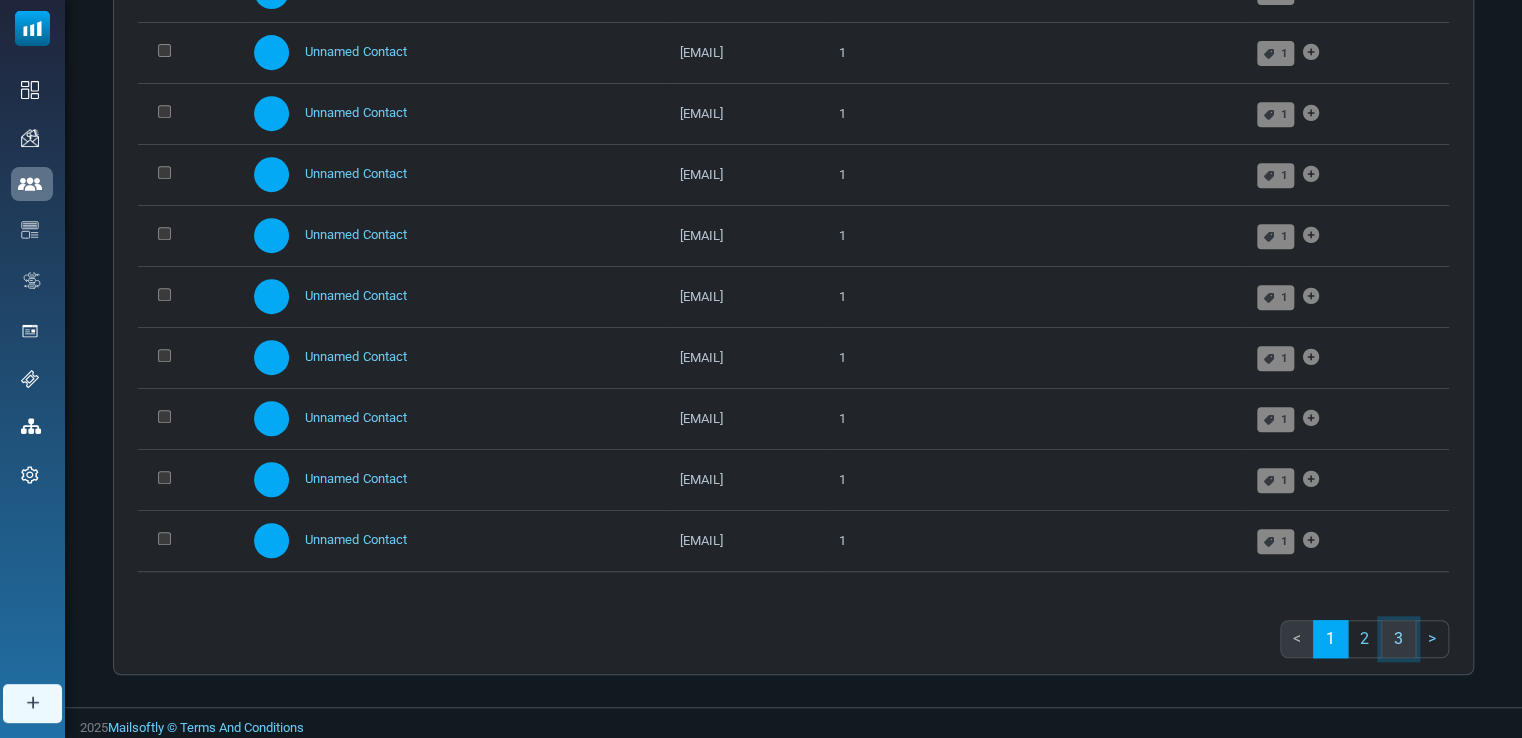 click on "3" at bounding box center (1398, 639) 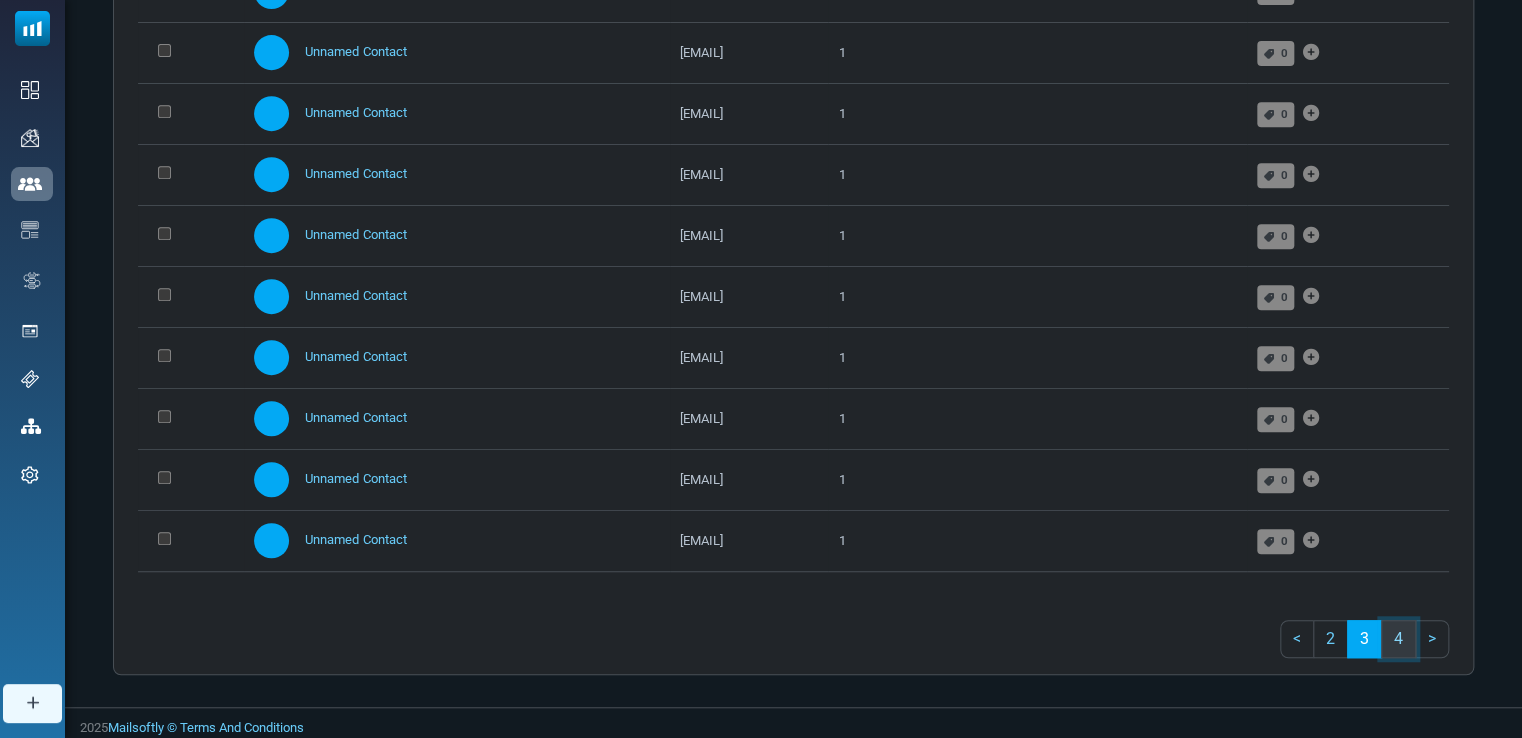 click on "4" at bounding box center (1398, 639) 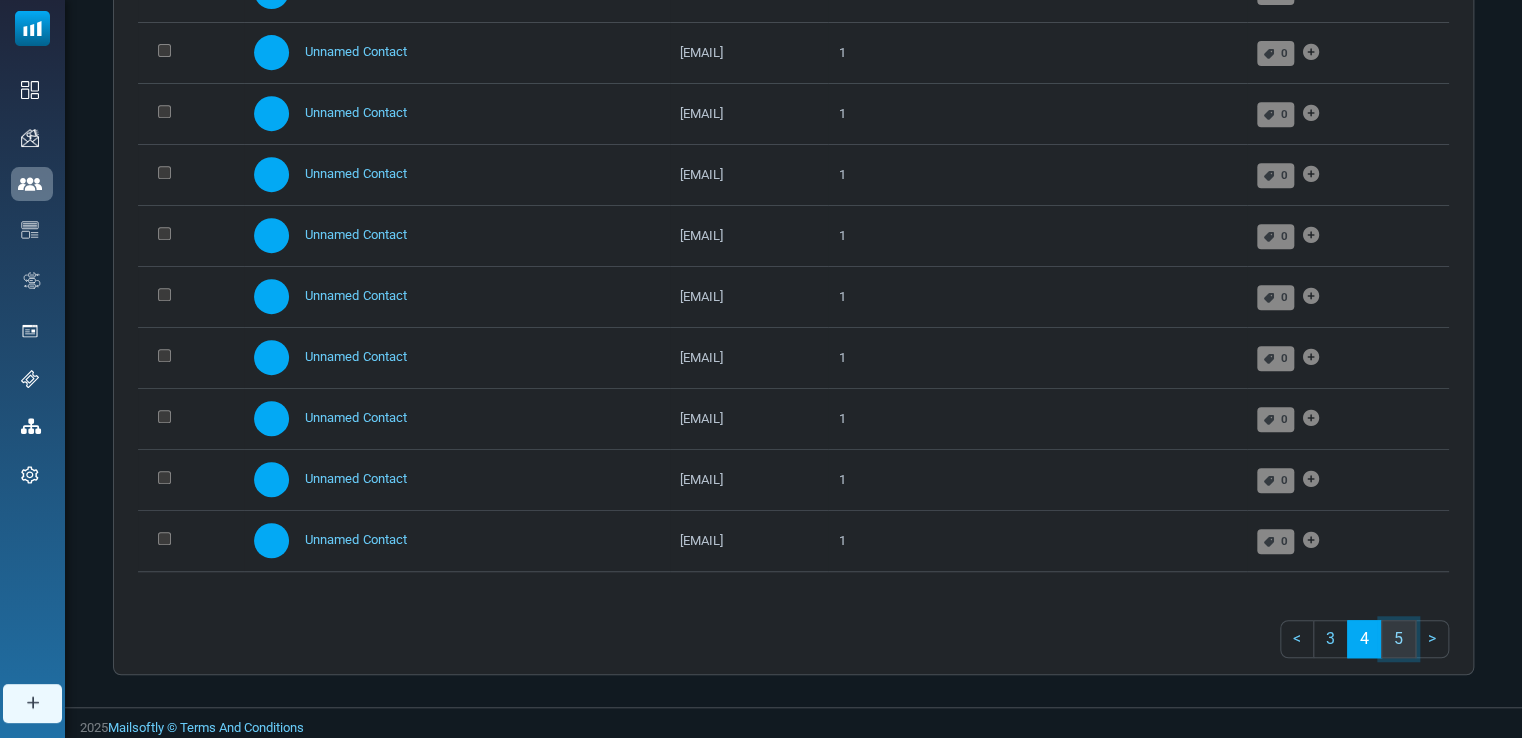 click on "5" at bounding box center [1398, 639] 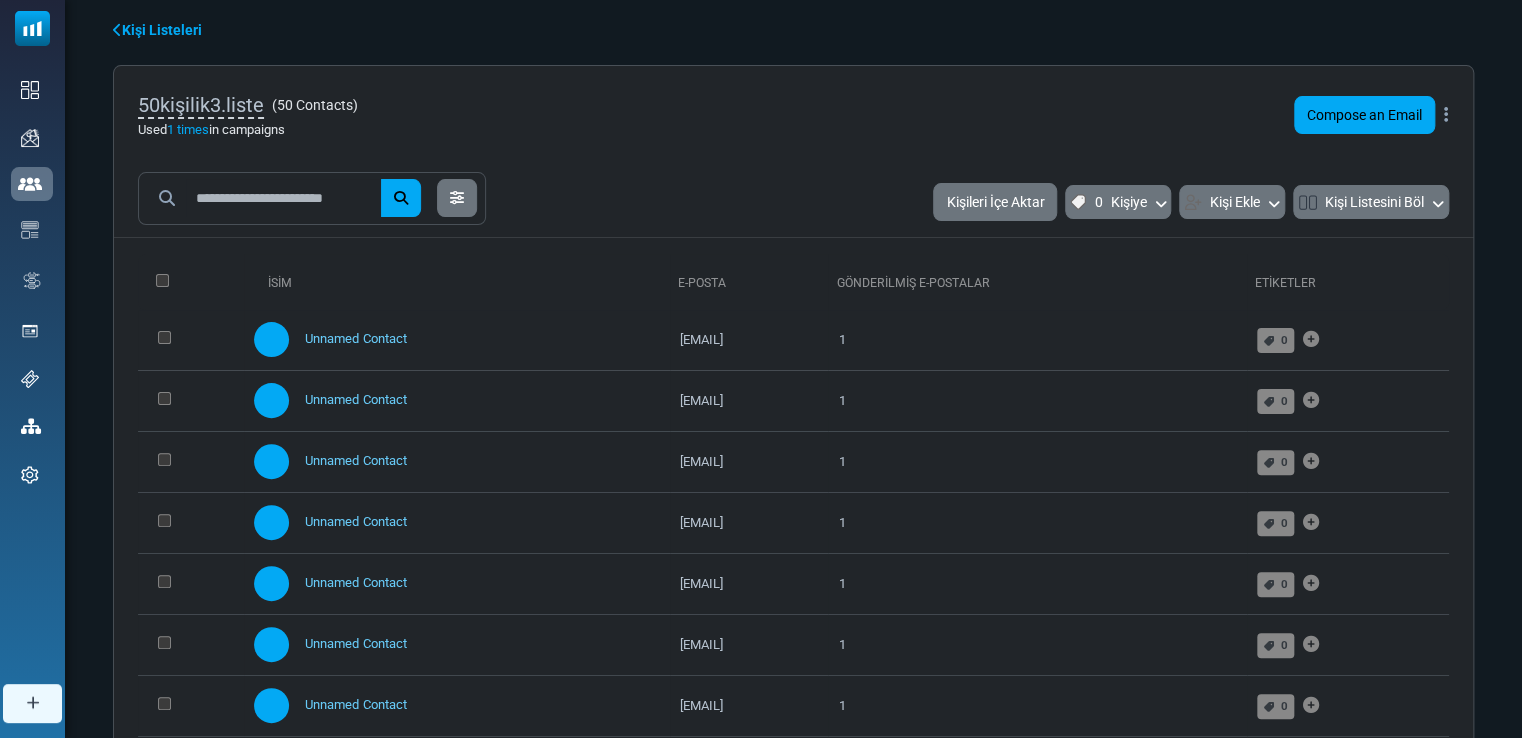 scroll, scrollTop: 0, scrollLeft: 0, axis: both 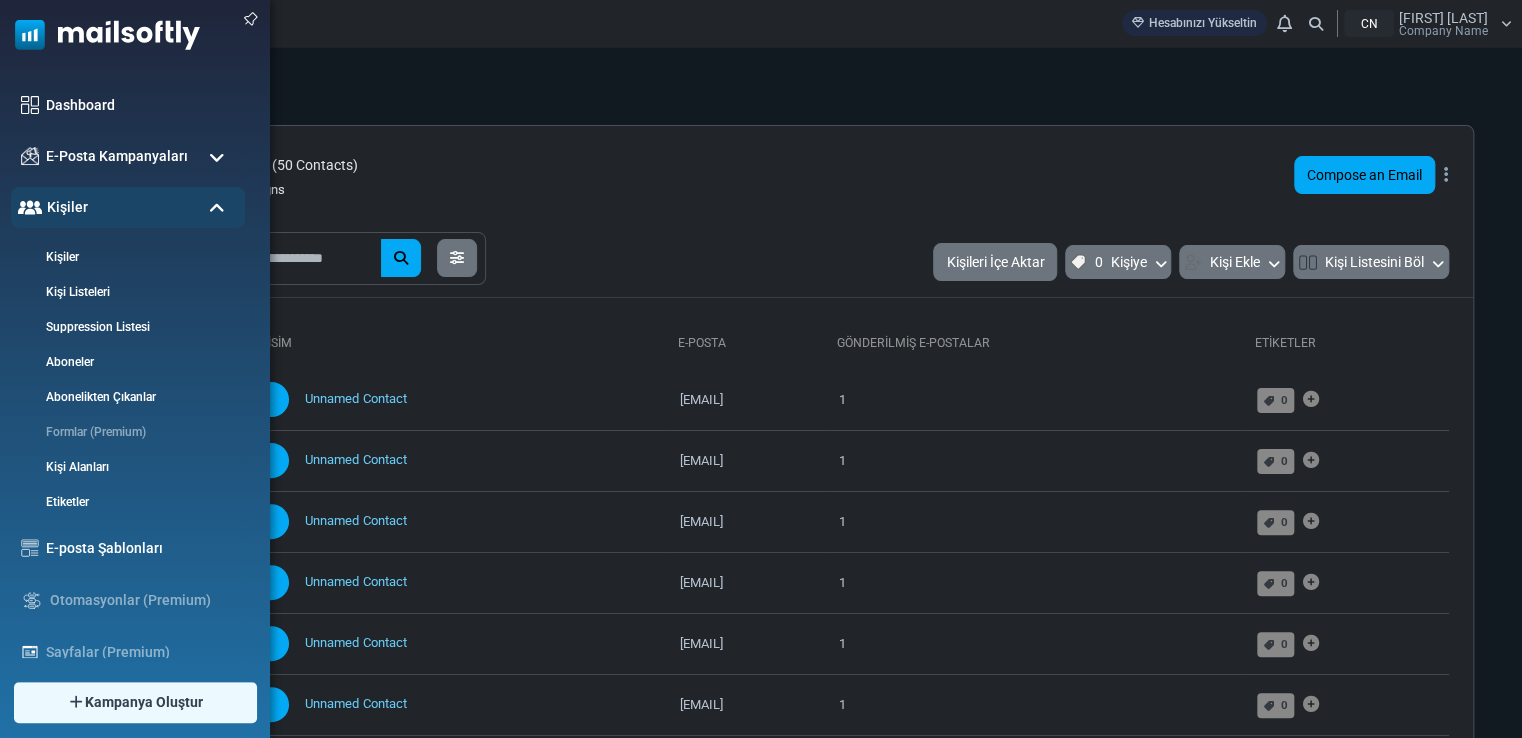 click at bounding box center [217, 158] 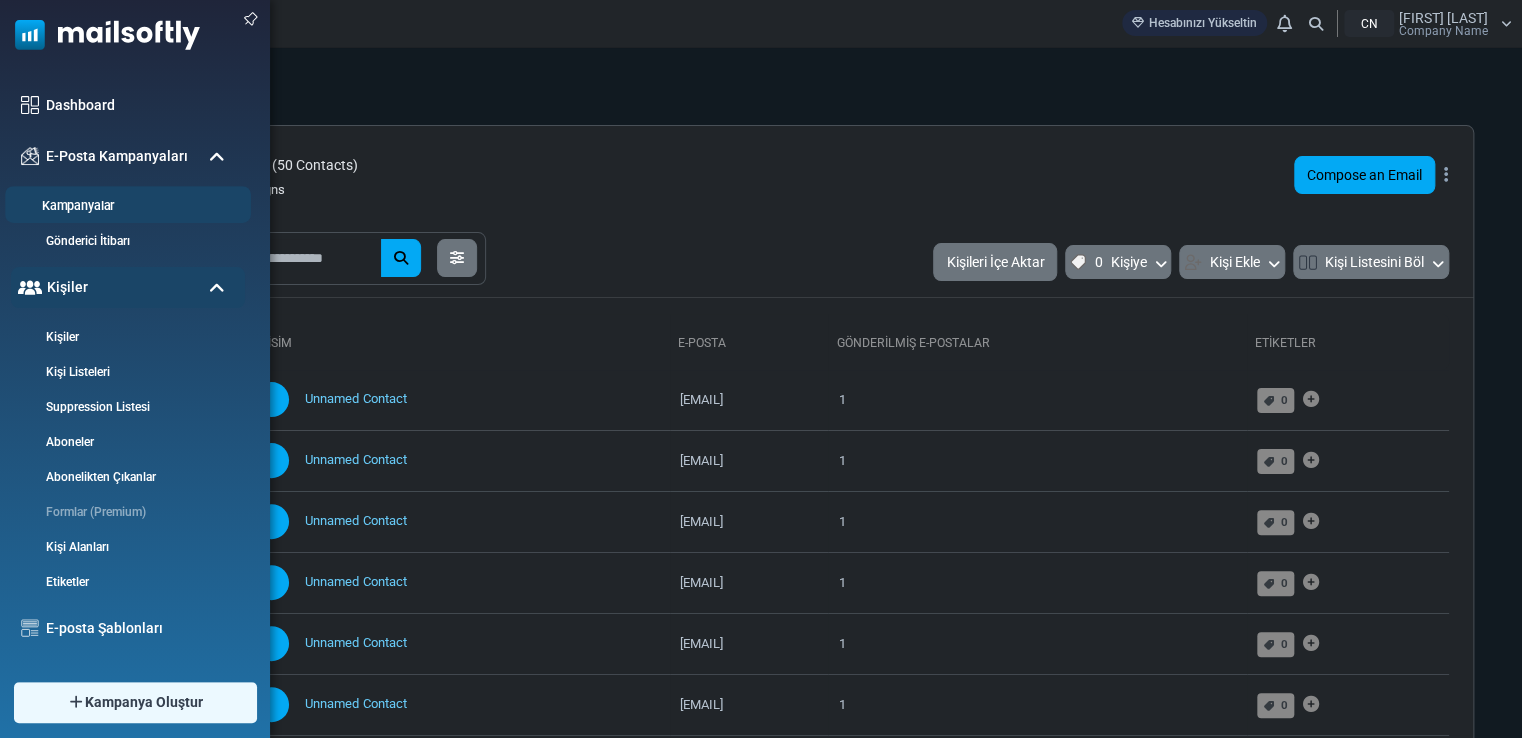 click on "Kampanyalar" at bounding box center (128, 204) 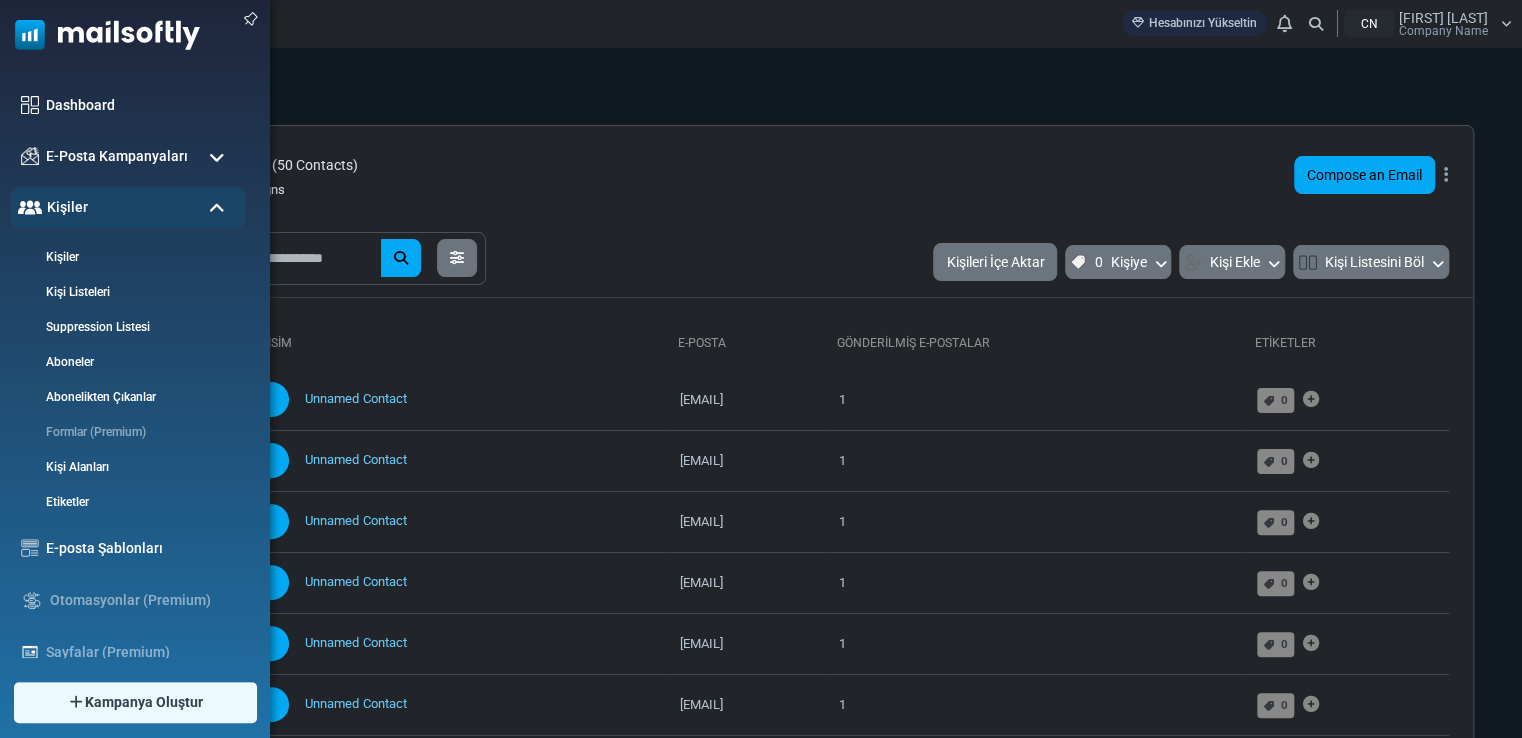 click at bounding box center [217, 158] 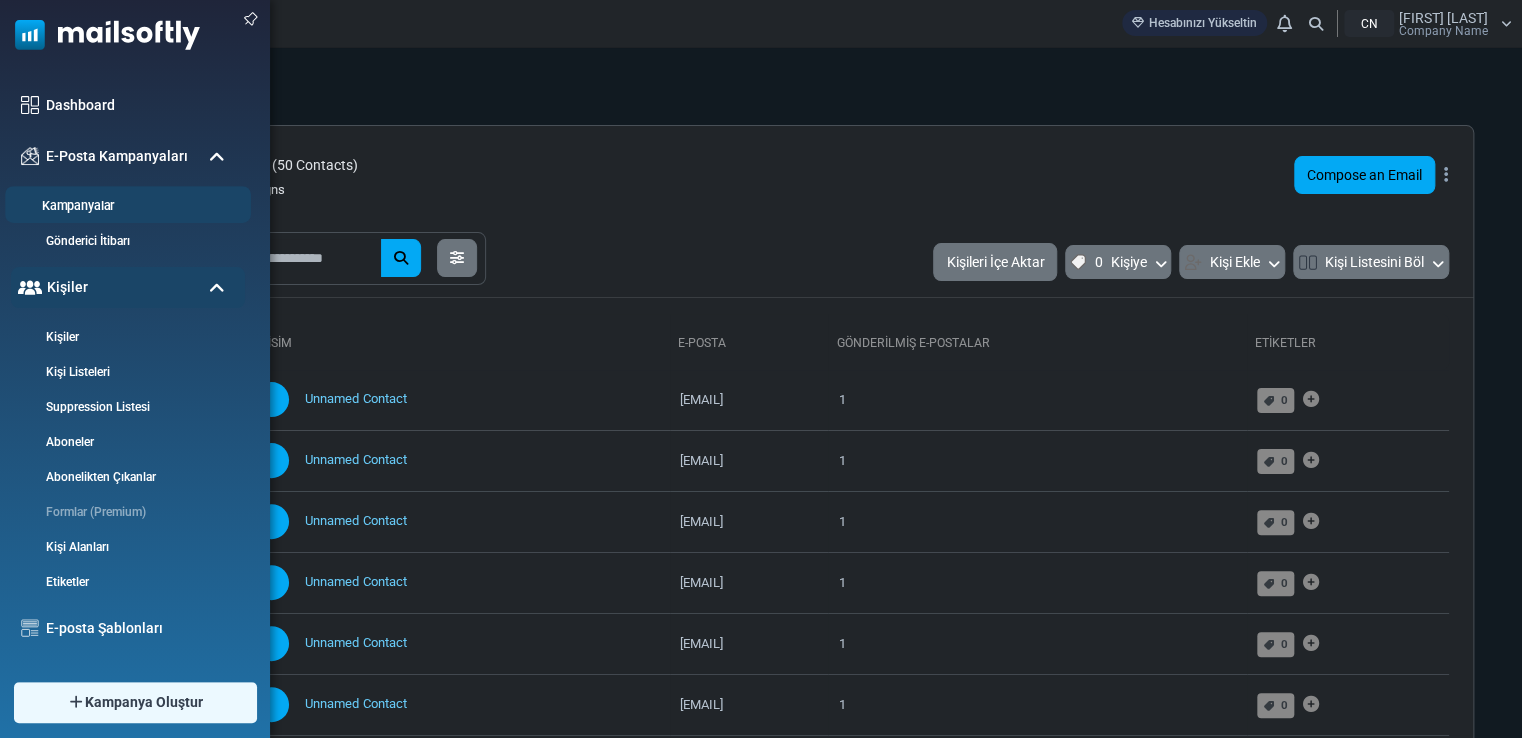 click on "Kampanyalar" at bounding box center (125, 206) 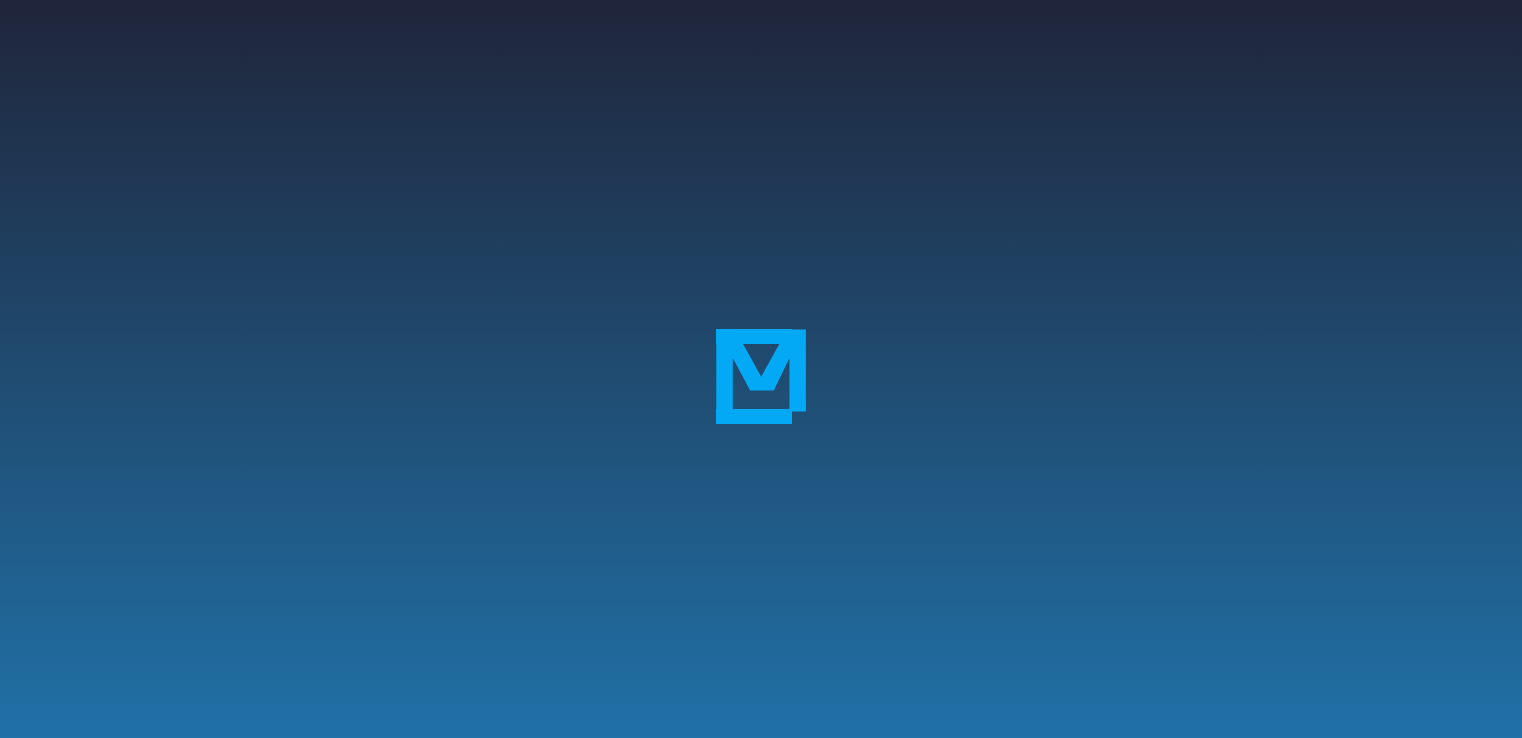 scroll, scrollTop: 0, scrollLeft: 0, axis: both 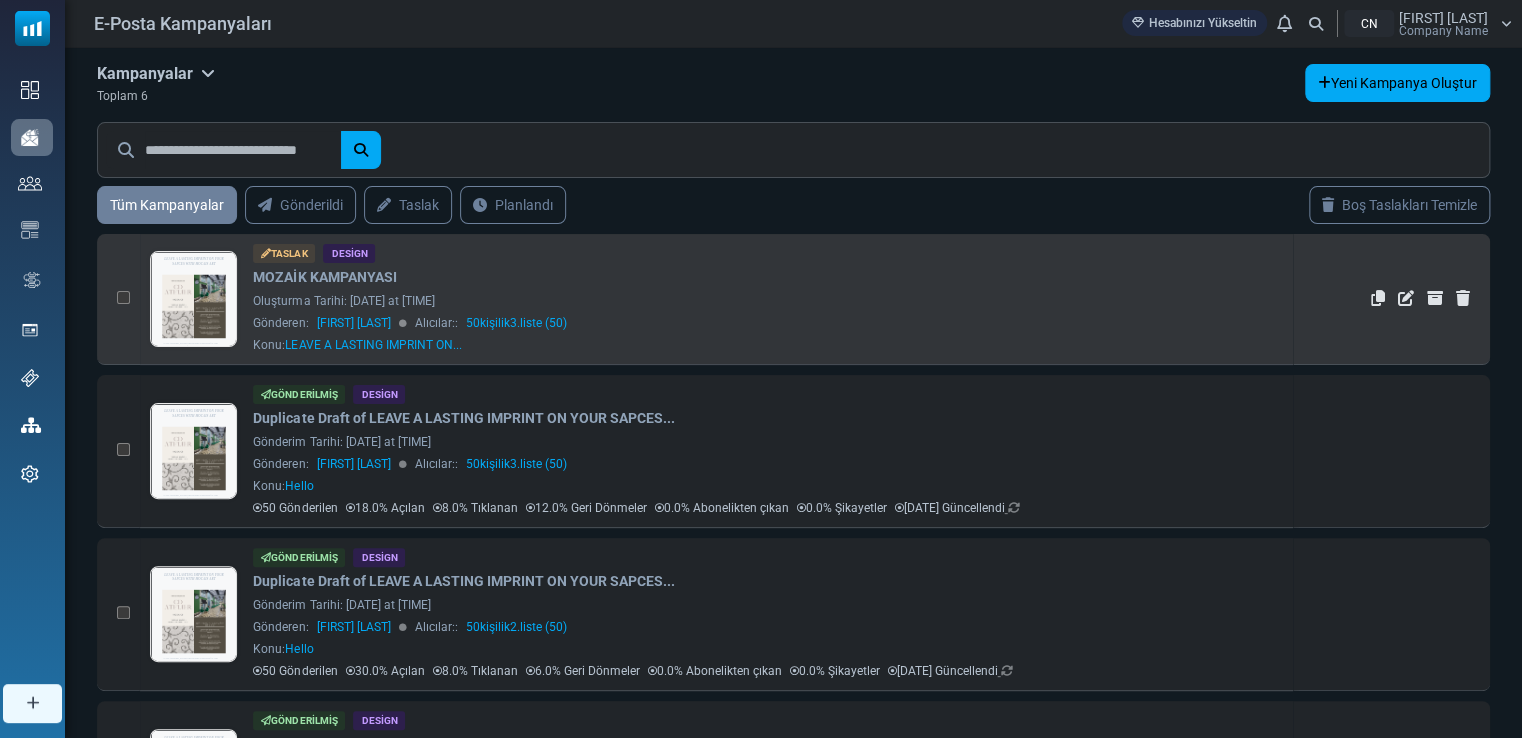 click on "50kişilik3.liste (50)" at bounding box center (515, 323) 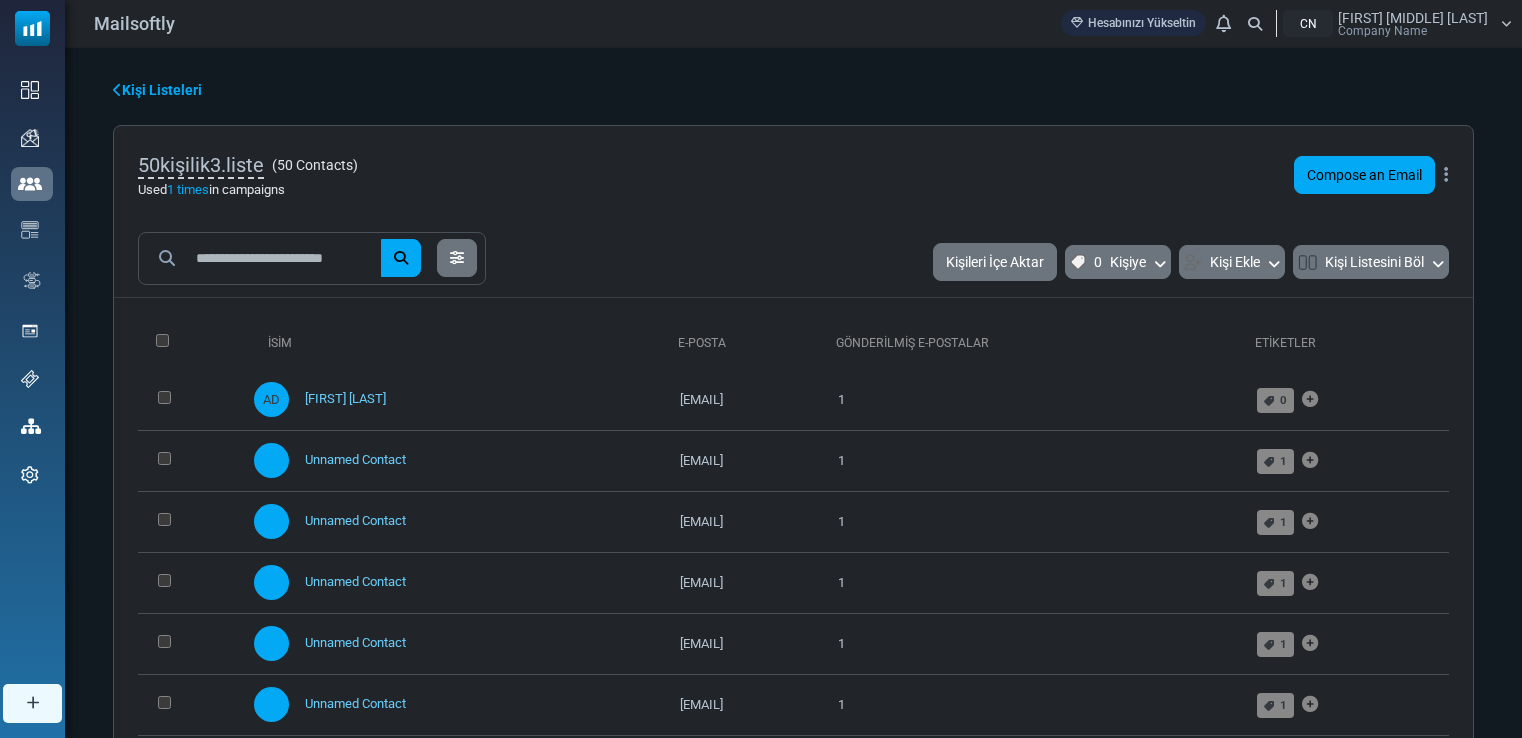 scroll, scrollTop: 0, scrollLeft: 0, axis: both 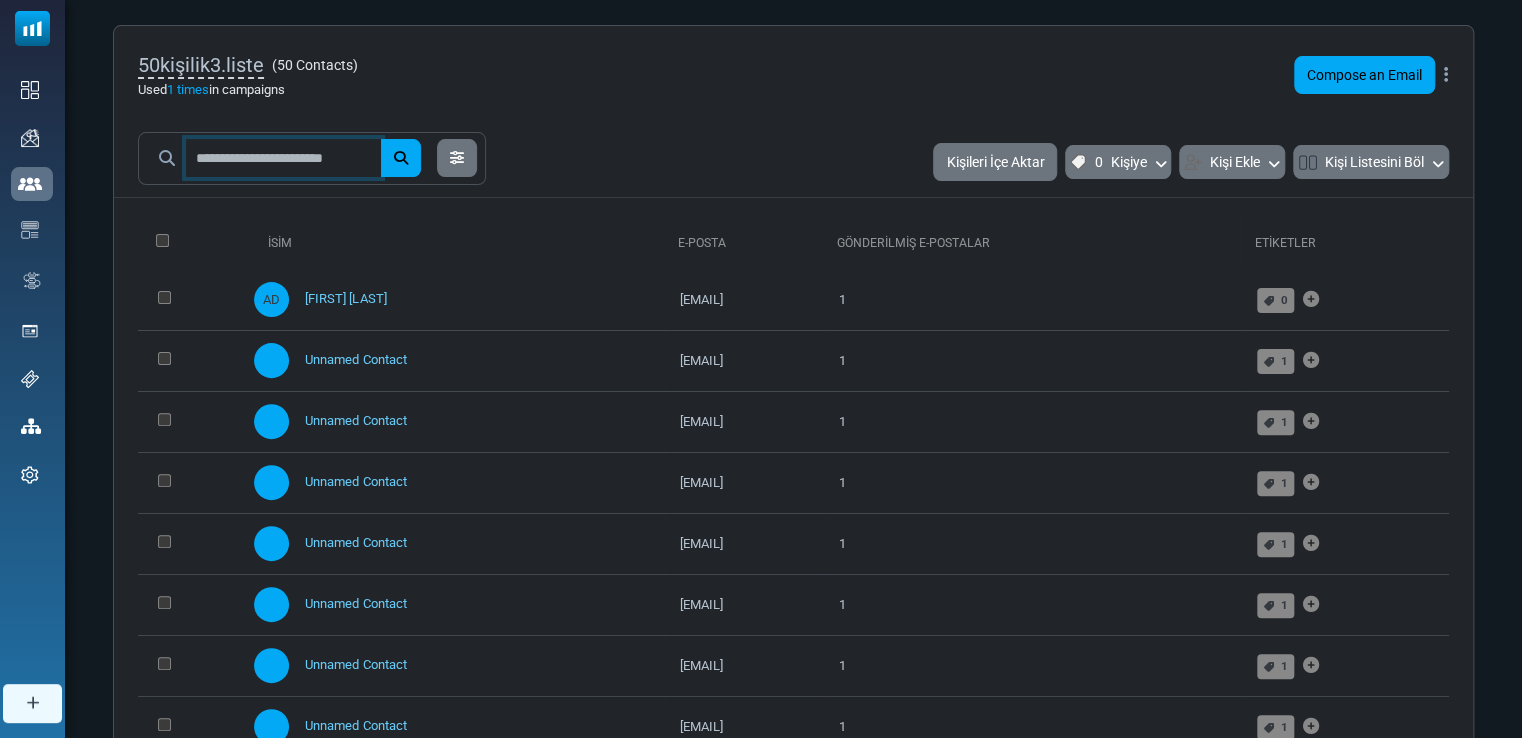 click at bounding box center [283, 158] 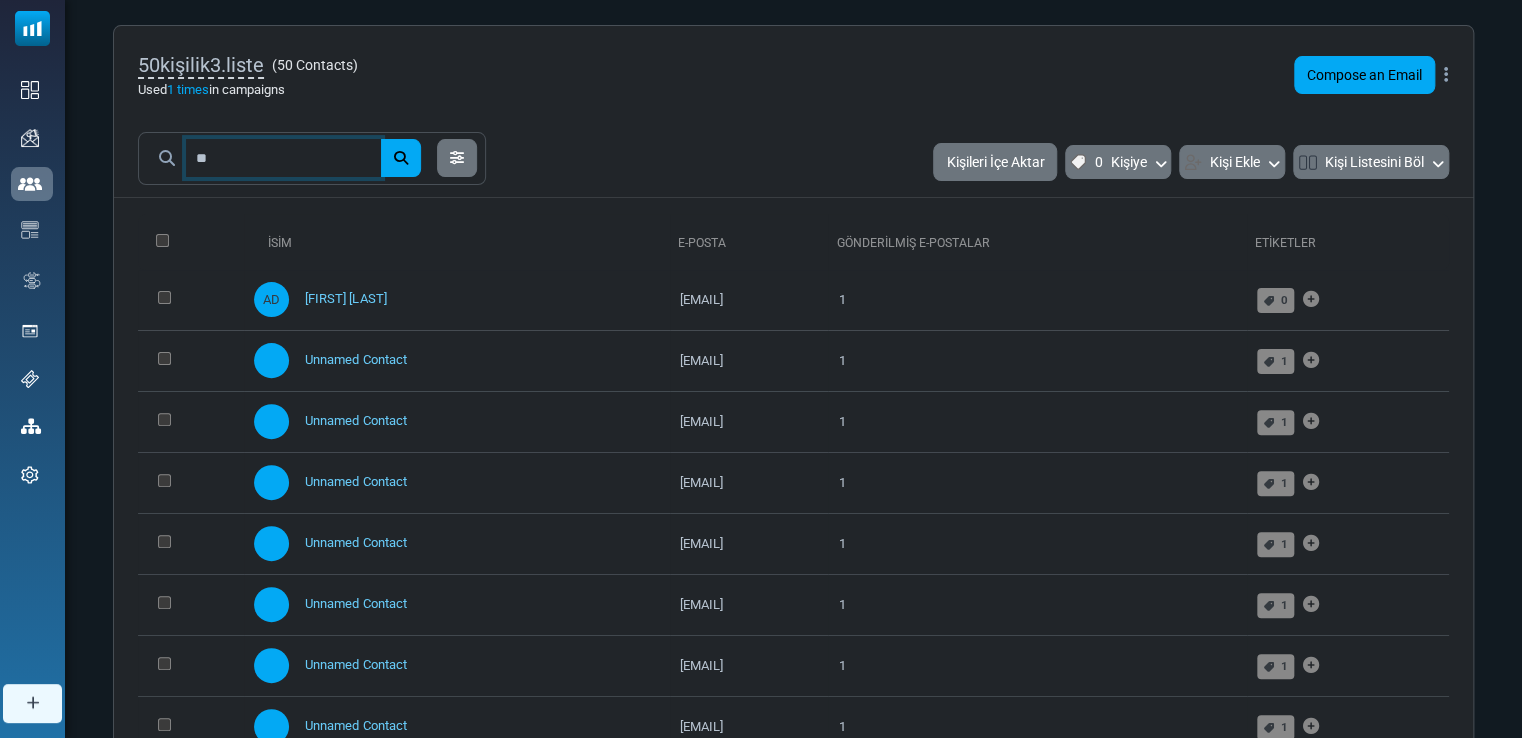 type on "*" 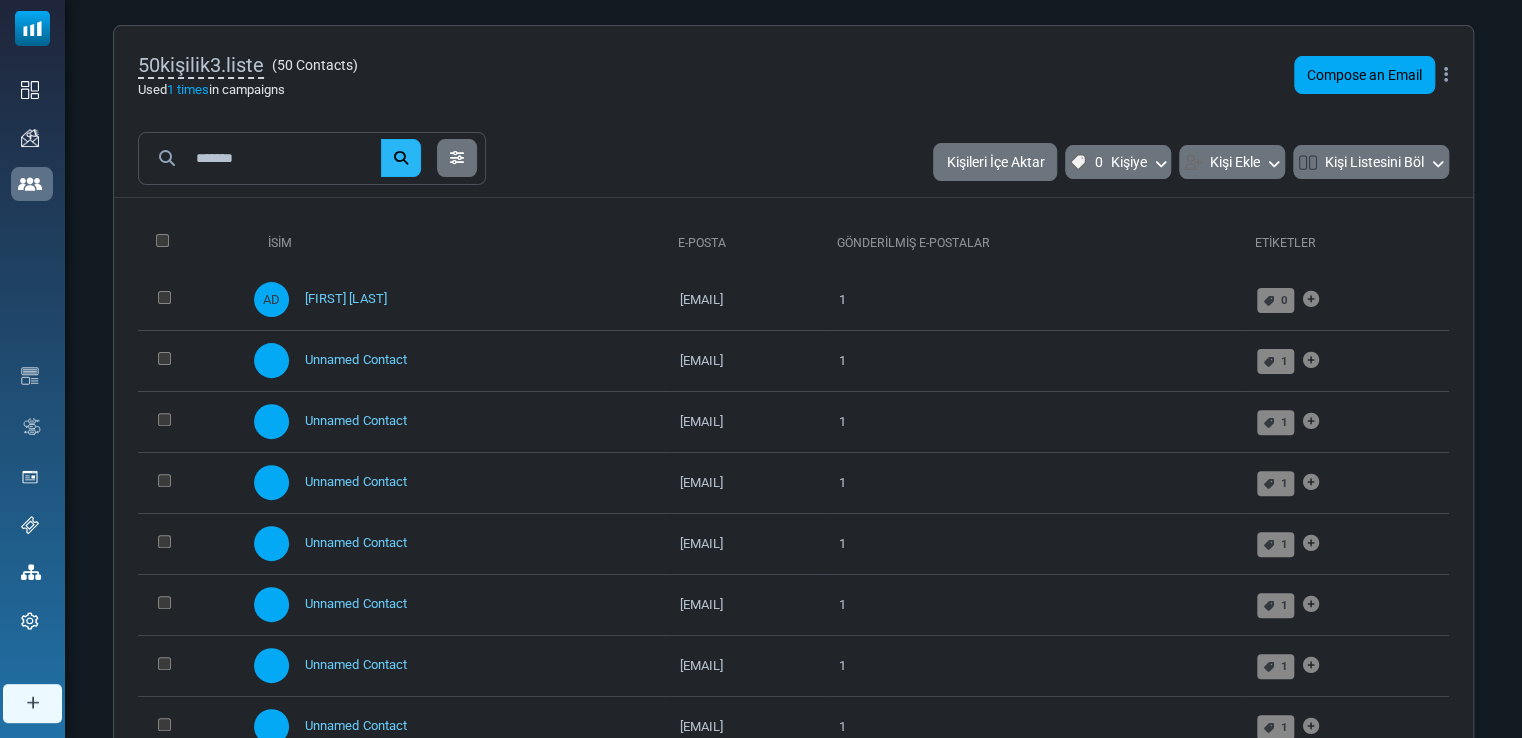 click at bounding box center [401, 158] 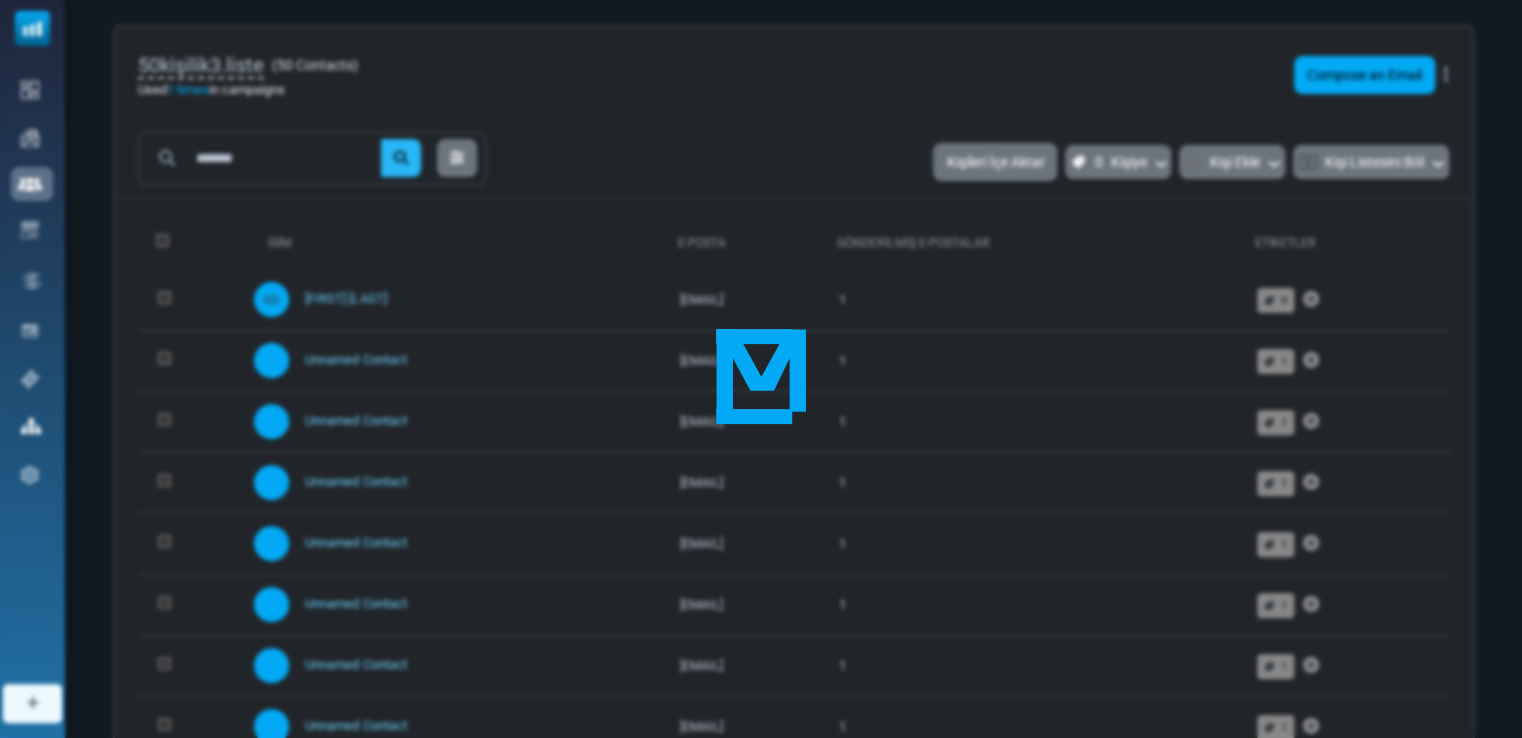 scroll, scrollTop: 48, scrollLeft: 0, axis: vertical 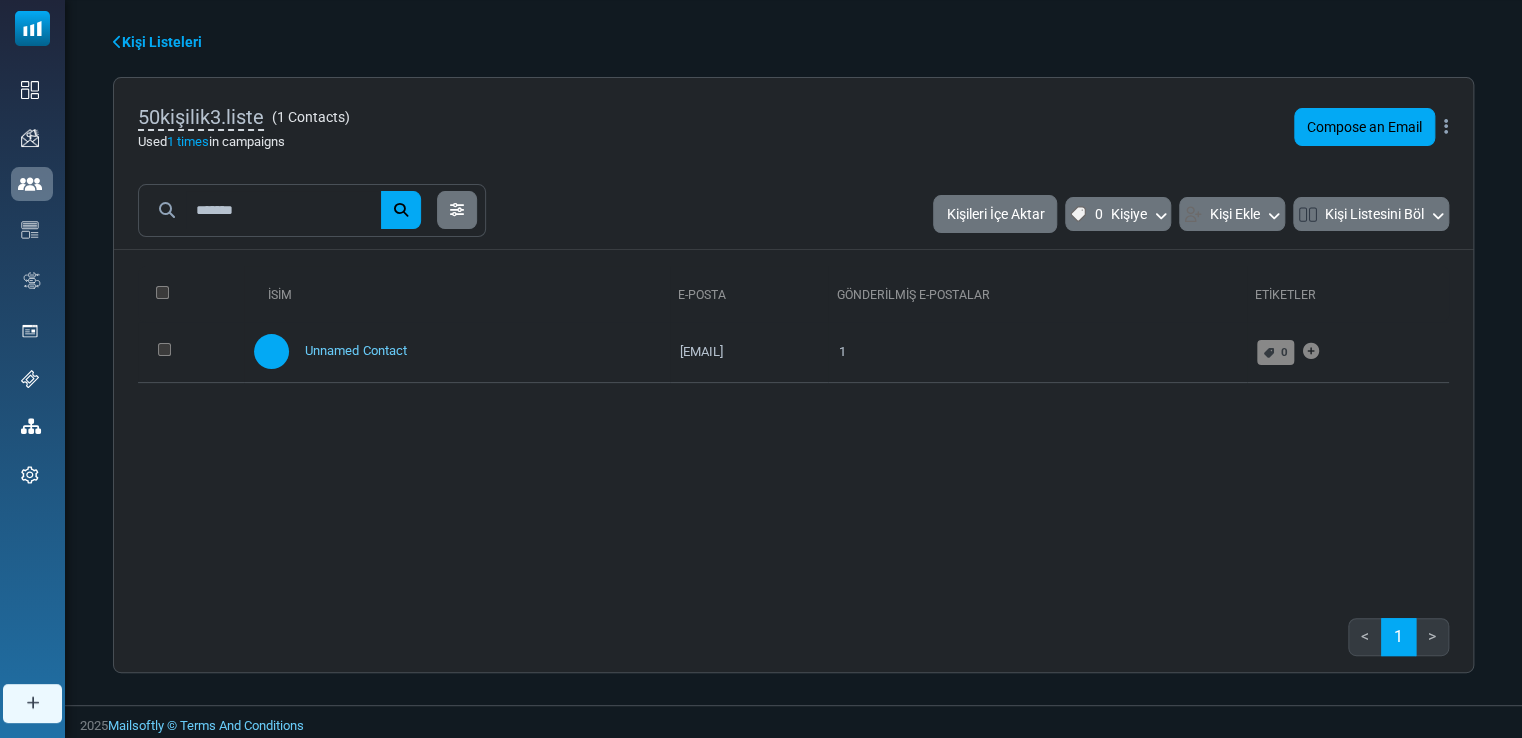 click at bounding box center [401, 210] 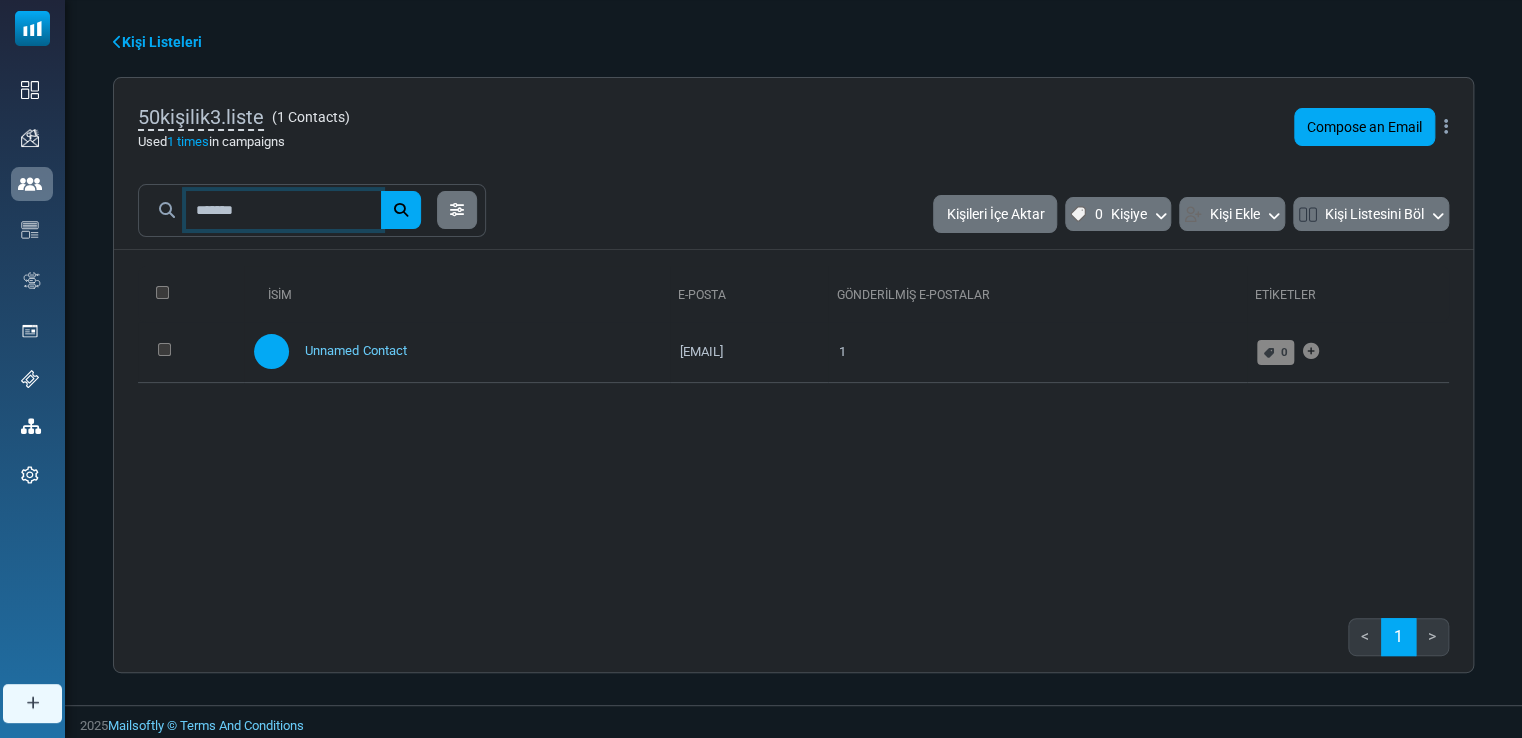 click on "*******" at bounding box center [283, 210] 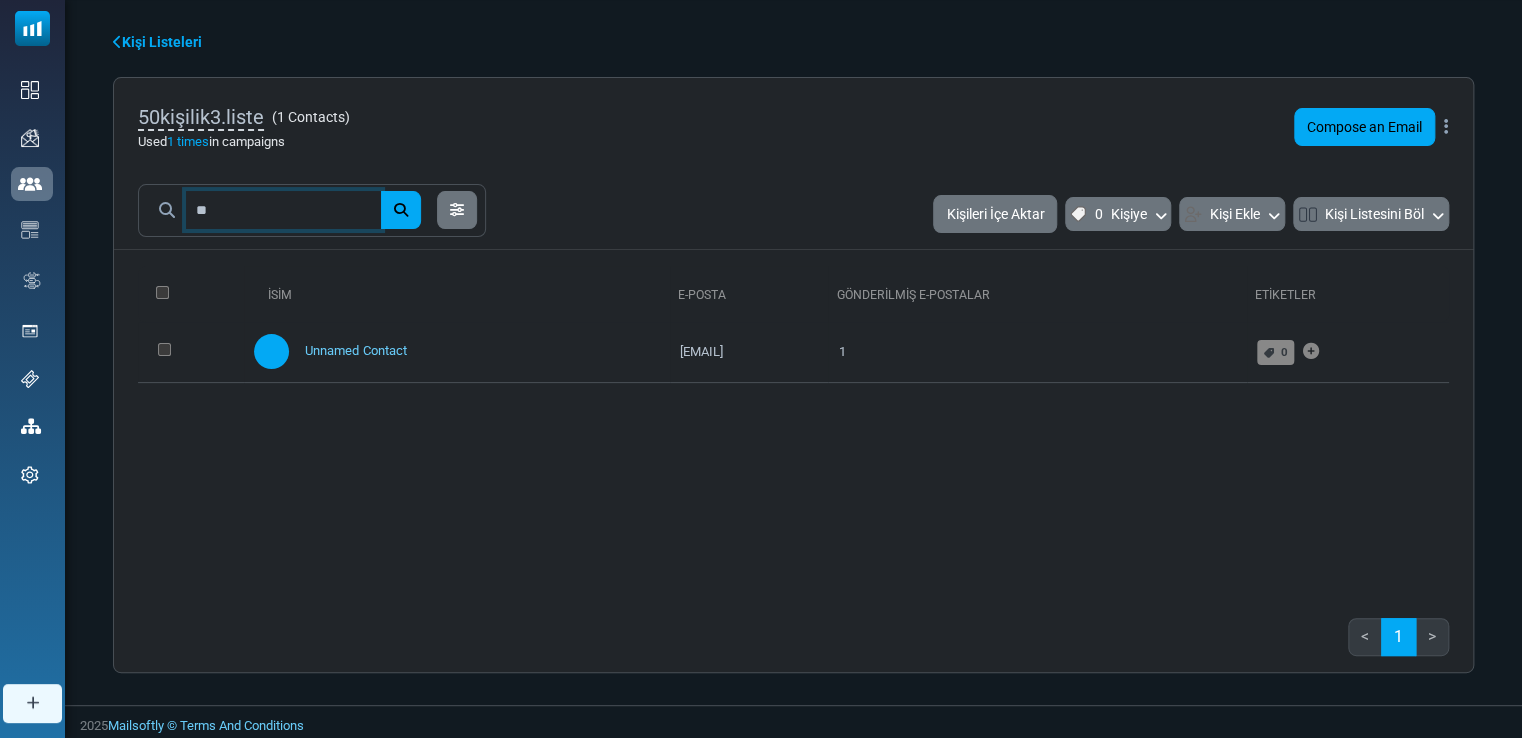 type on "*" 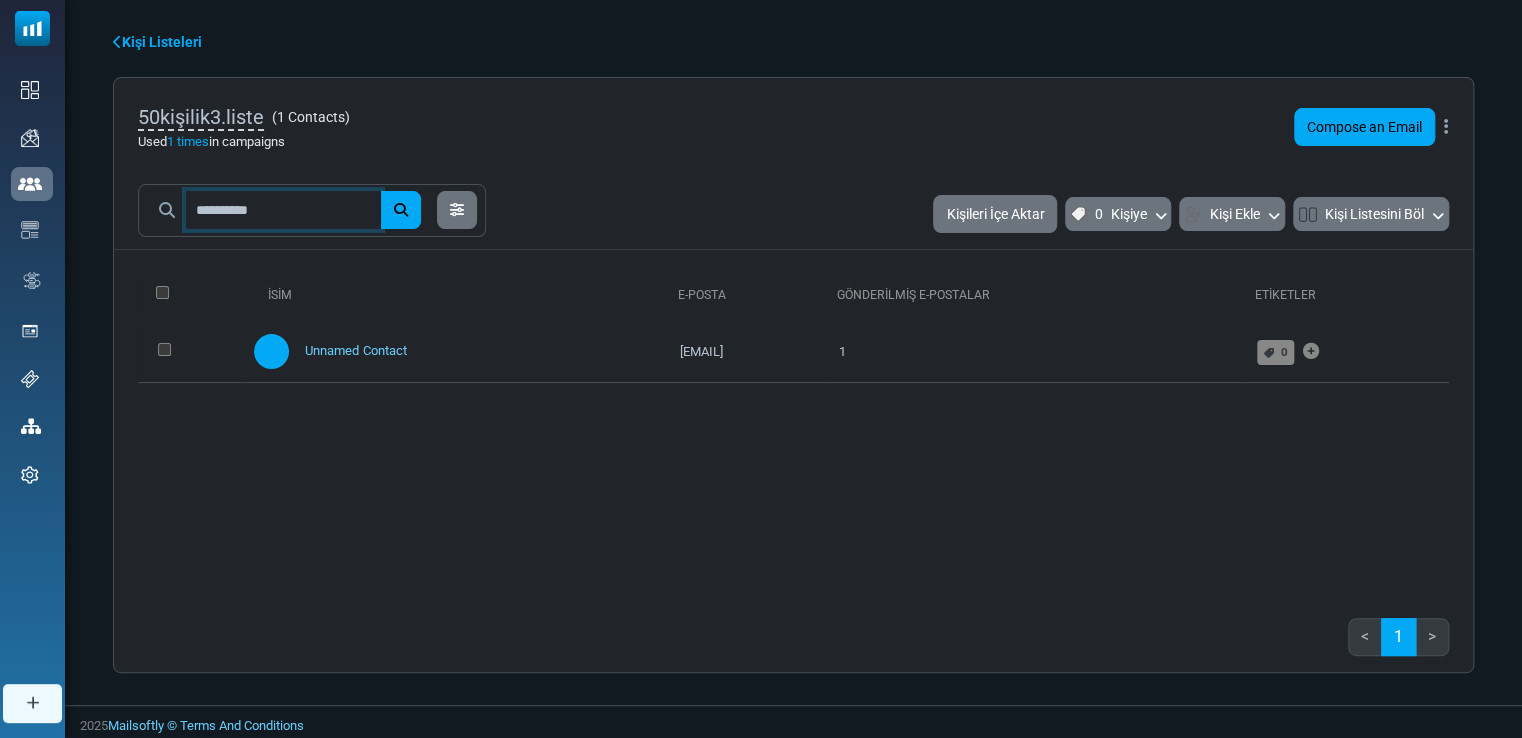 click at bounding box center [401, 210] 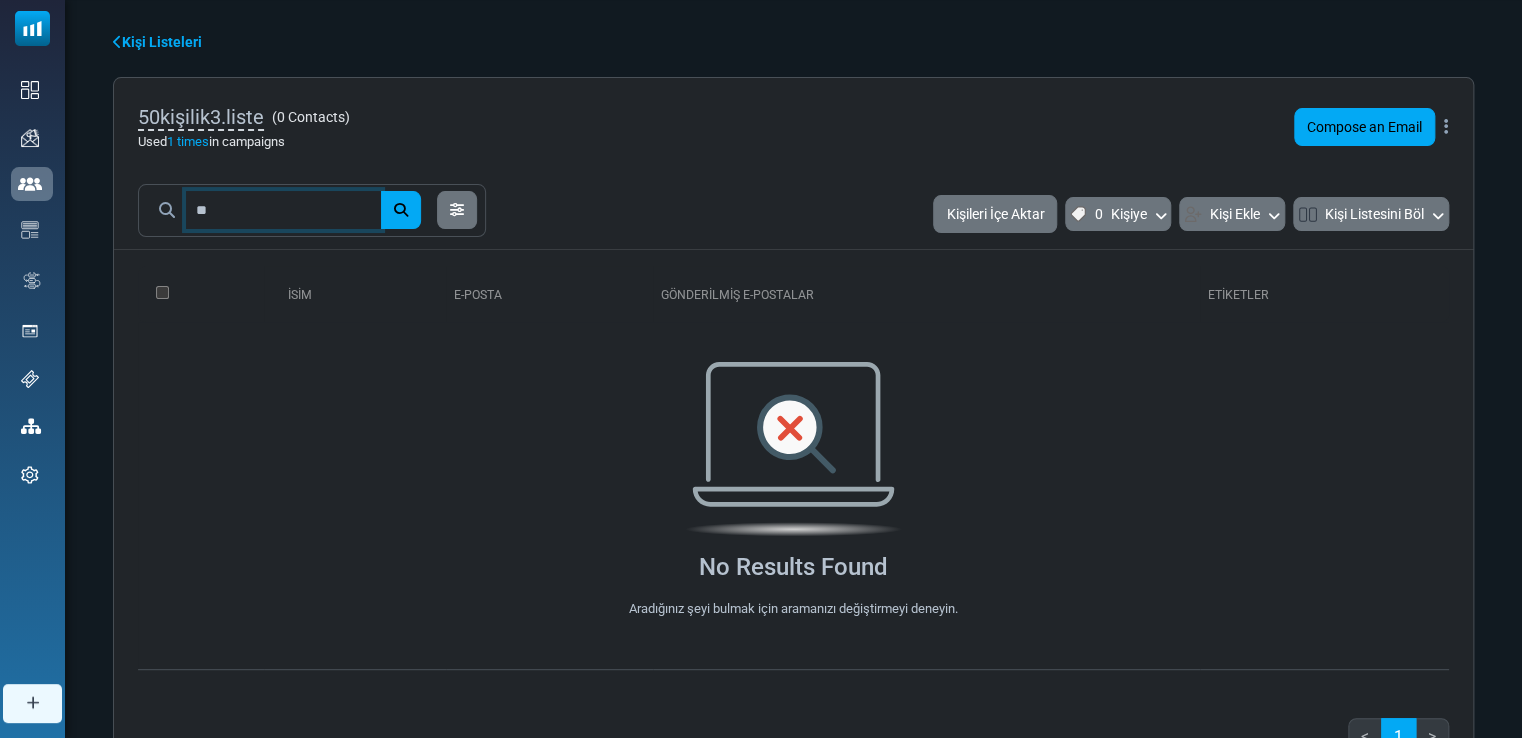 type on "*" 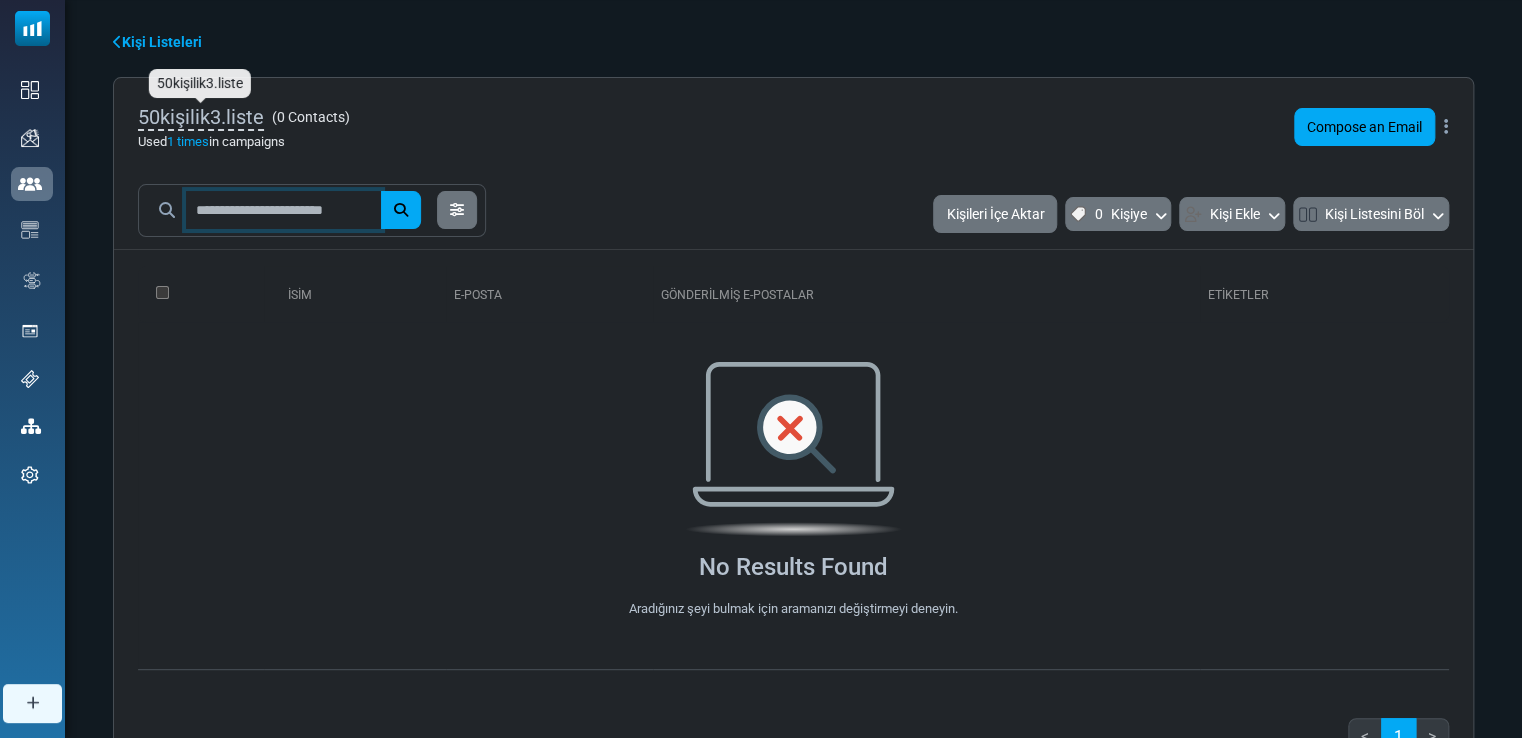 type 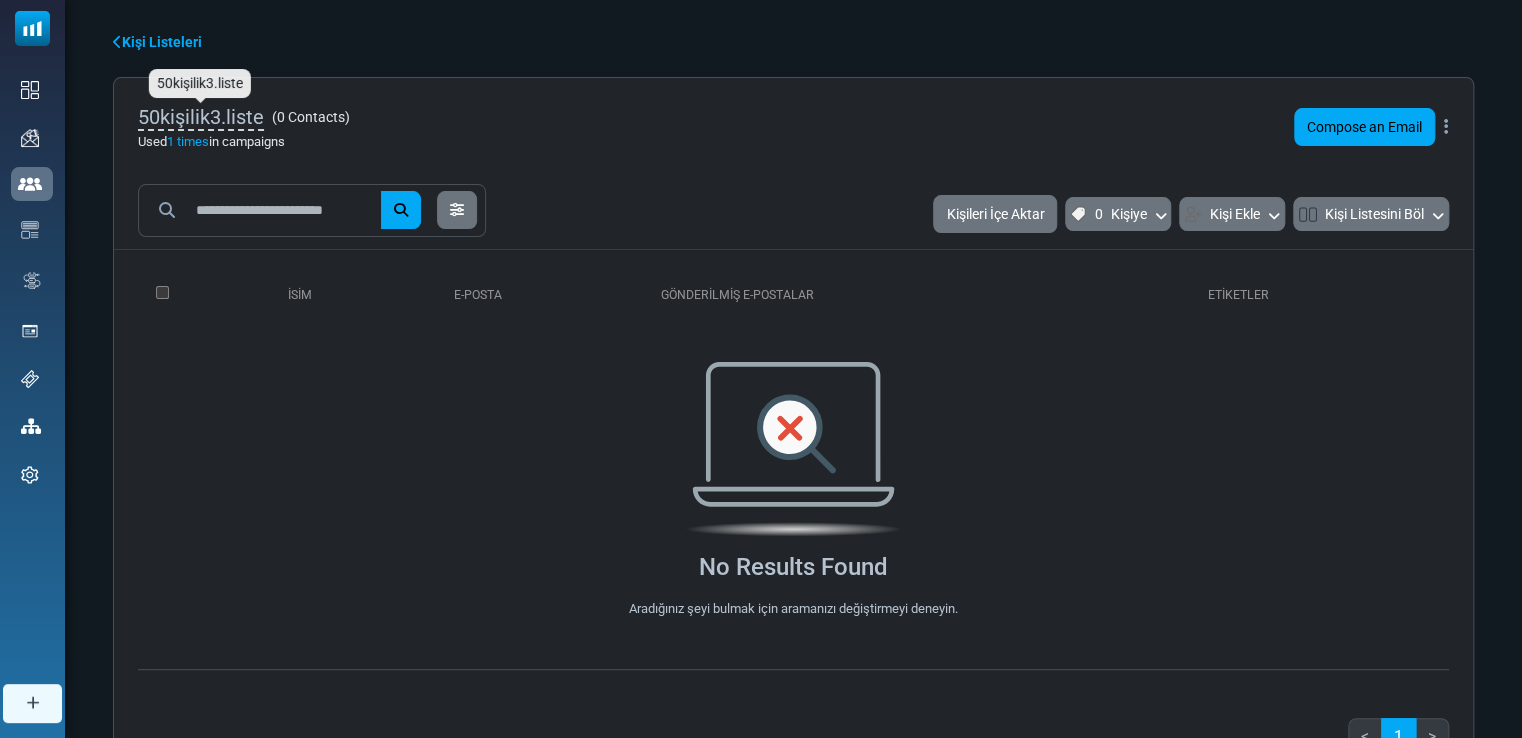click on "50kişilik3.liste" at bounding box center [201, 118] 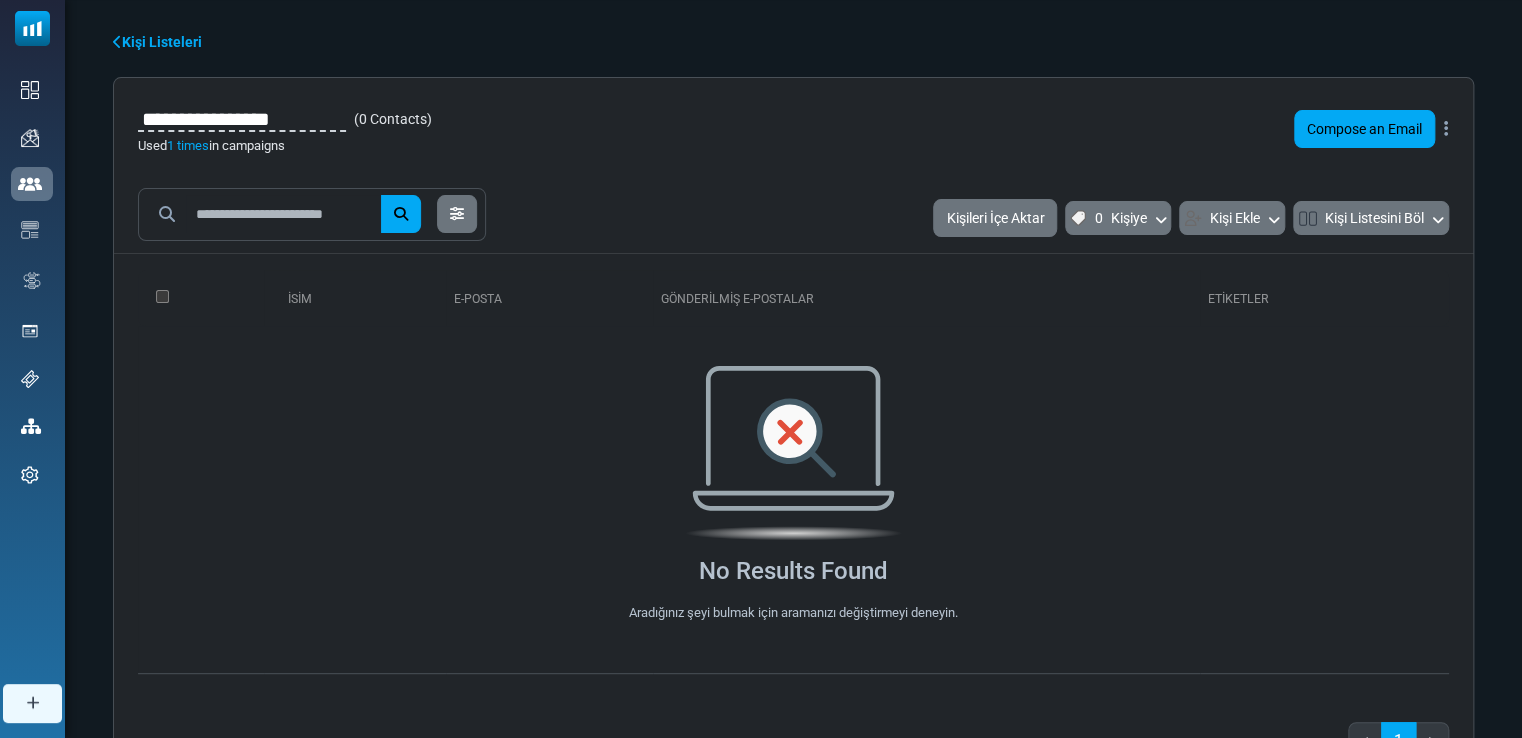 click on "*****
Clear All" at bounding box center [312, 214] 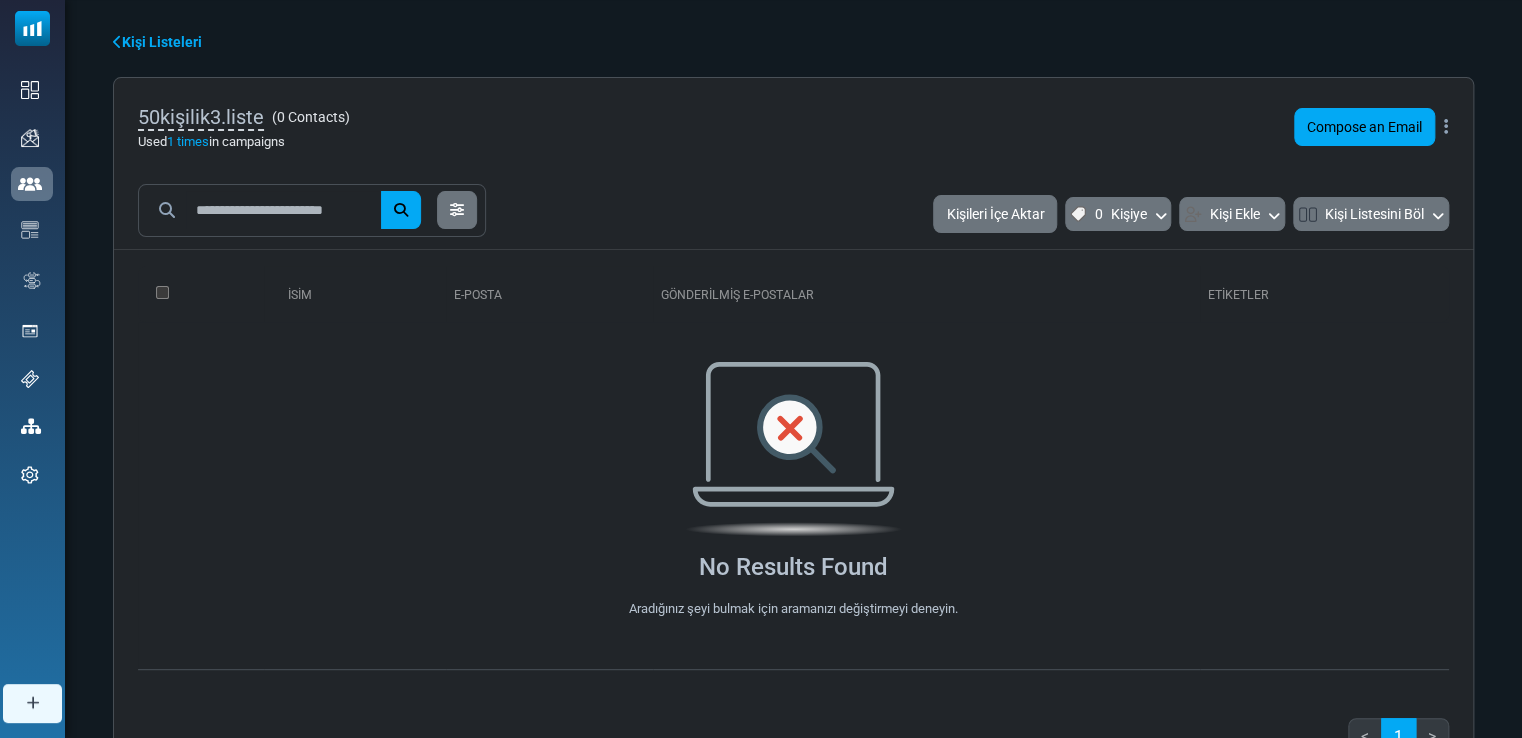 click at bounding box center [117, 42] 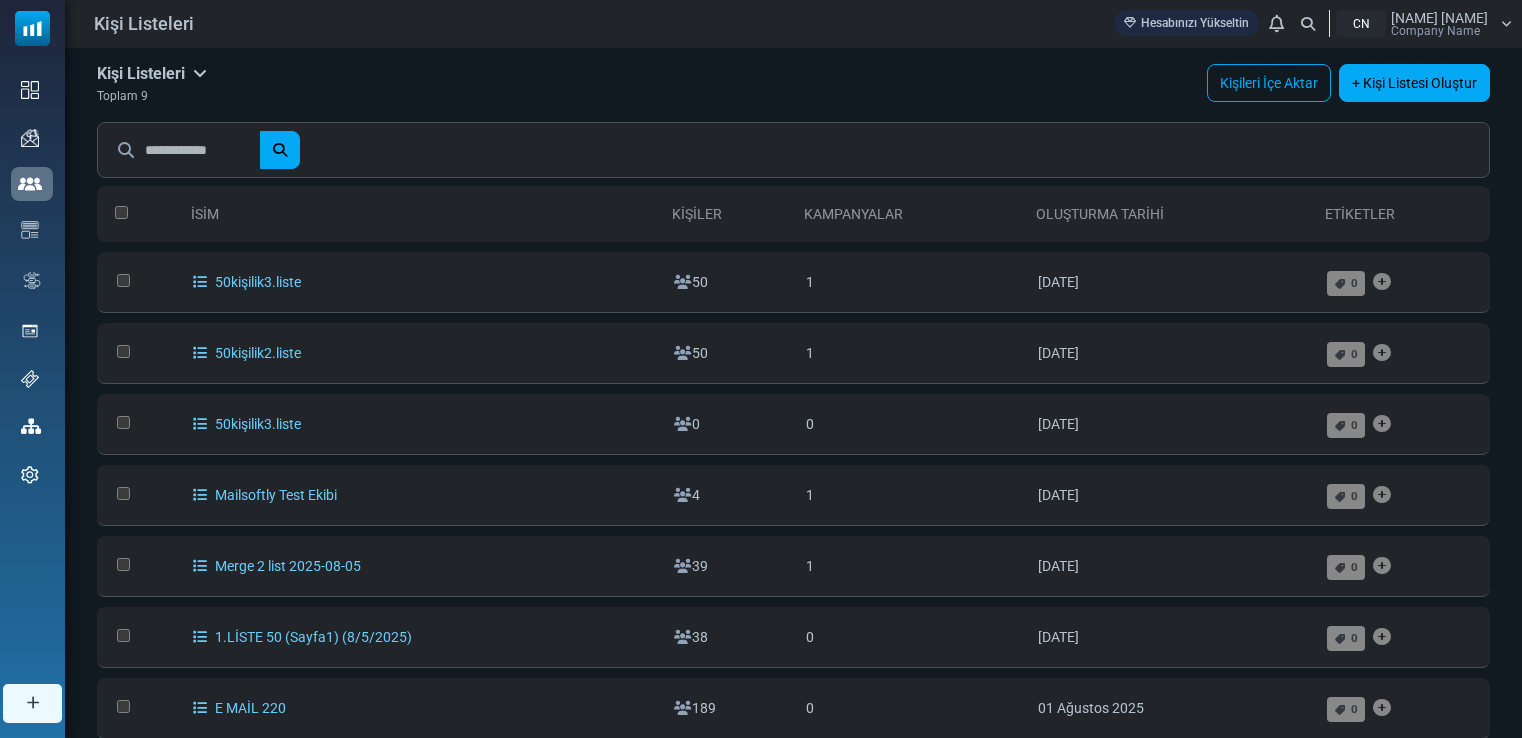 scroll, scrollTop: 0, scrollLeft: 0, axis: both 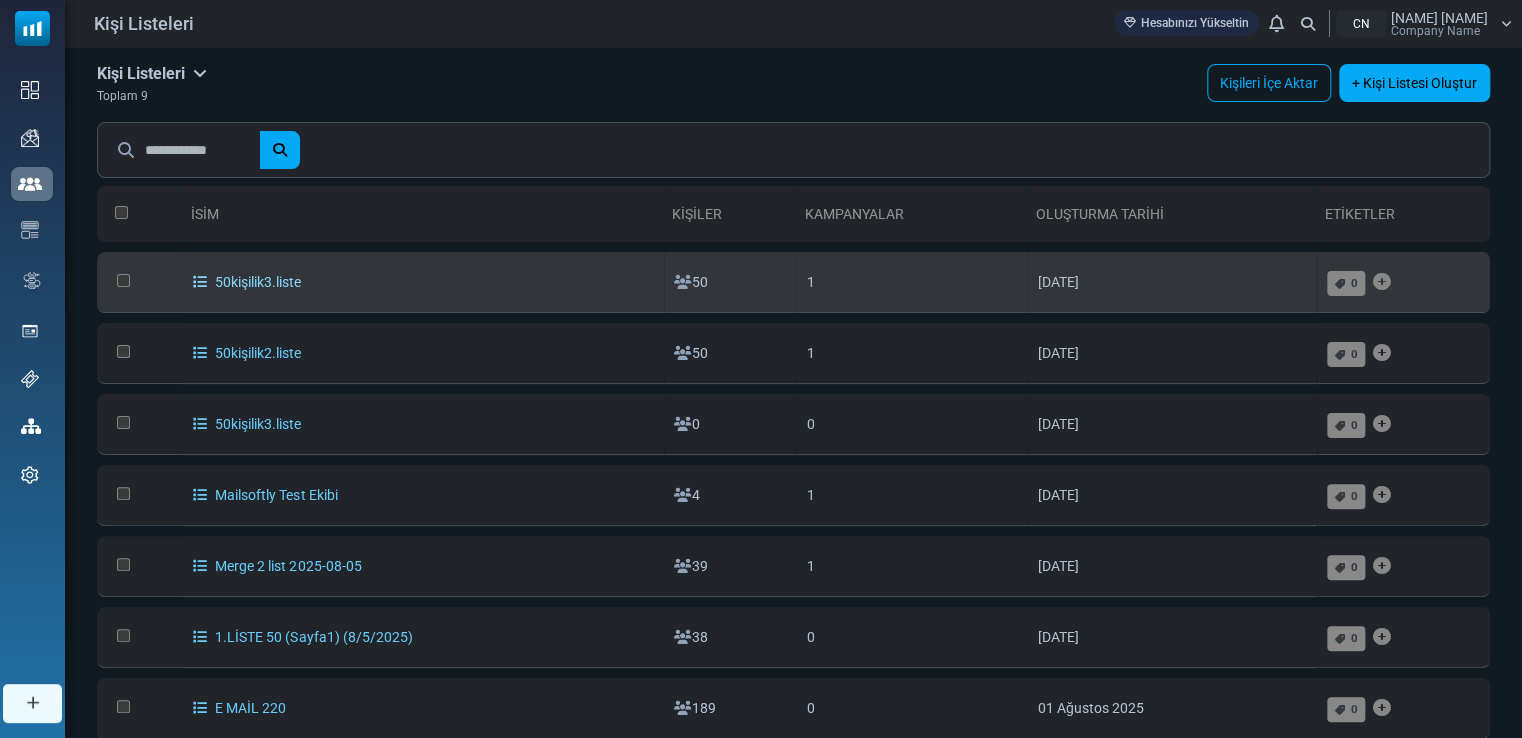 click on "50kişilik3.liste" at bounding box center [247, 282] 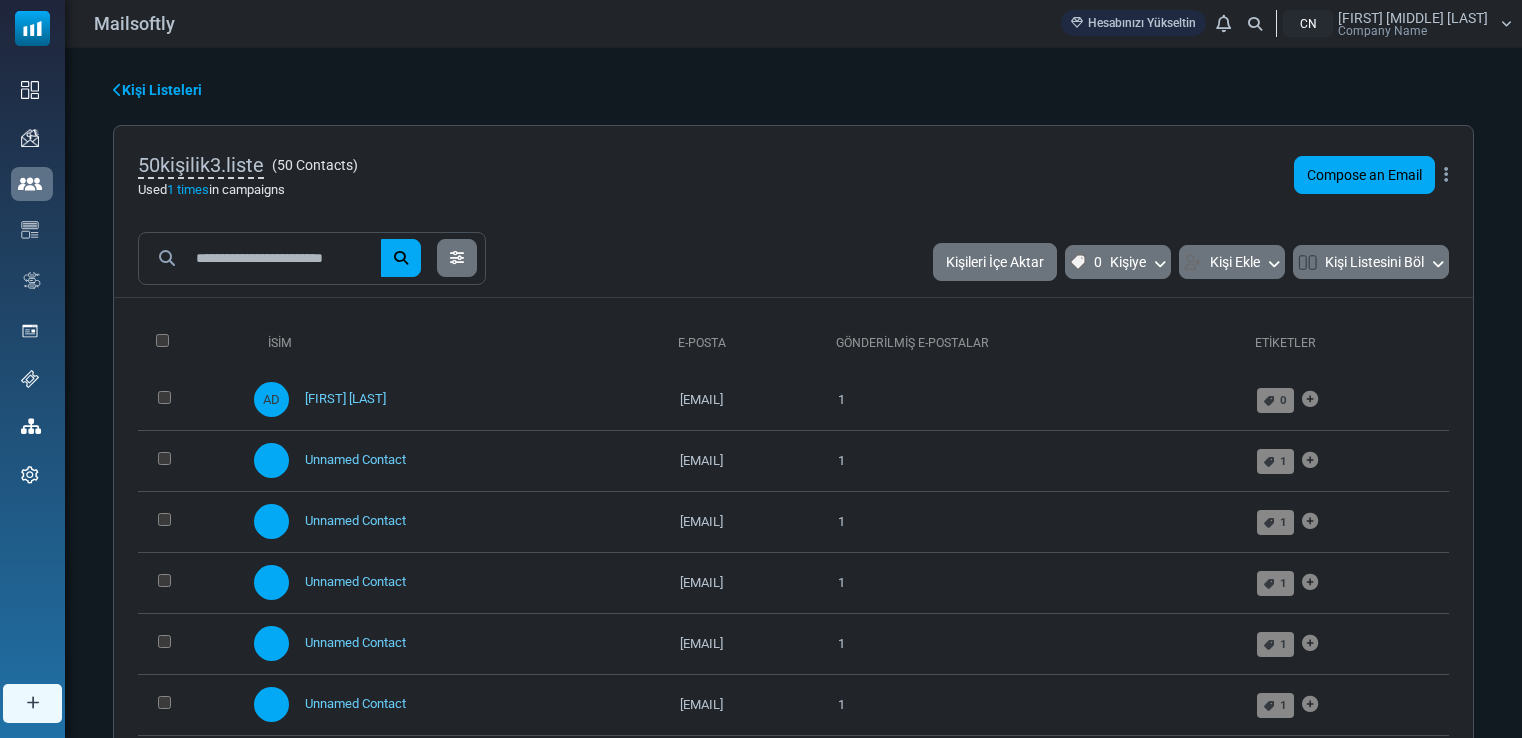 scroll, scrollTop: 0, scrollLeft: 0, axis: both 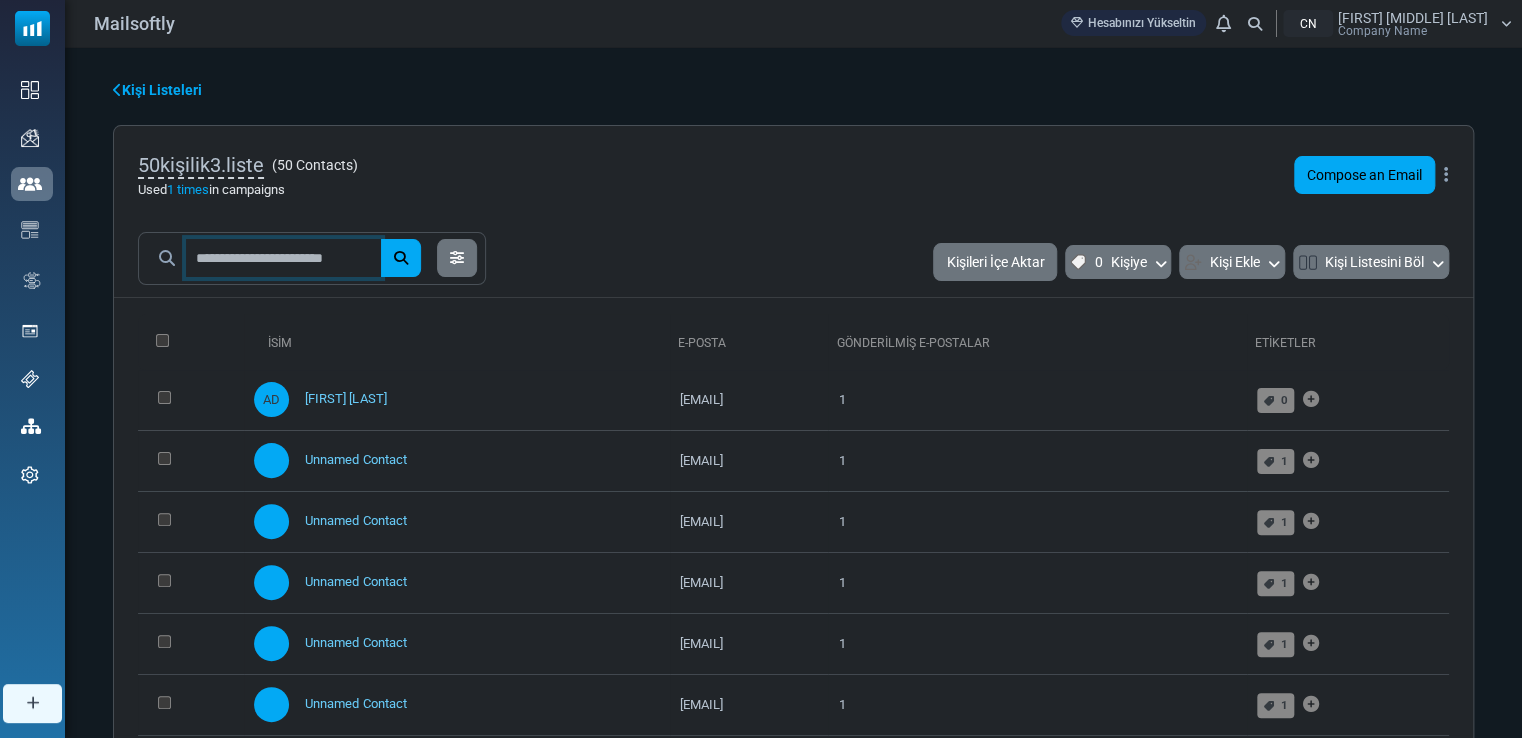 click at bounding box center (283, 258) 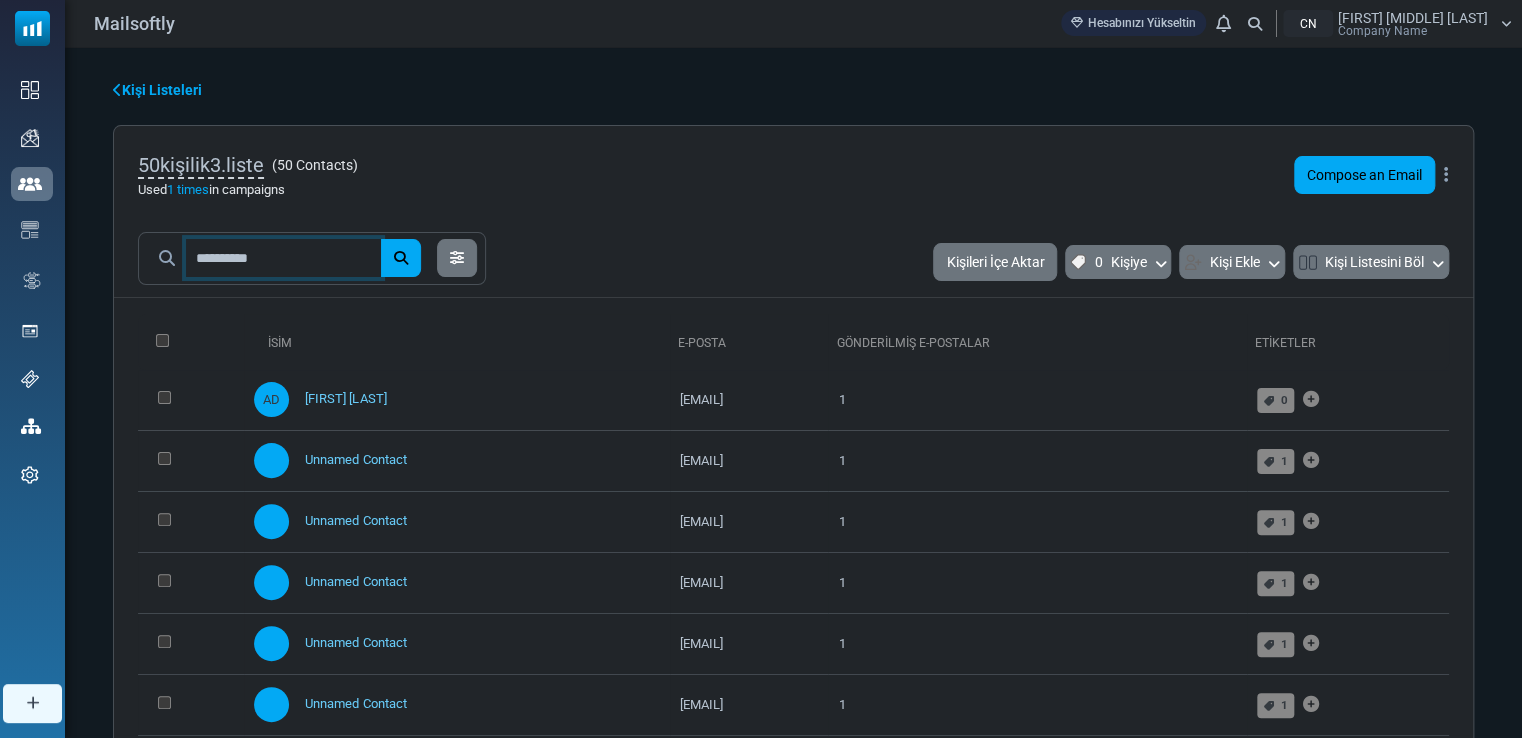 click at bounding box center [401, 258] 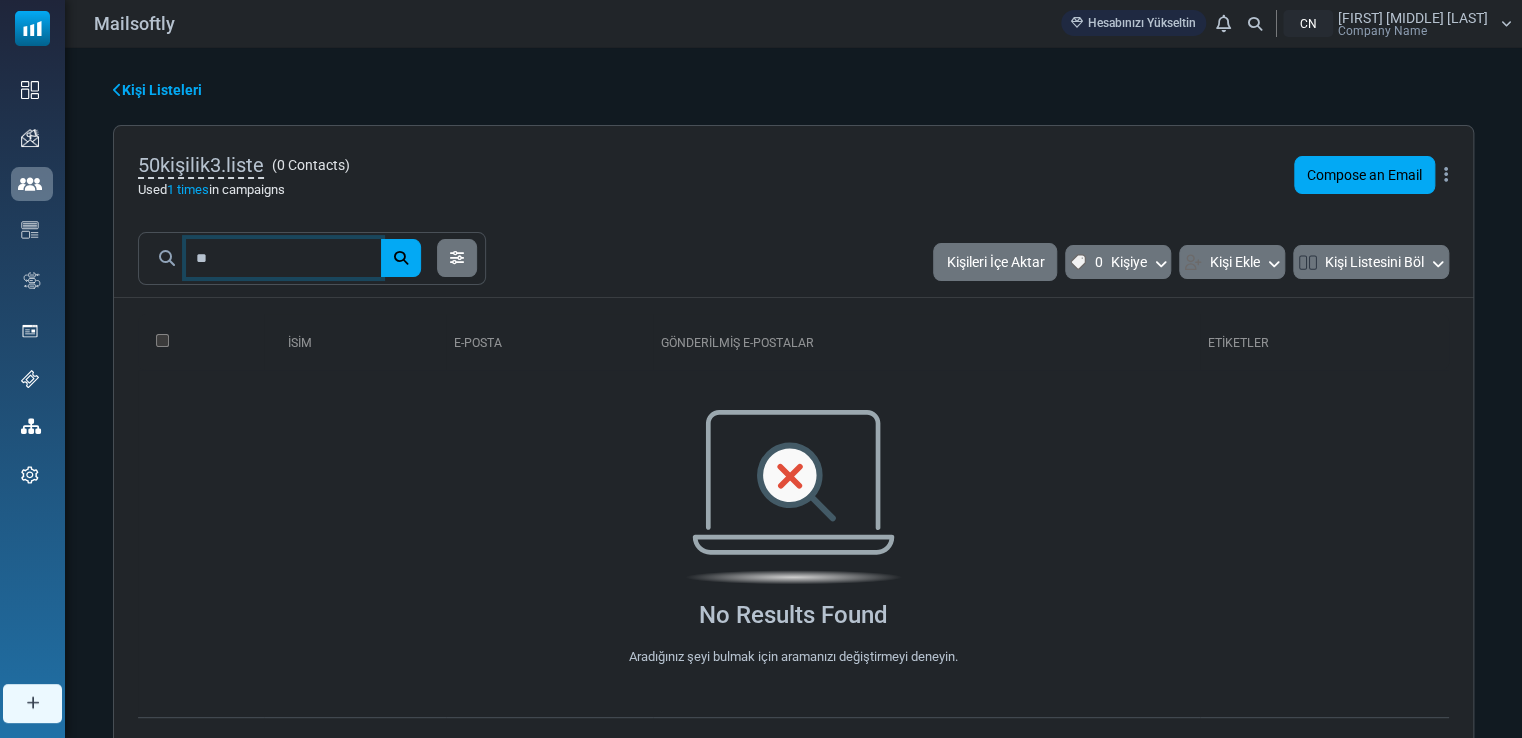 type on "*" 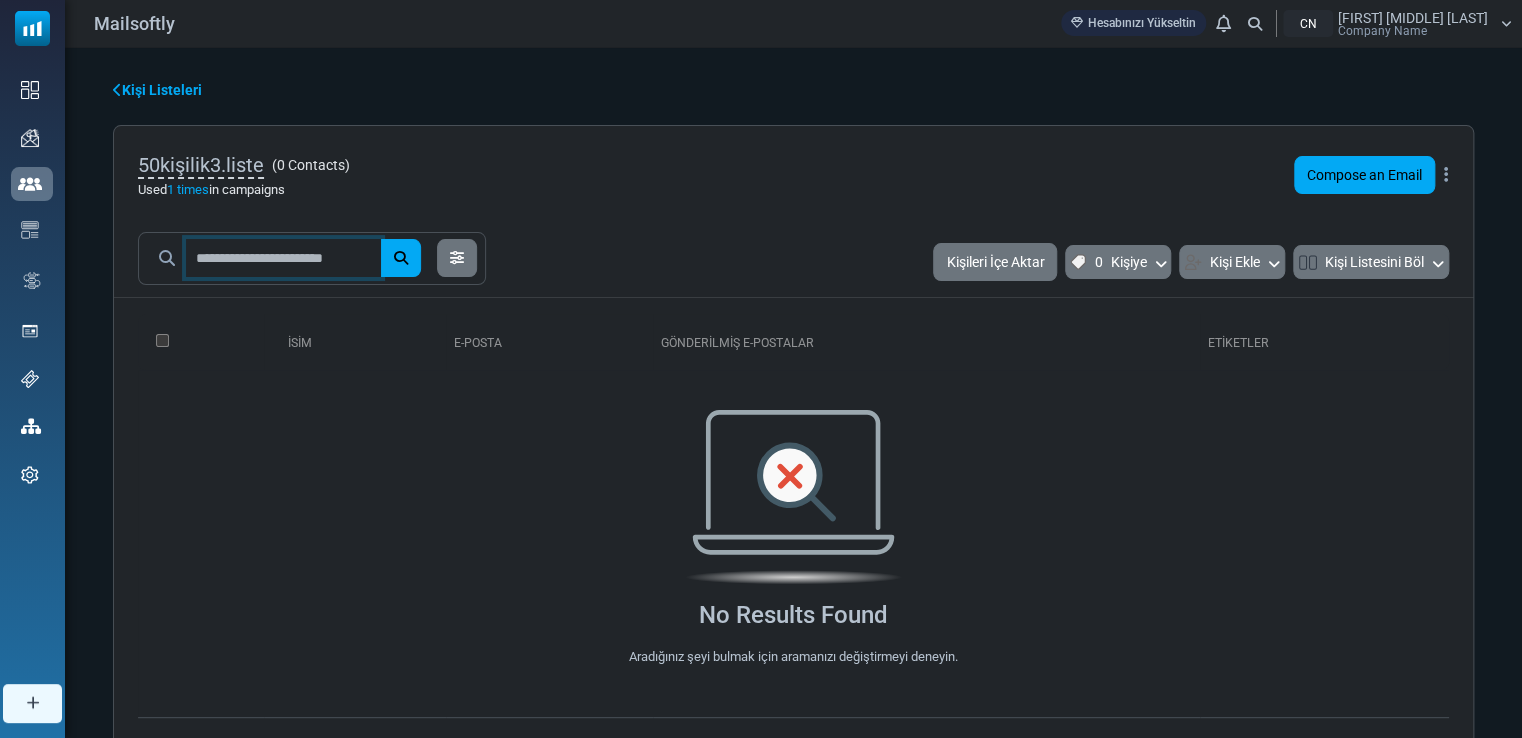 type 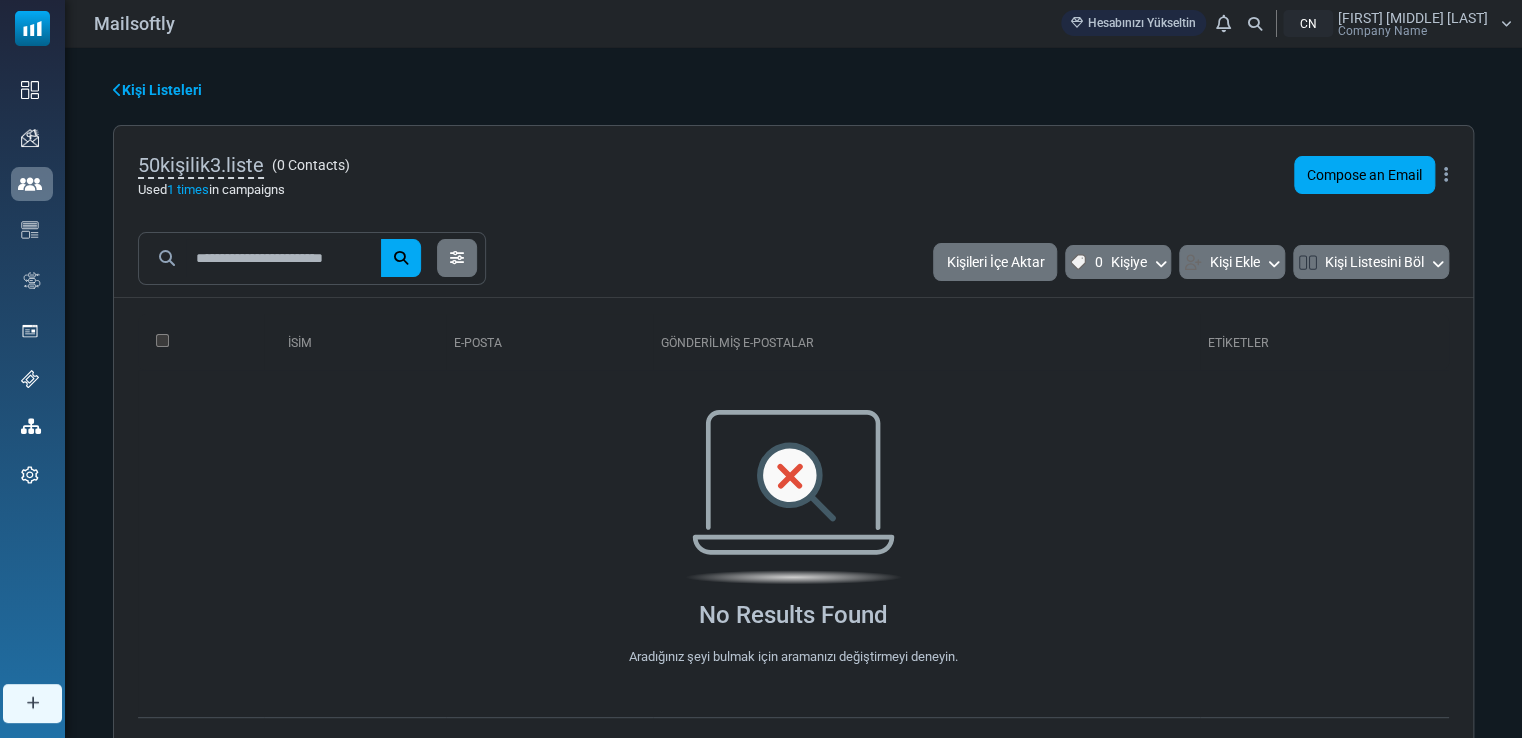click on "Kişi Listeleri" at bounding box center (157, 90) 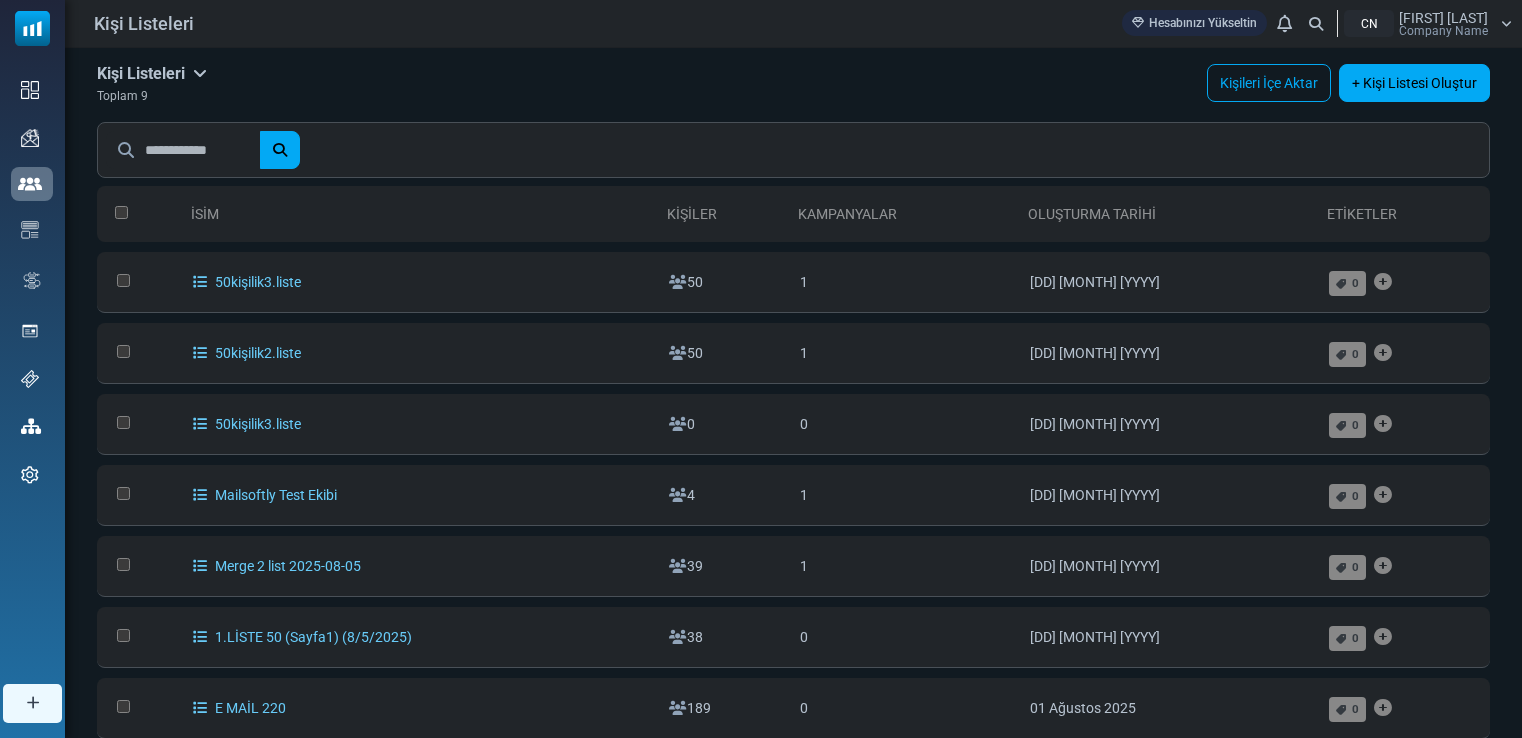 scroll, scrollTop: 0, scrollLeft: 0, axis: both 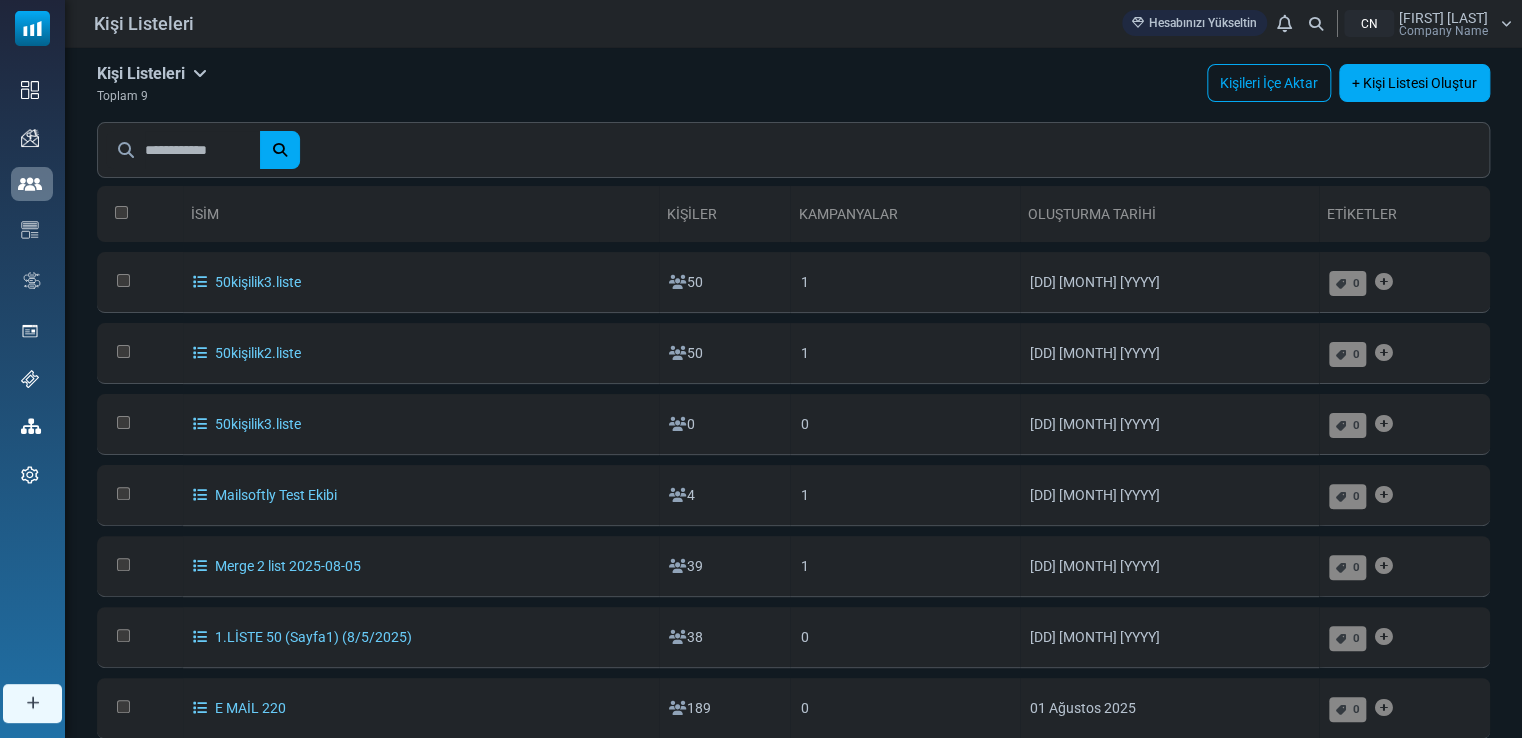 click at bounding box center (200, 353) 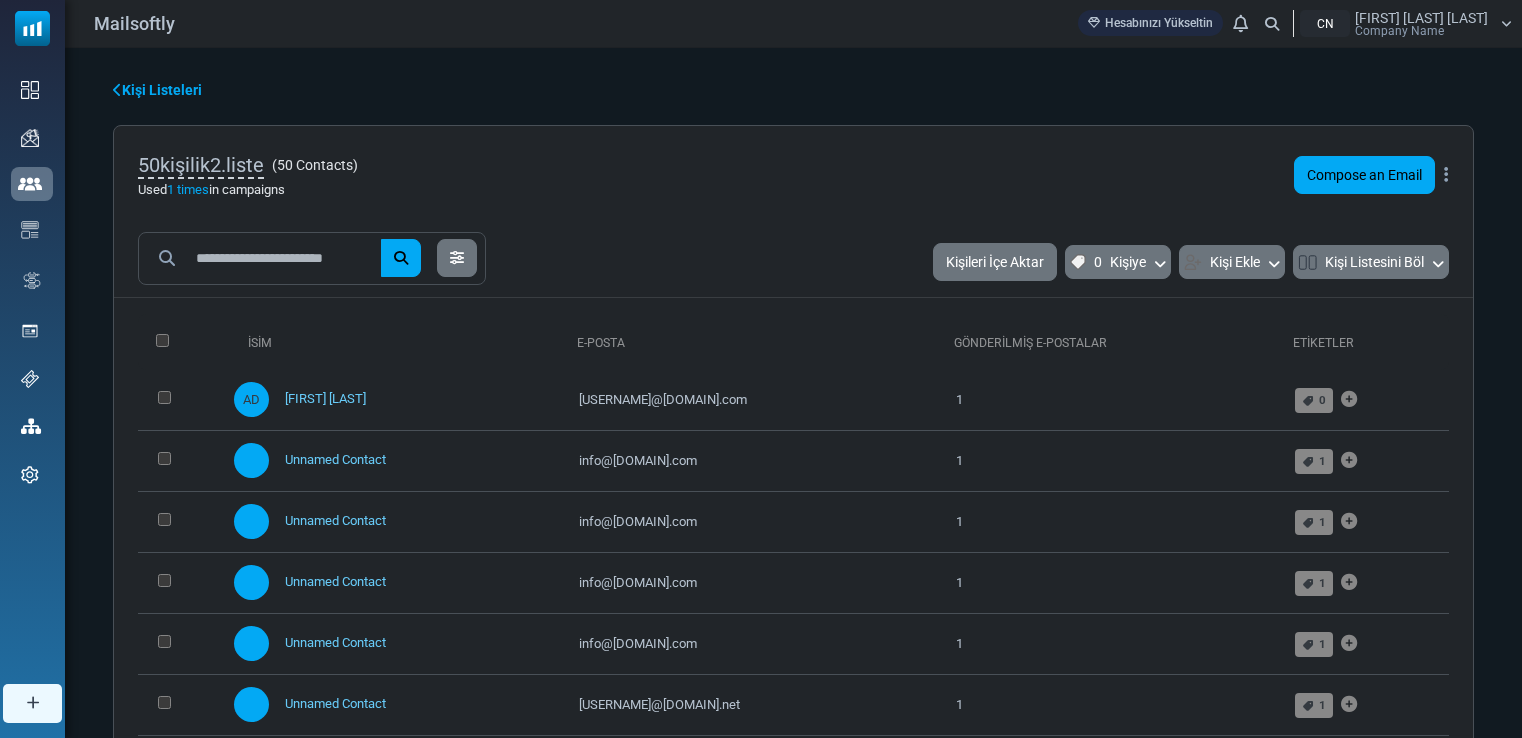 scroll, scrollTop: 0, scrollLeft: 0, axis: both 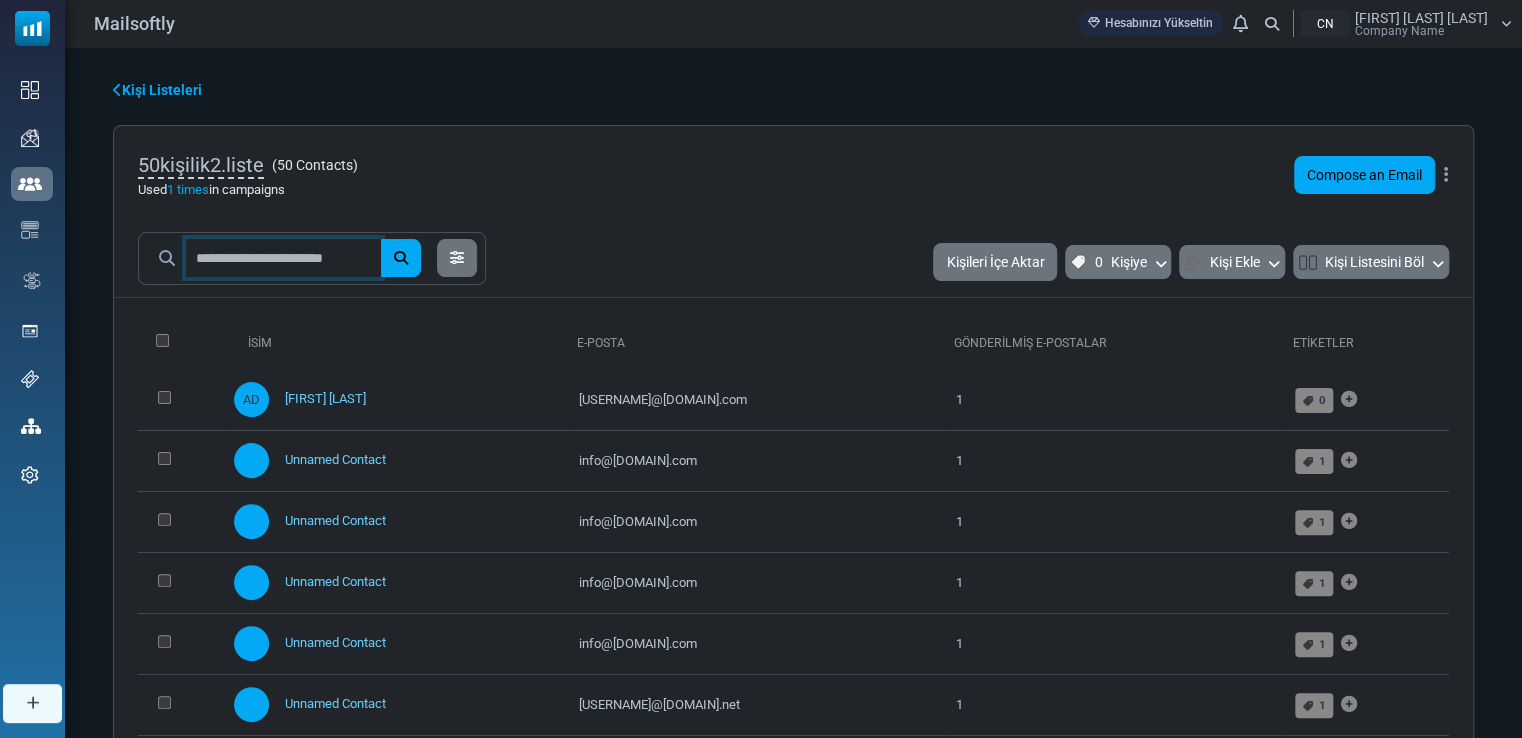 click at bounding box center [283, 258] 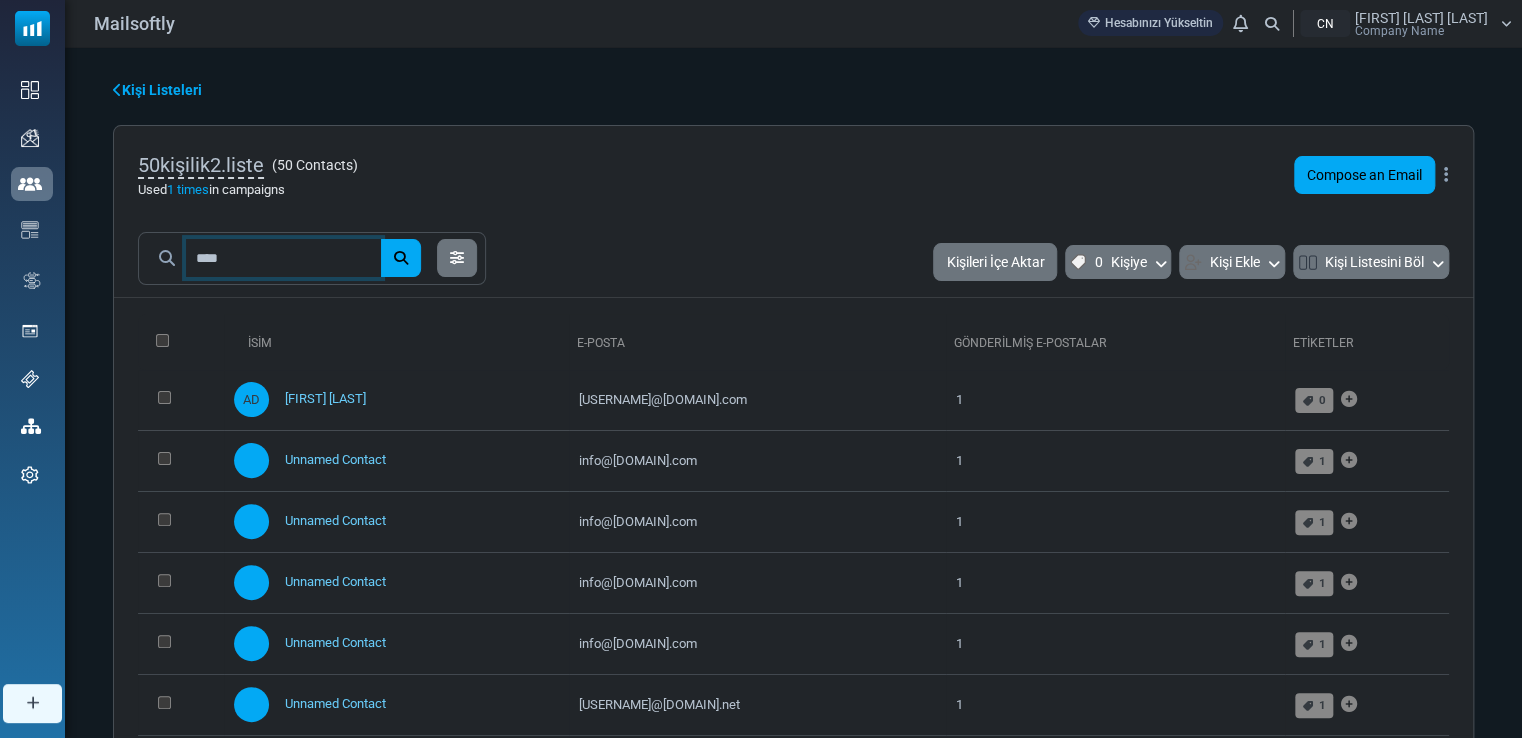 click at bounding box center [401, 258] 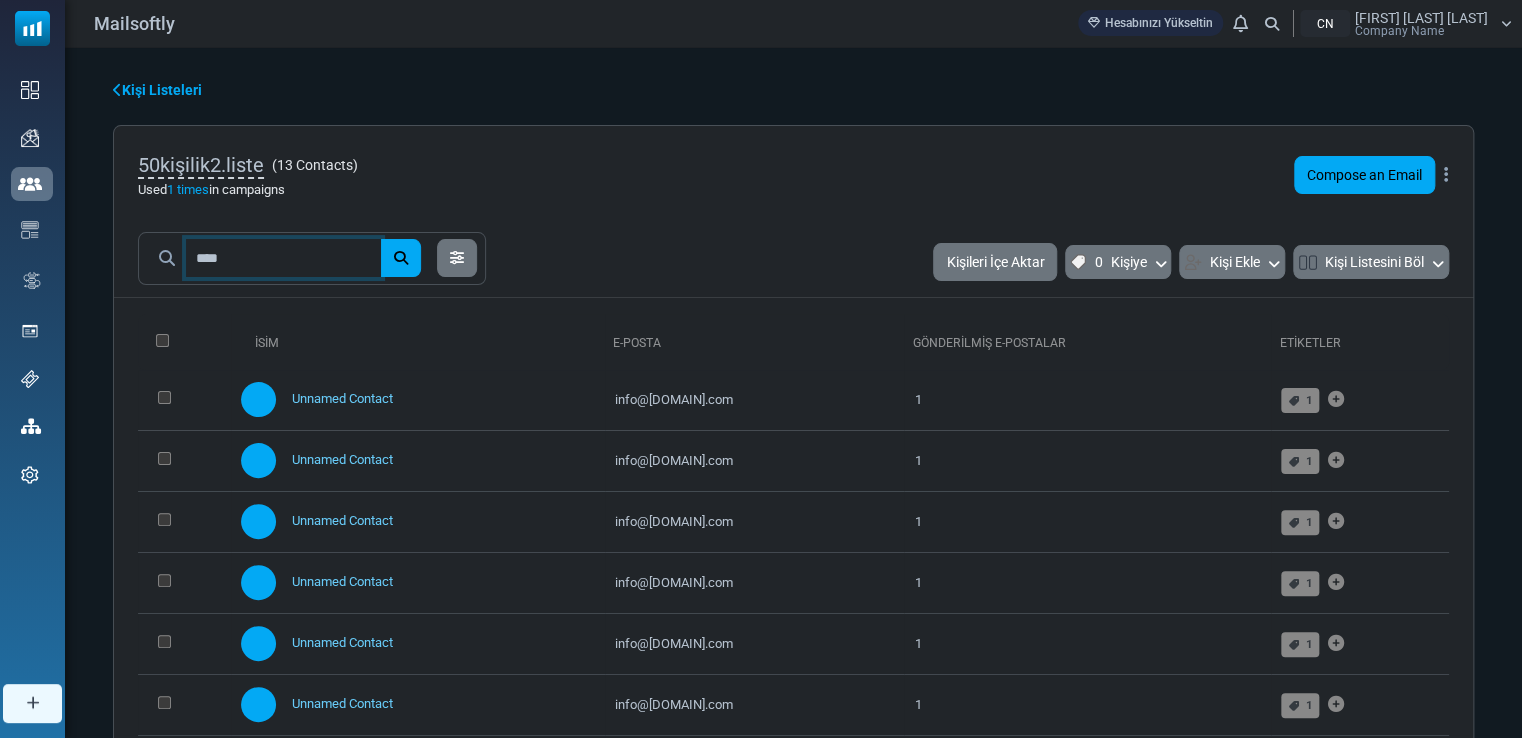 type on "**********" 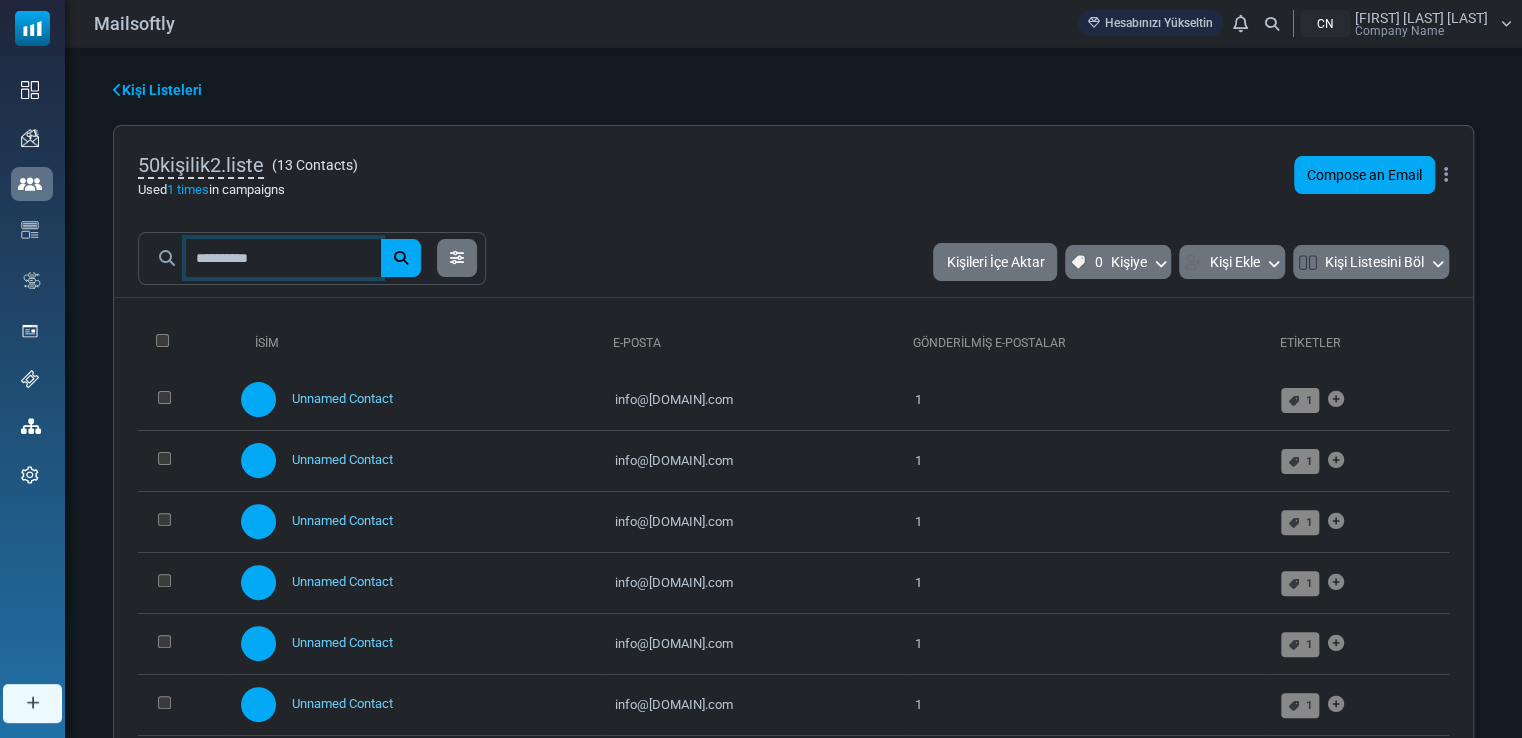 click at bounding box center (401, 258) 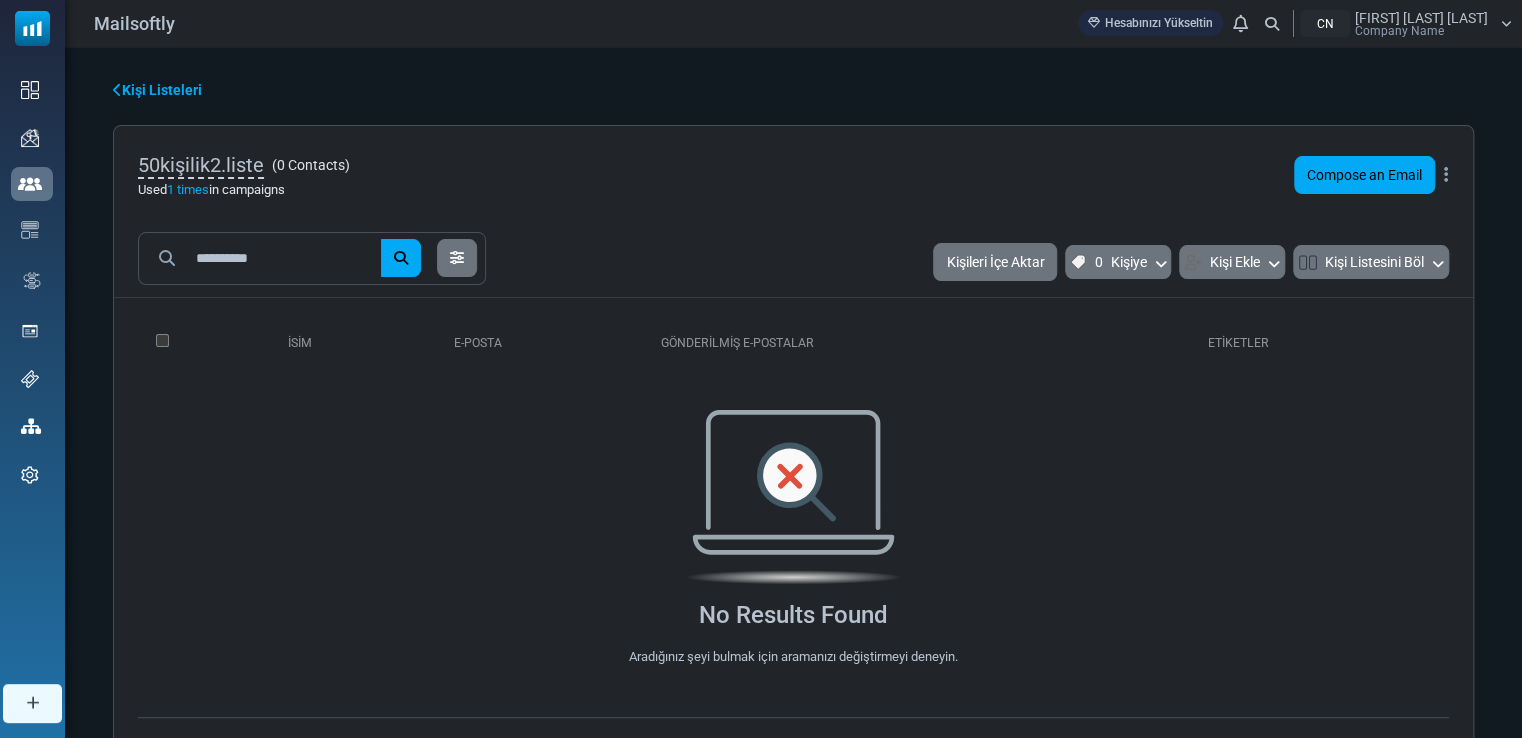 click on "**********" at bounding box center (793, 450) 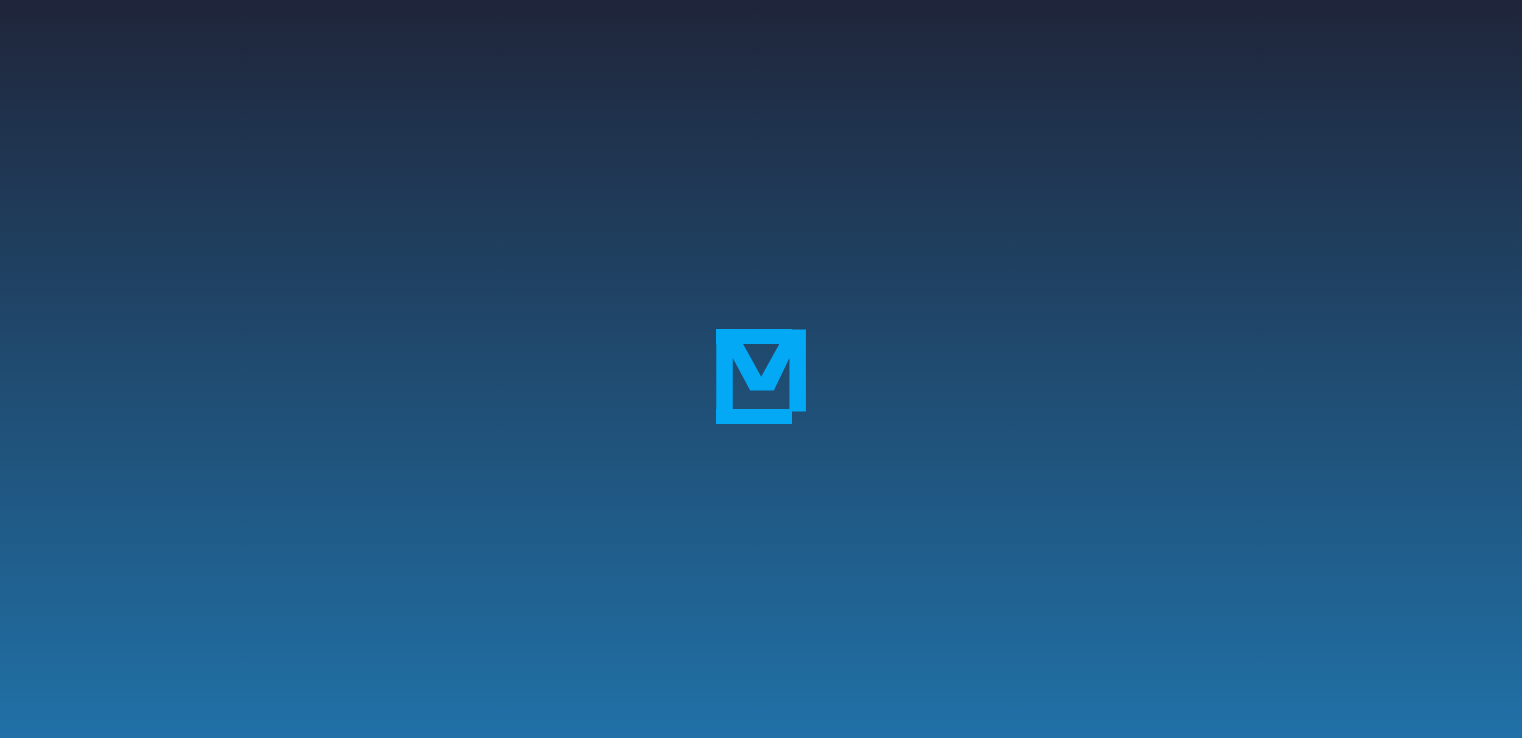 scroll, scrollTop: 0, scrollLeft: 0, axis: both 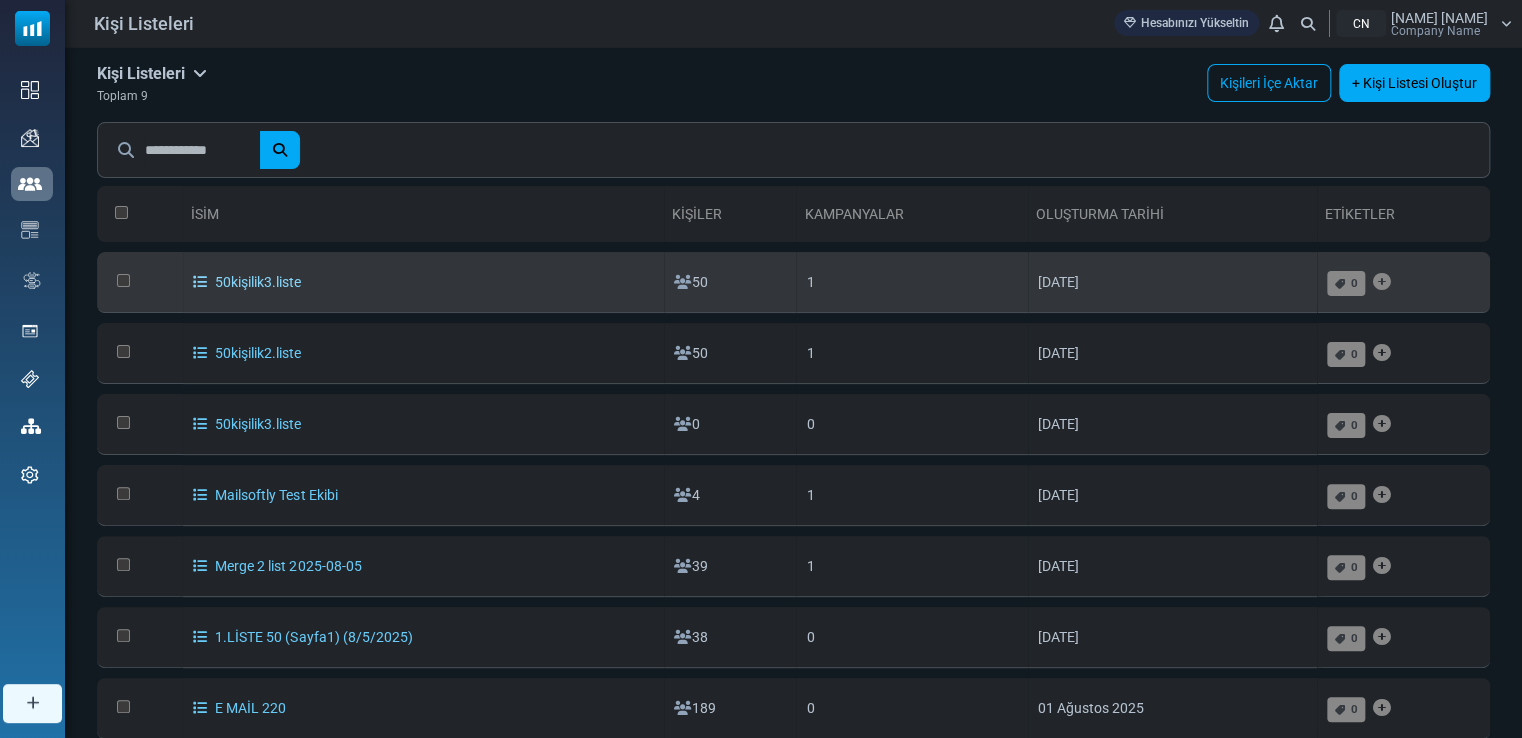 click at bounding box center [200, 282] 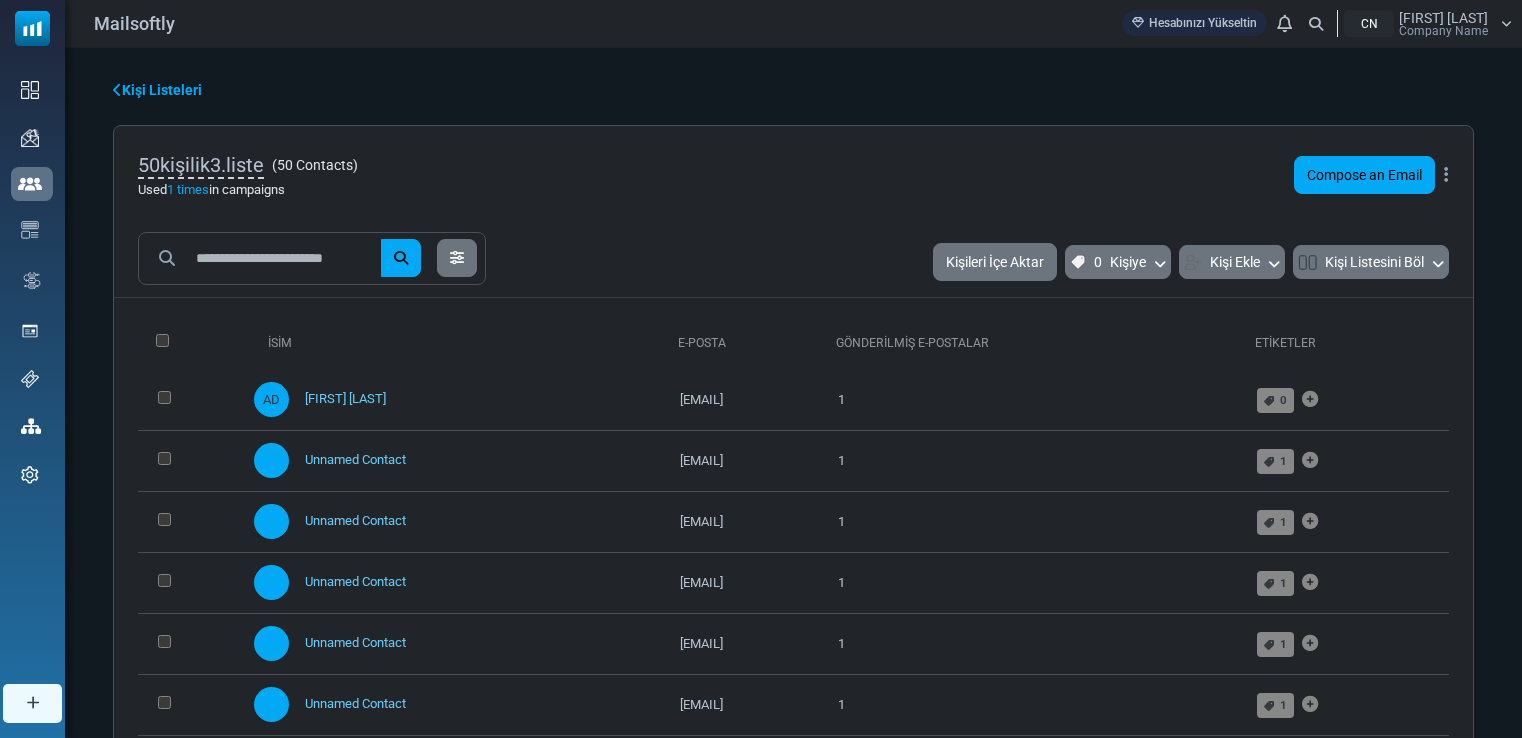scroll, scrollTop: 0, scrollLeft: 0, axis: both 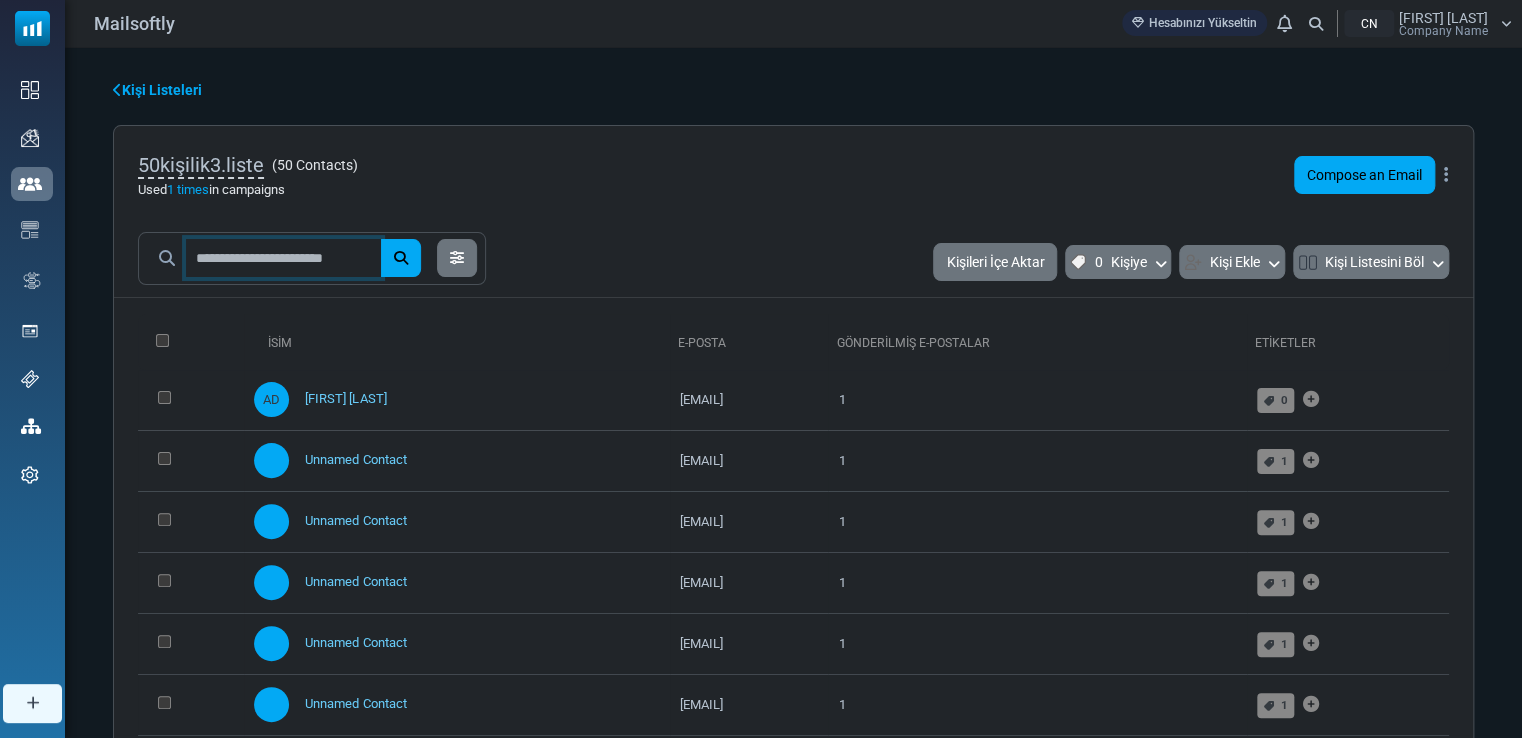 click at bounding box center (283, 258) 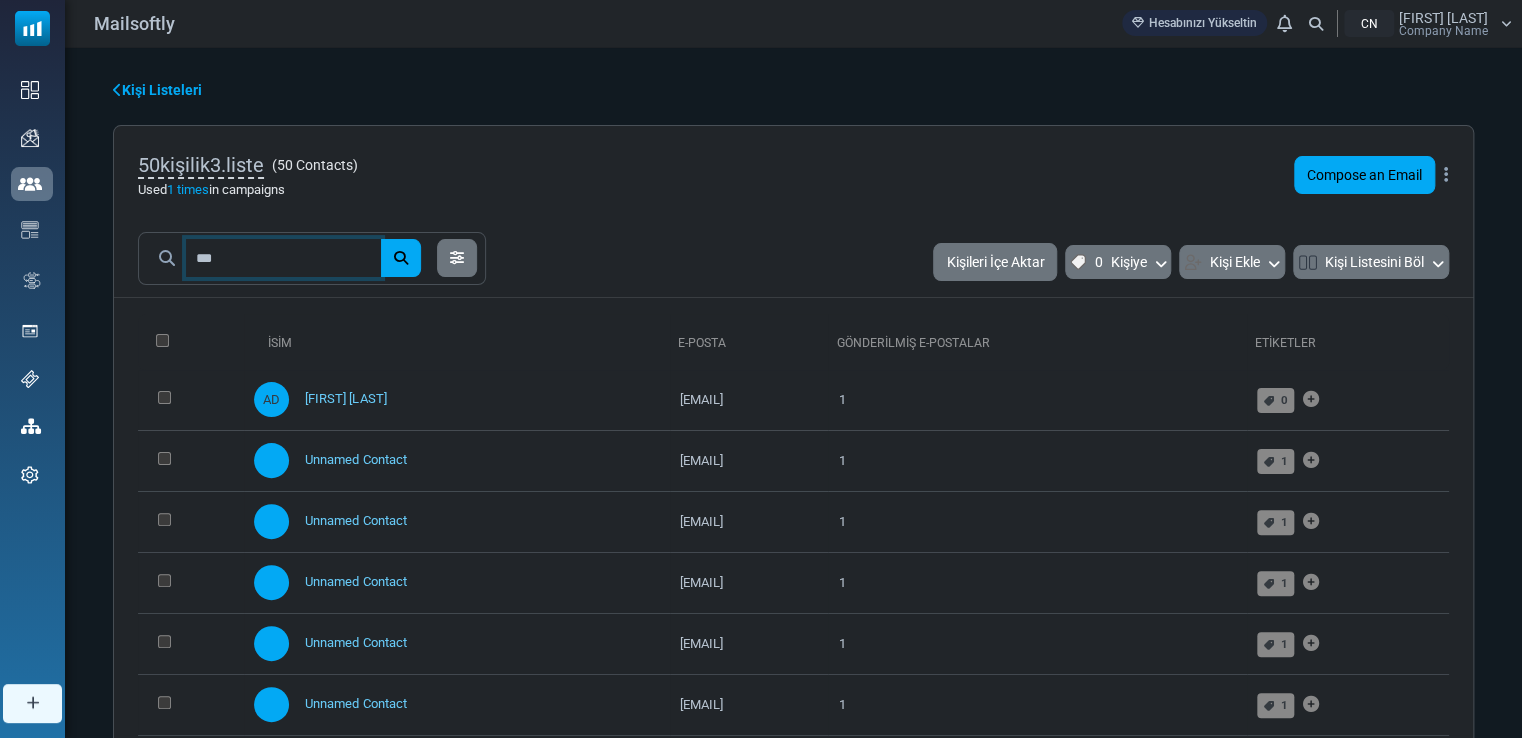 click on "***" at bounding box center (283, 258) 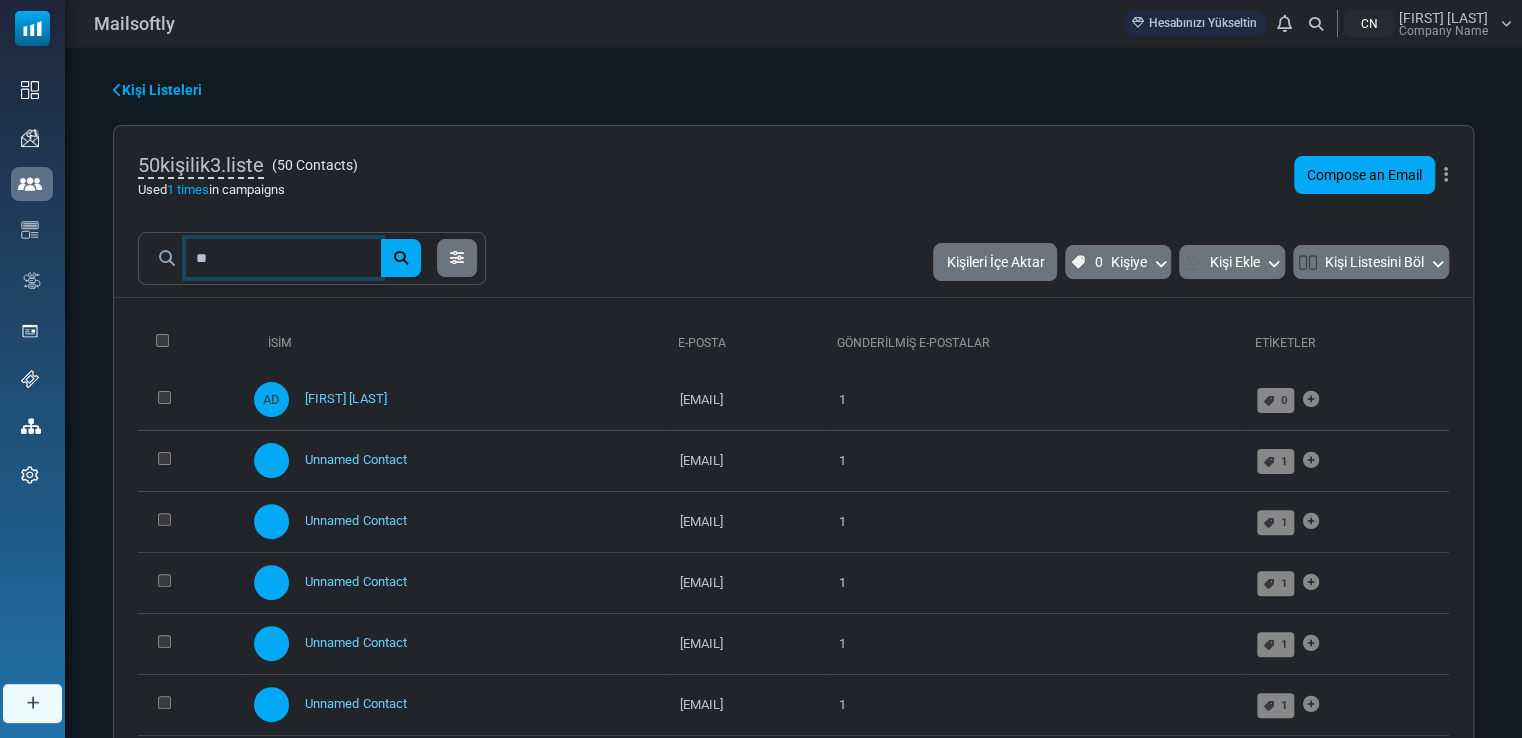 type on "*" 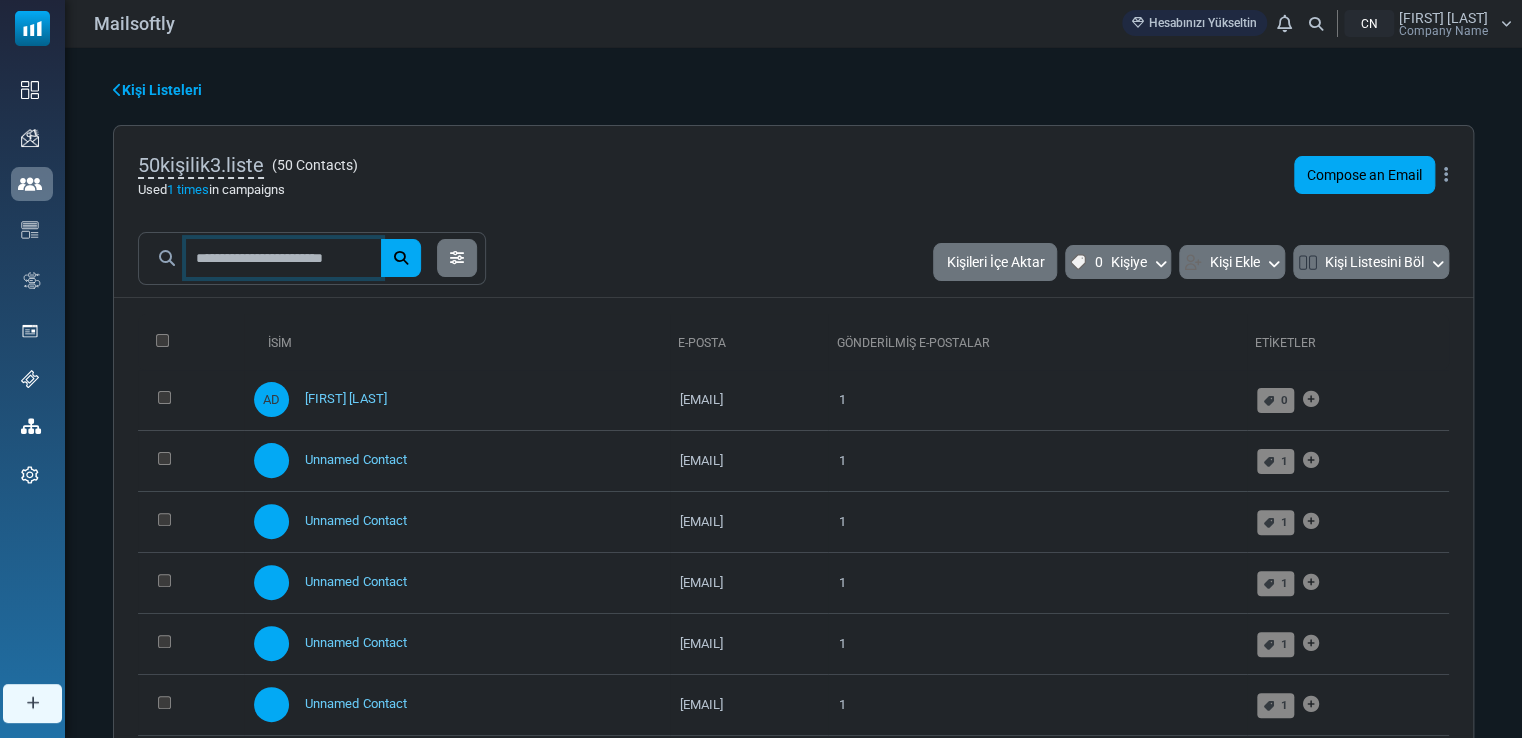 paste on "**********" 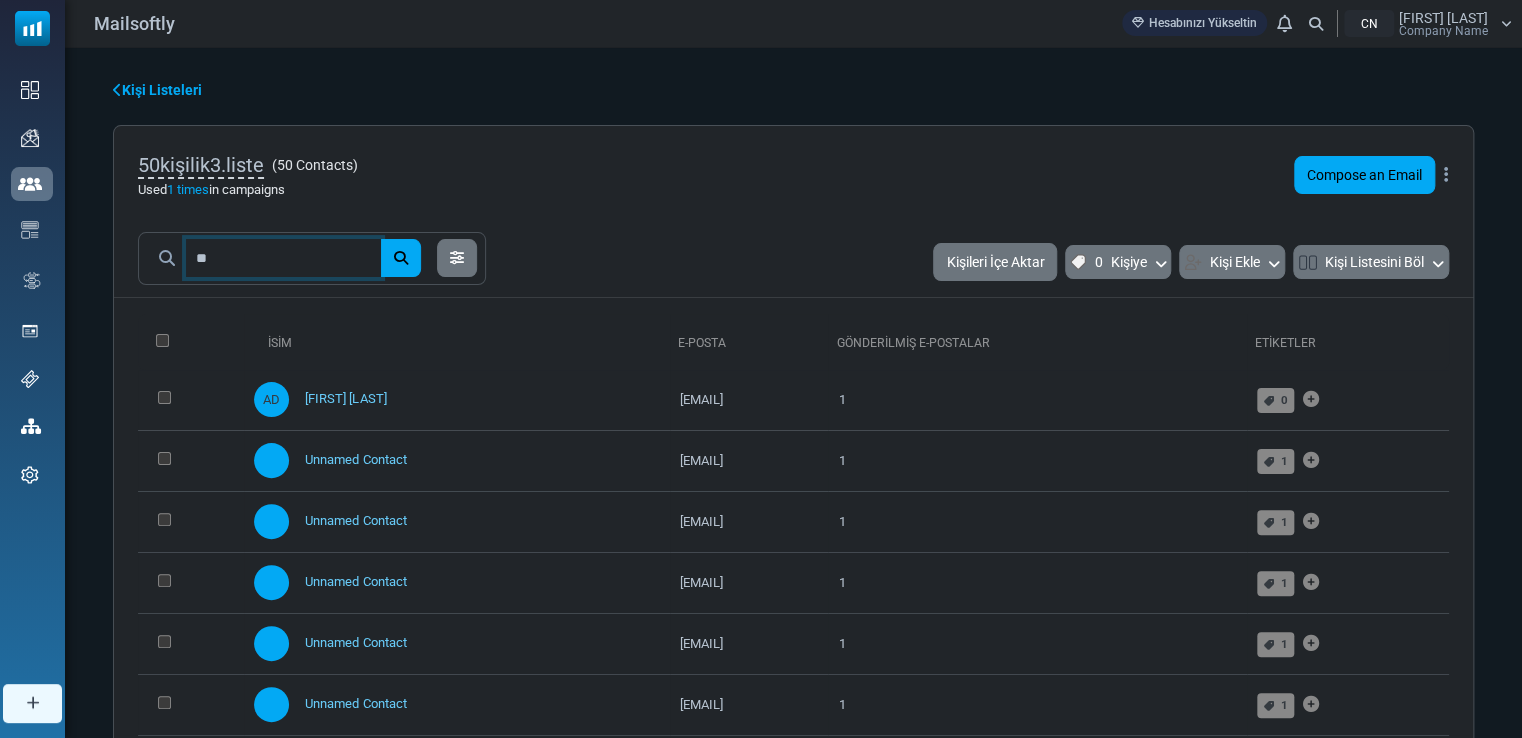 type on "*" 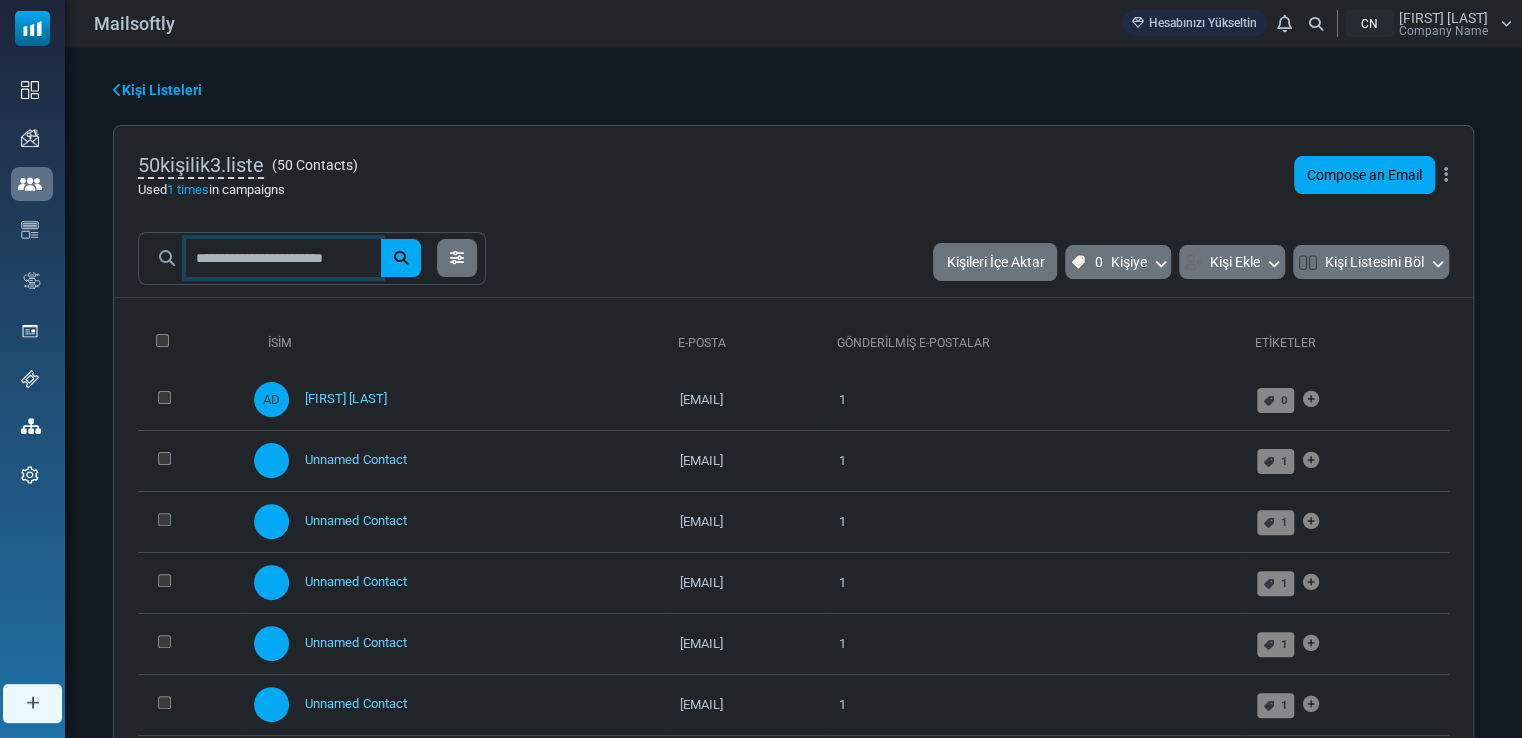 paste on "**********" 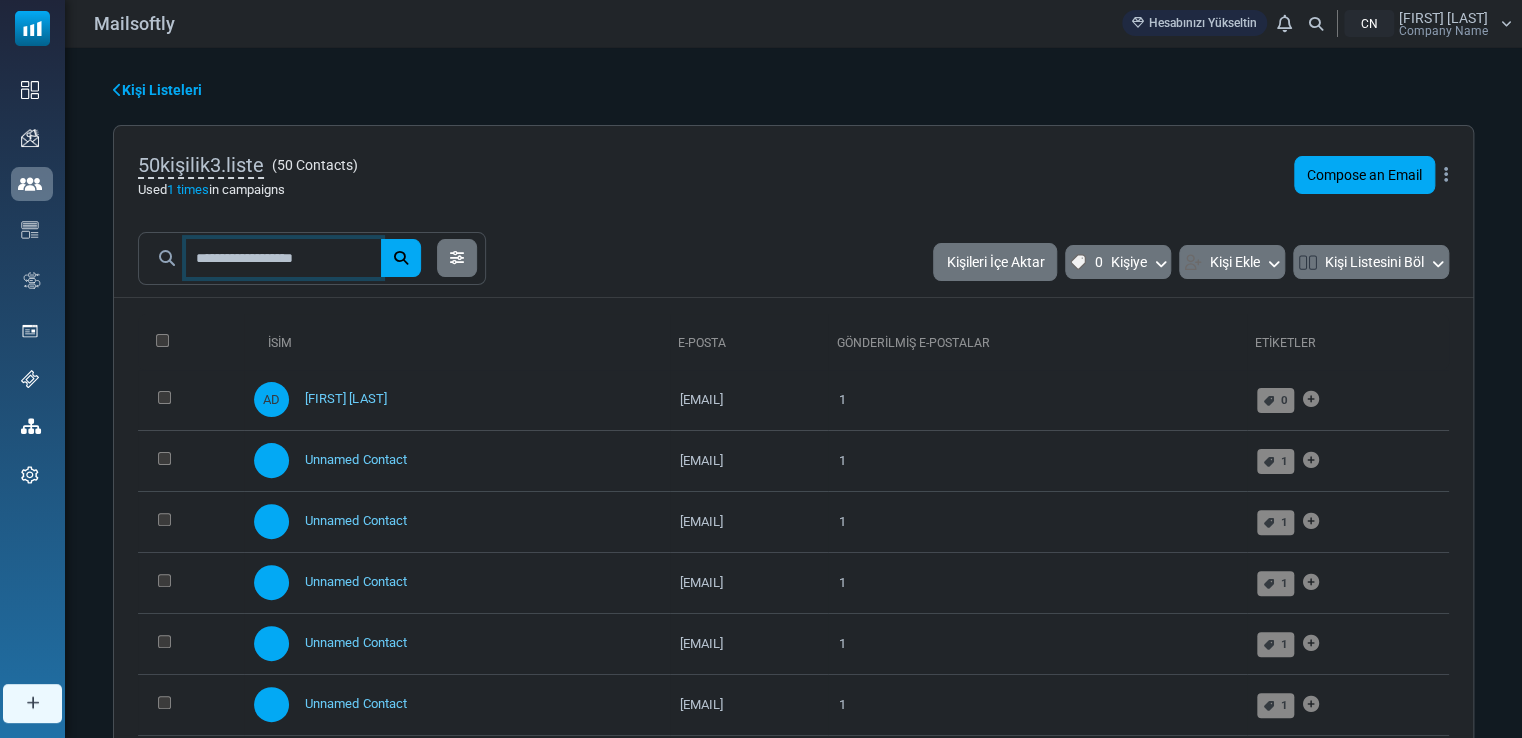 click on "**********" at bounding box center [283, 258] 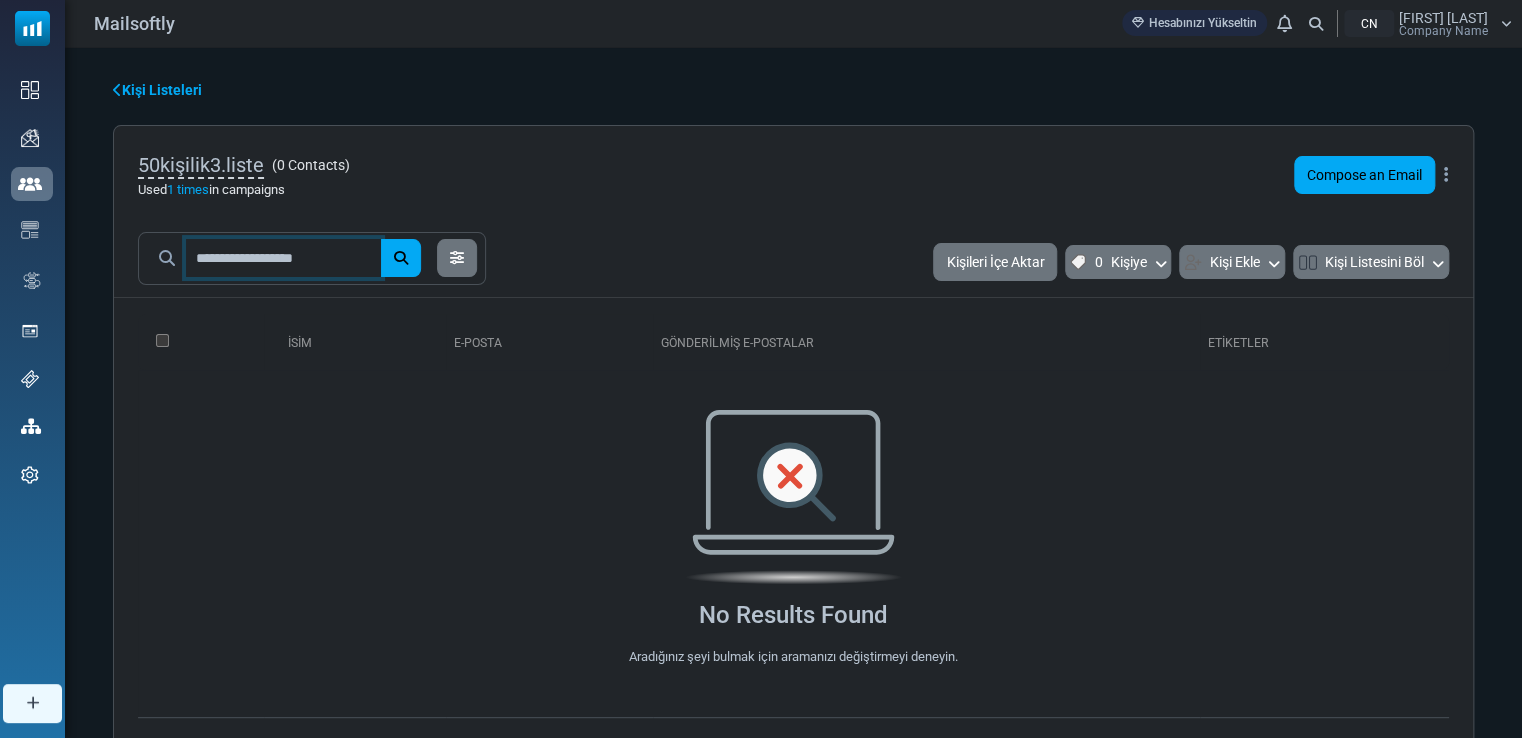 click on "**********" at bounding box center [283, 258] 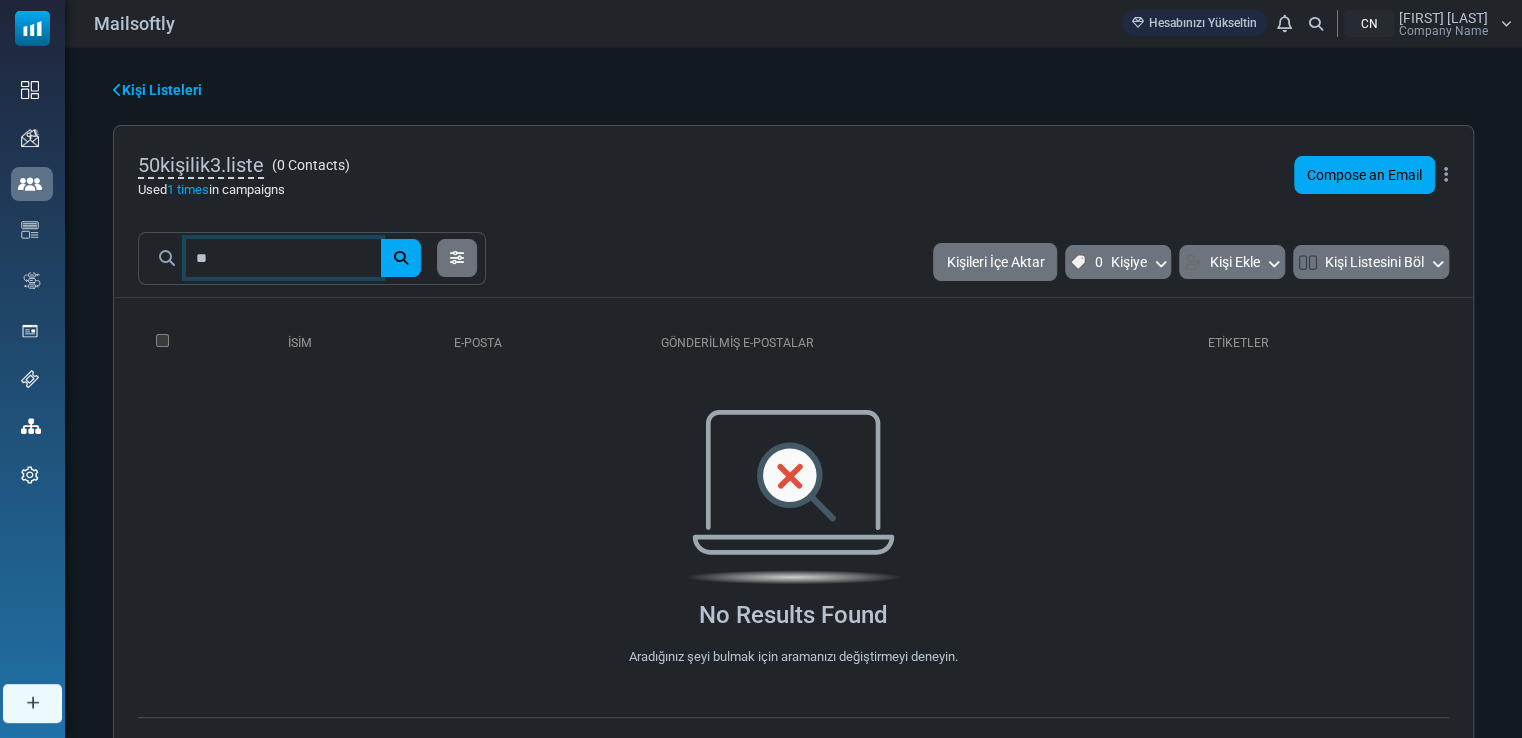 type on "*" 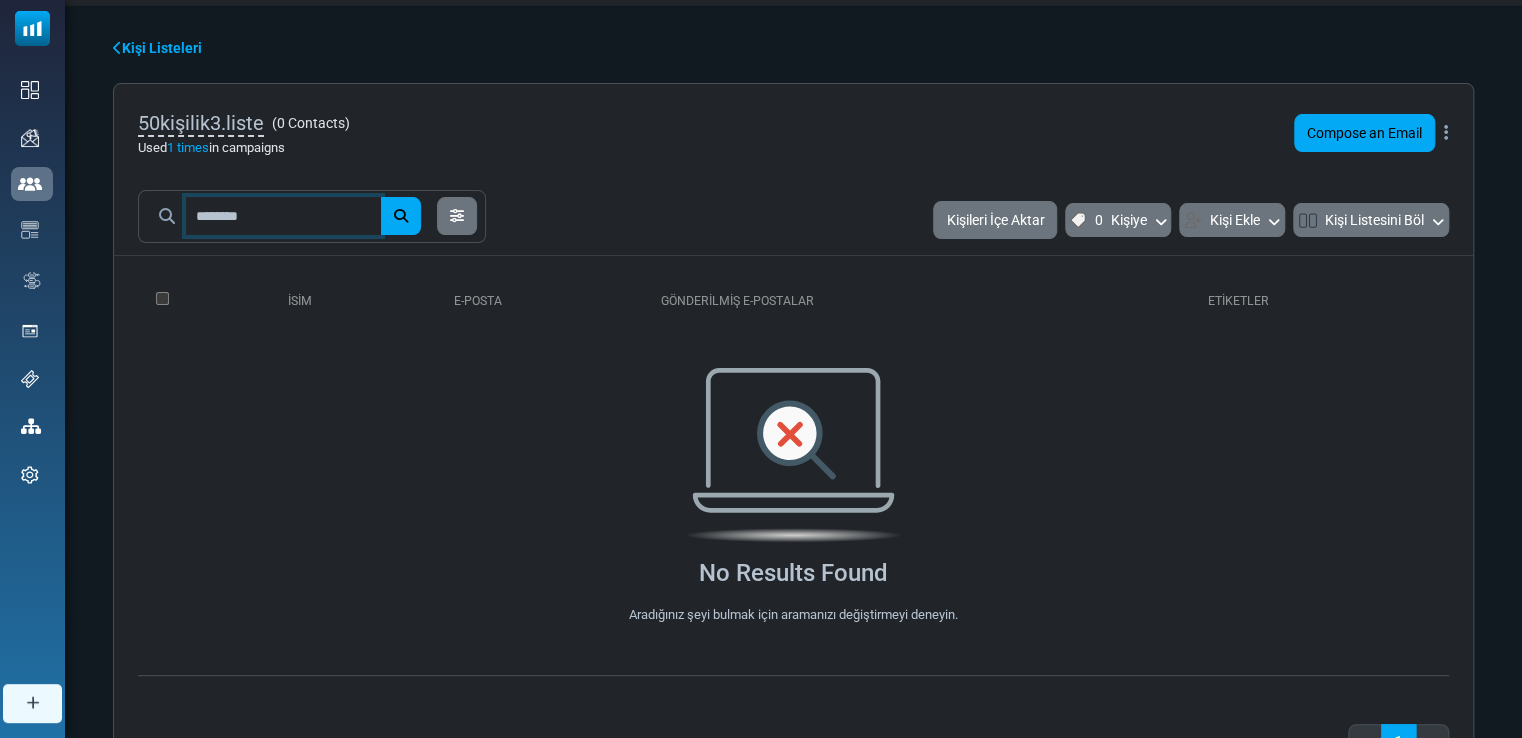 scroll, scrollTop: 100, scrollLeft: 0, axis: vertical 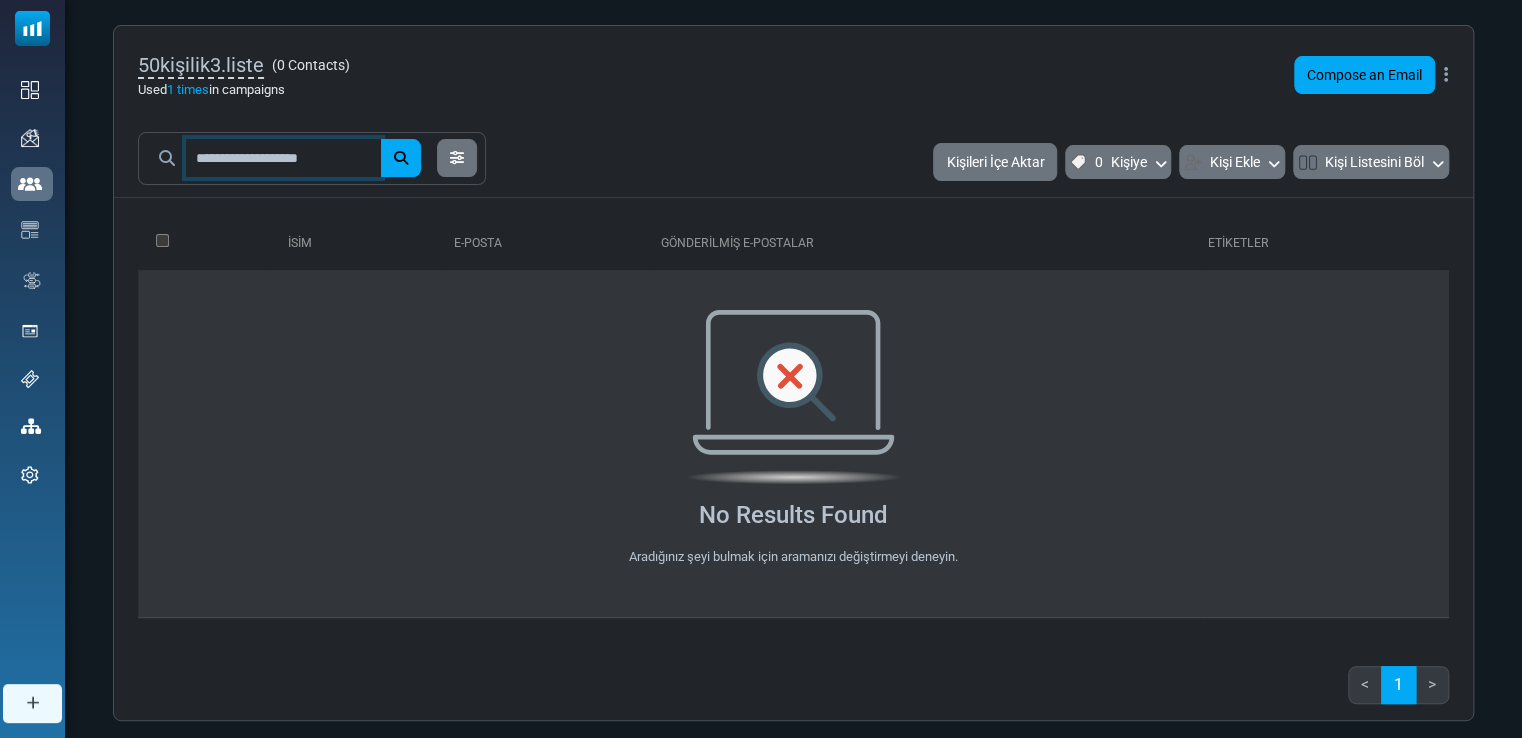 type on "**********" 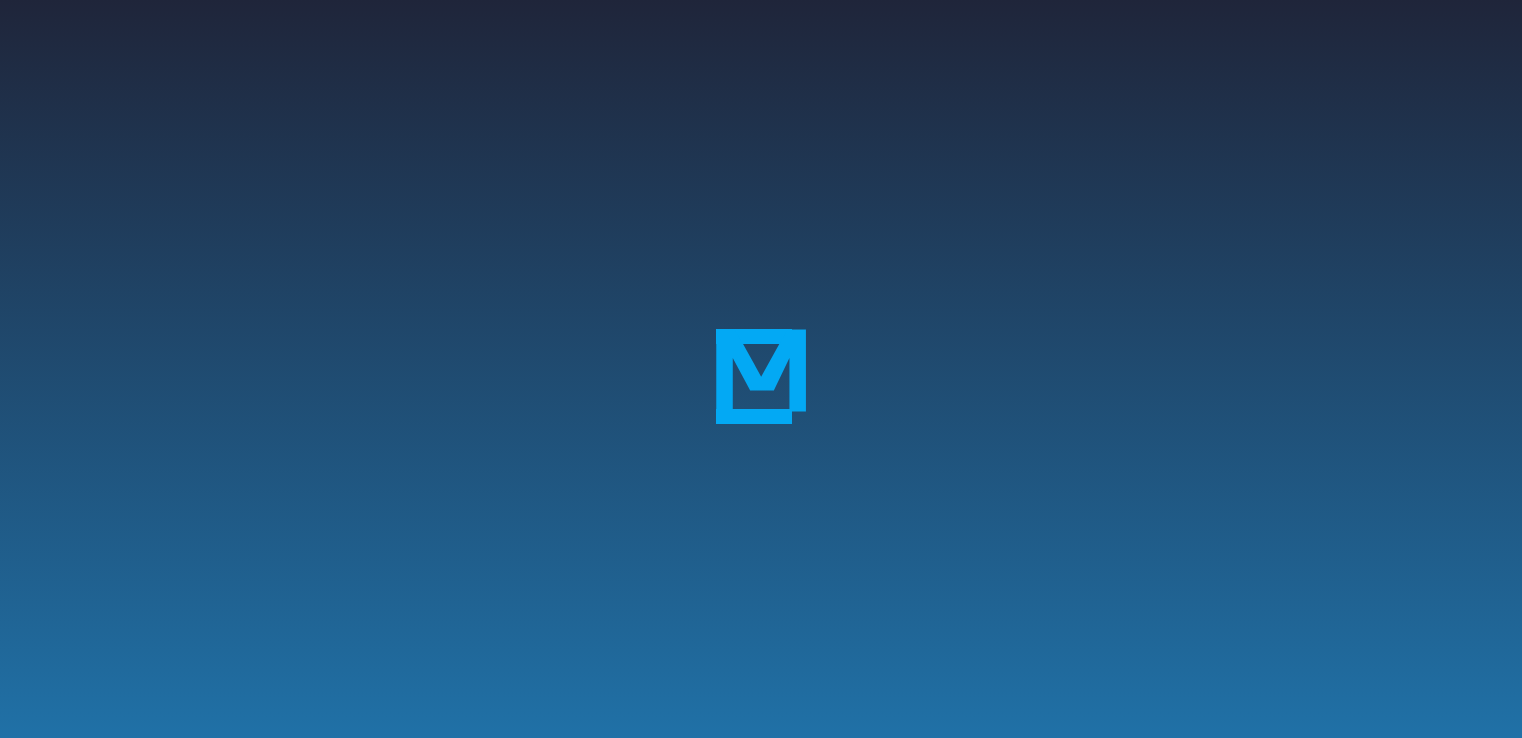 scroll, scrollTop: 0, scrollLeft: 0, axis: both 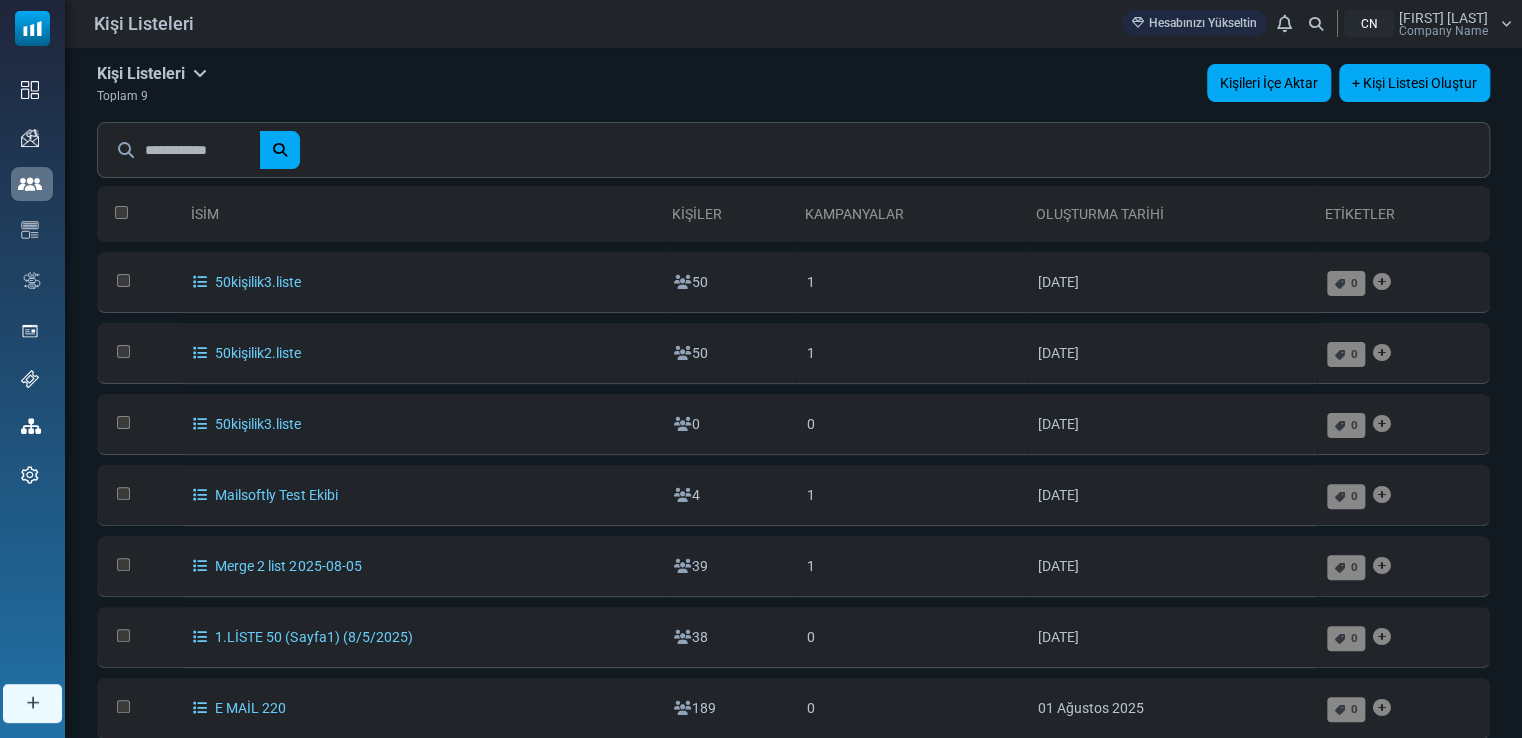 click on "Kişileri İçe Aktar" at bounding box center [1269, 83] 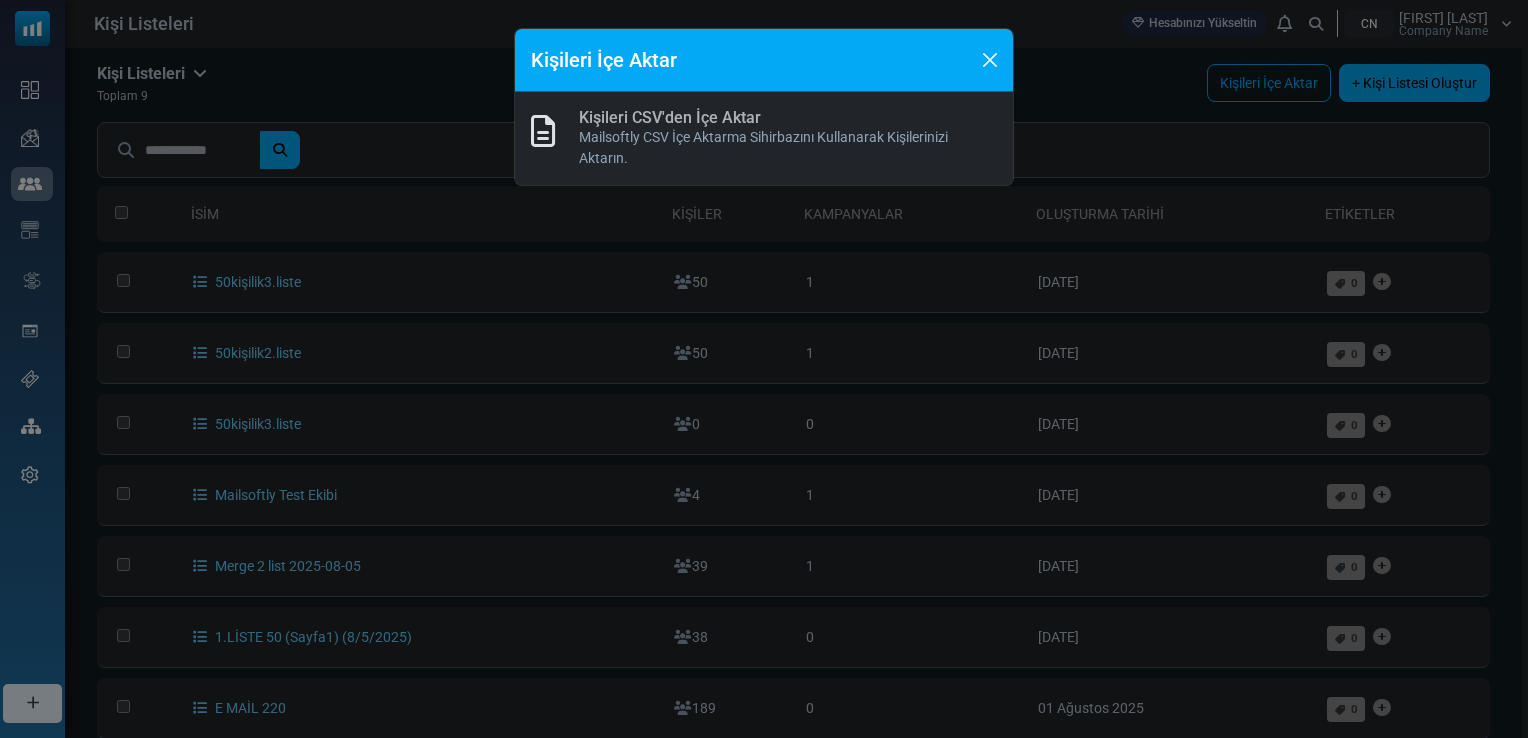click on "Kişileri CSV'den İçe Aktar" at bounding box center [670, 117] 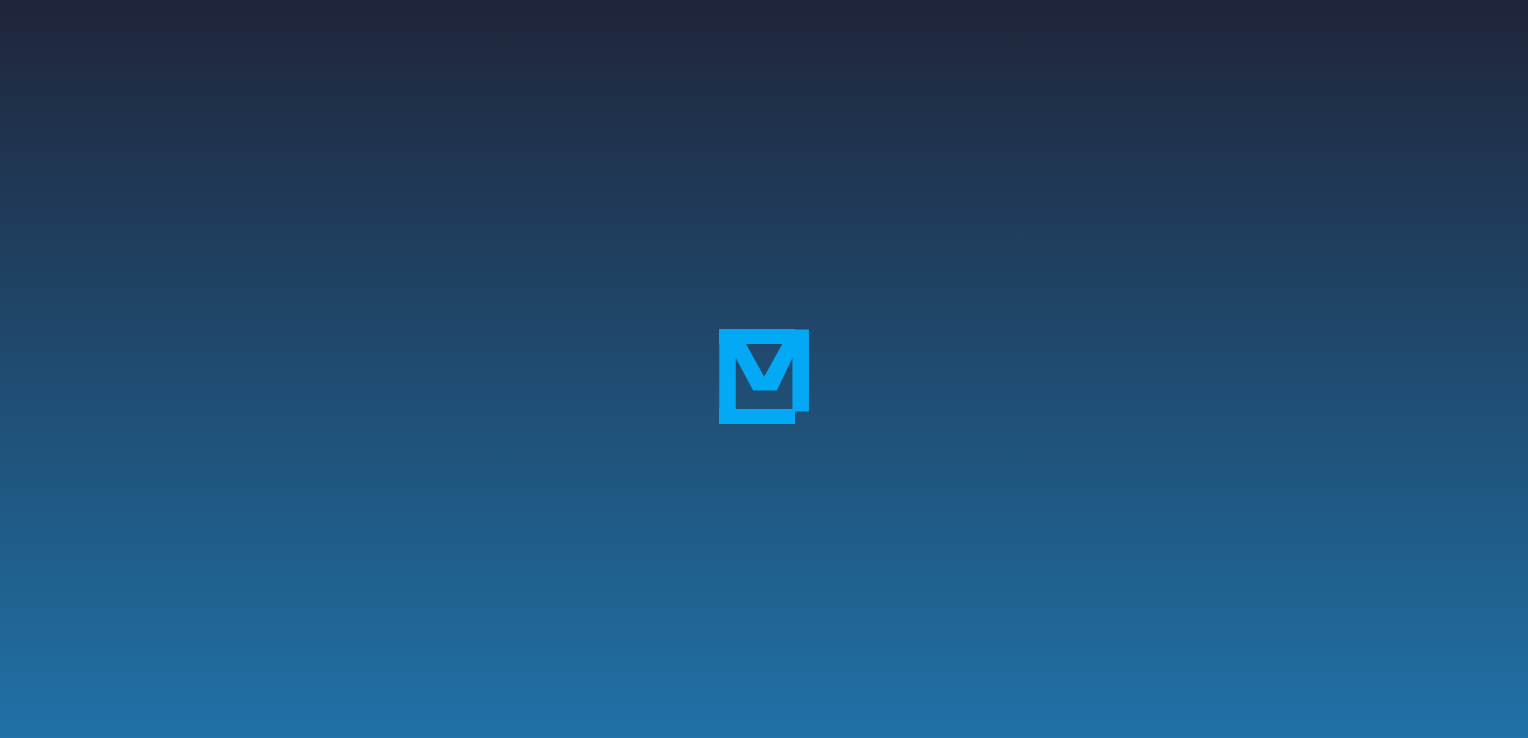 scroll, scrollTop: 0, scrollLeft: 0, axis: both 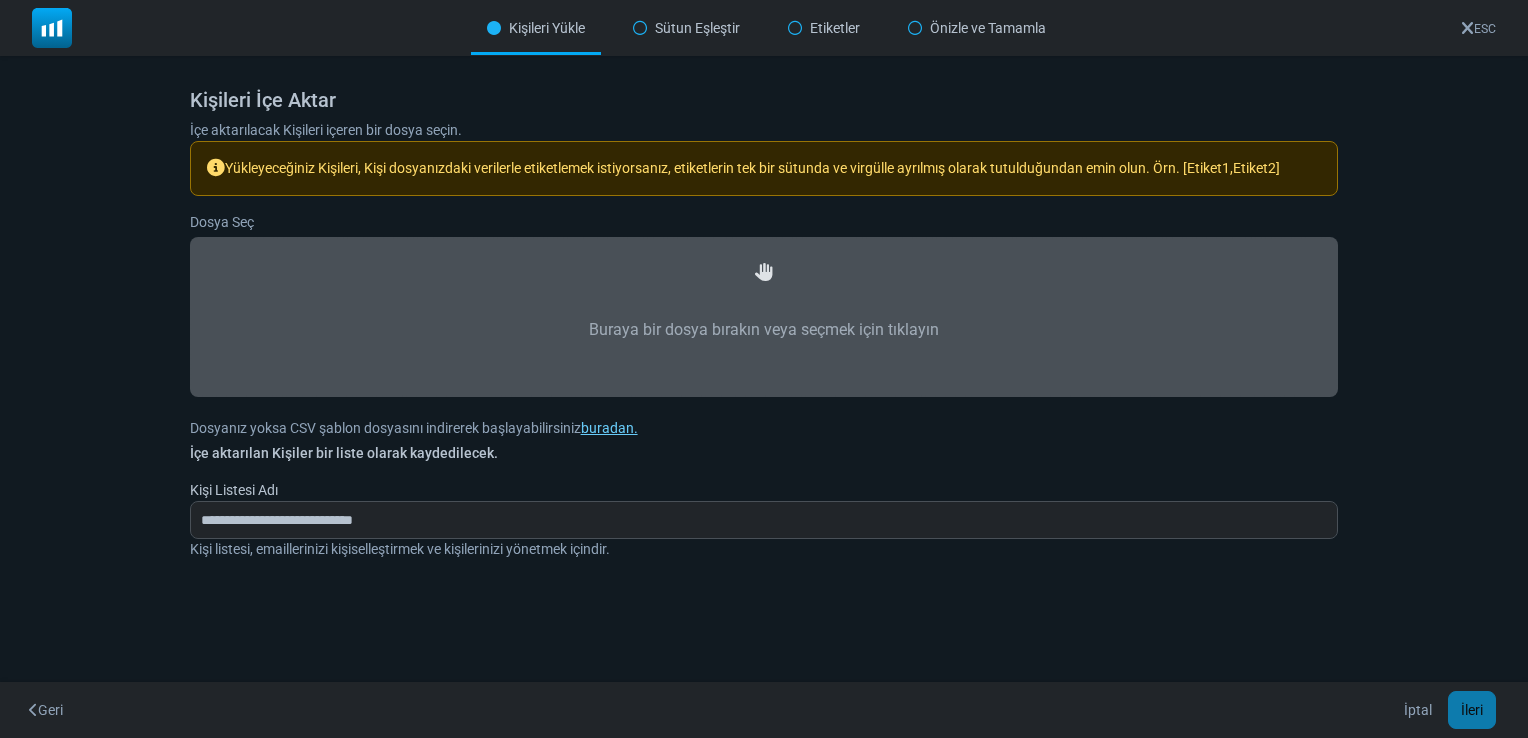 click on "Buraya bir dosya bırakın veya seçmek için tıklayın" at bounding box center [764, 330] 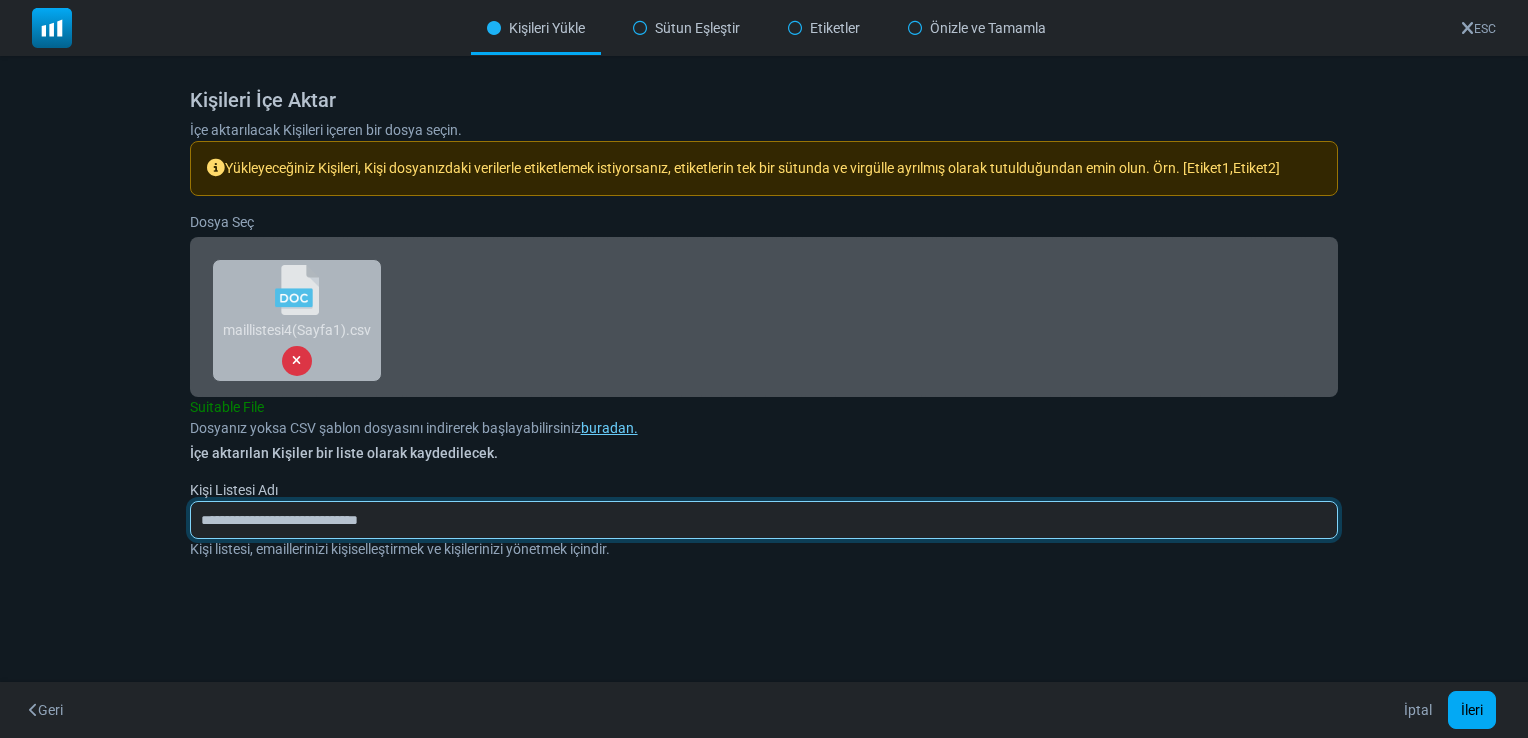 click on "**********" at bounding box center [764, 520] 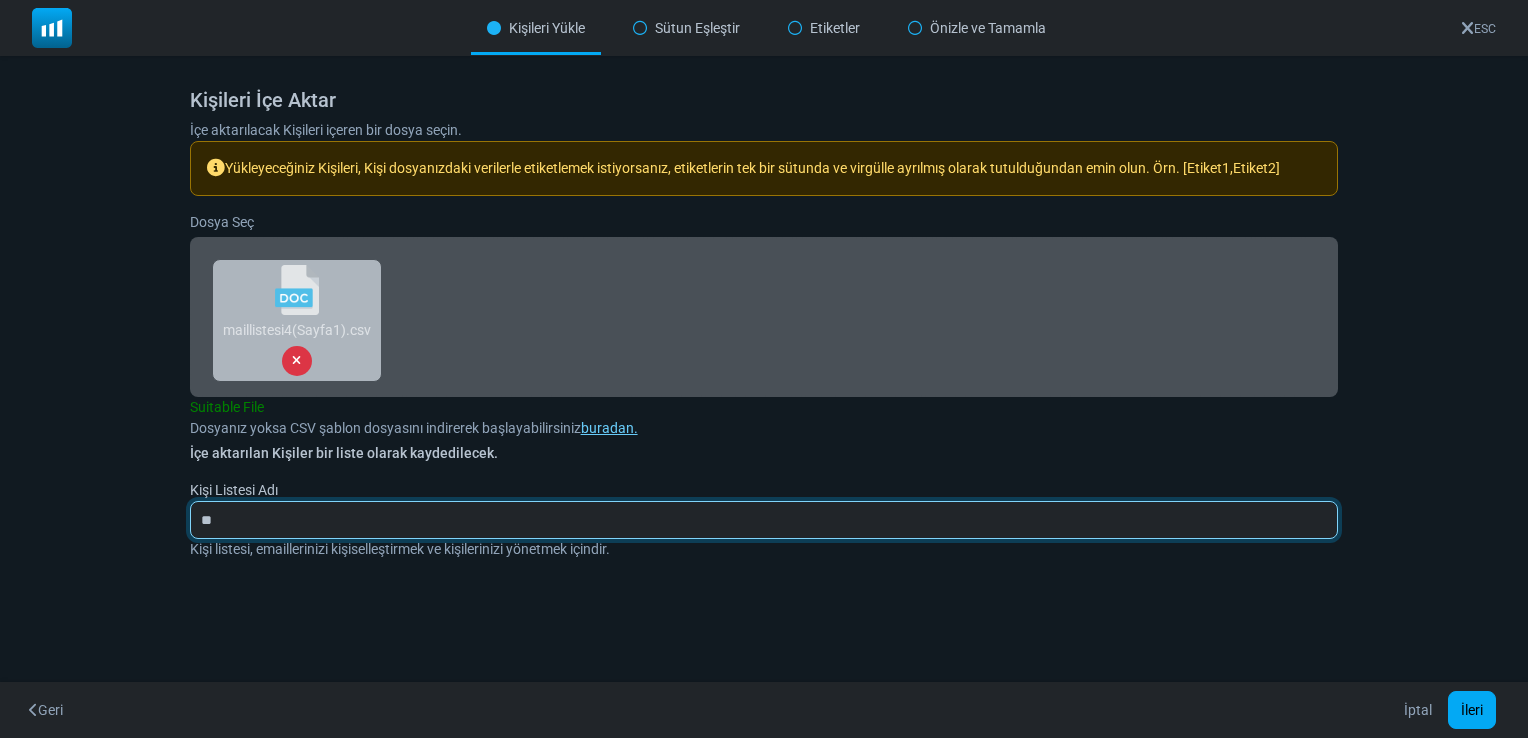 type on "*" 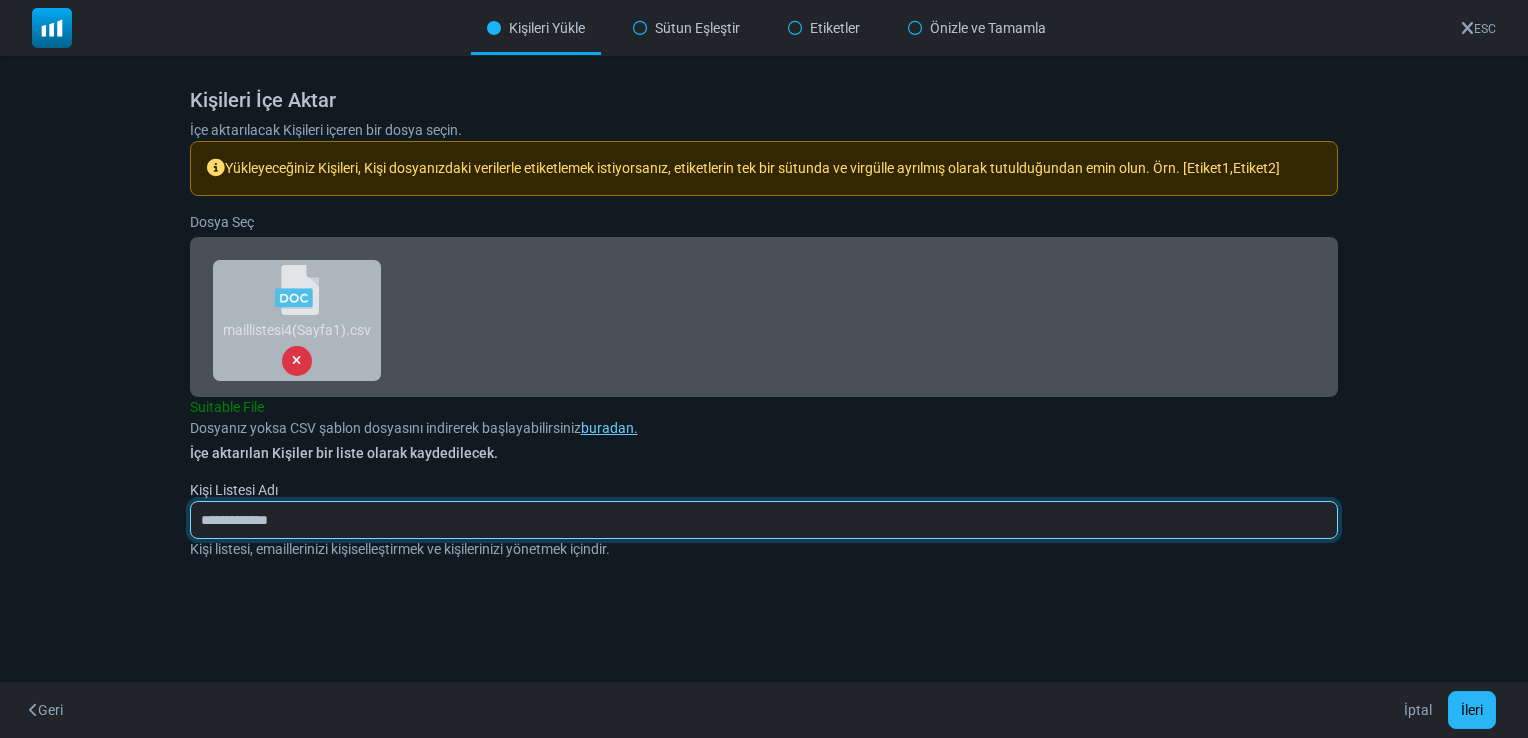 type on "**********" 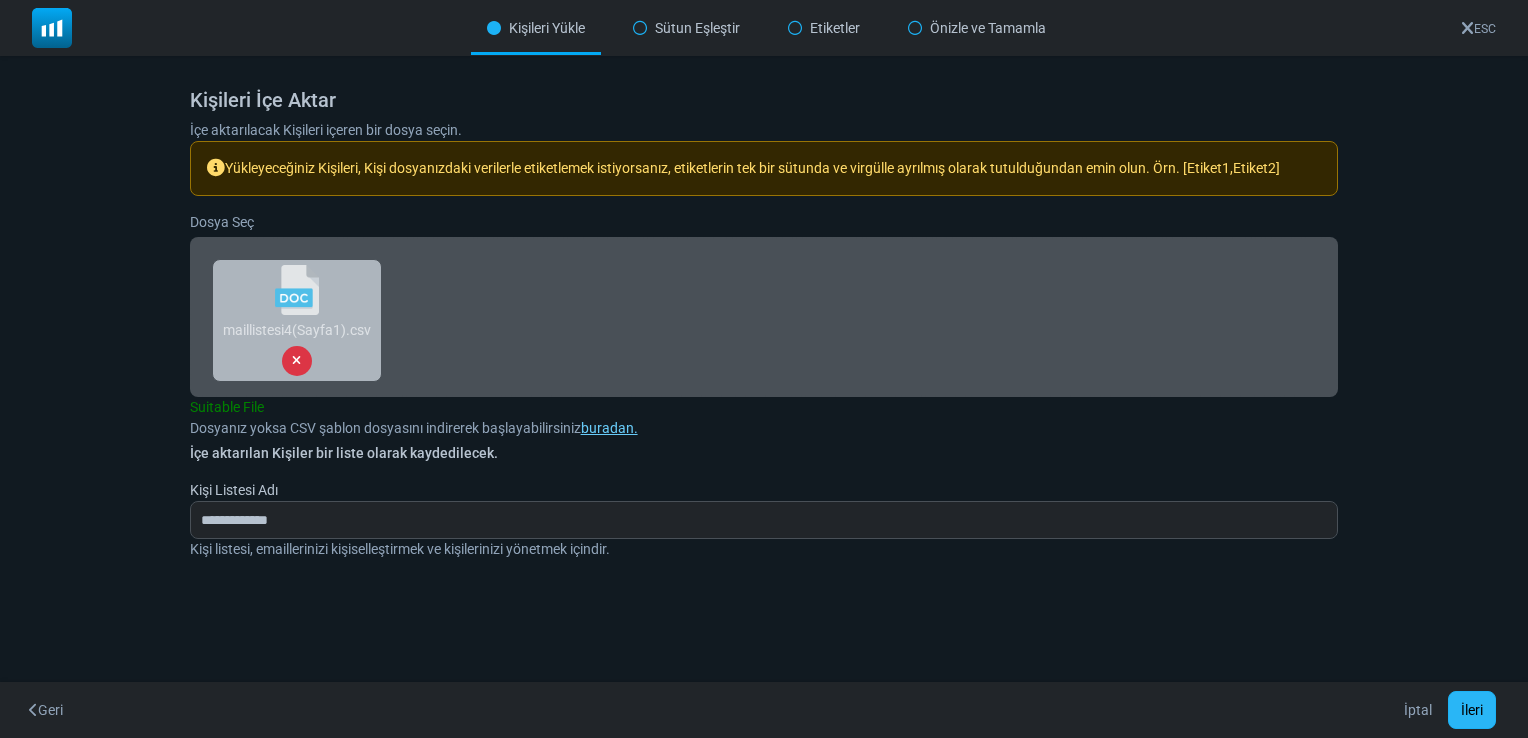 click on "İleri" at bounding box center (1472, 710) 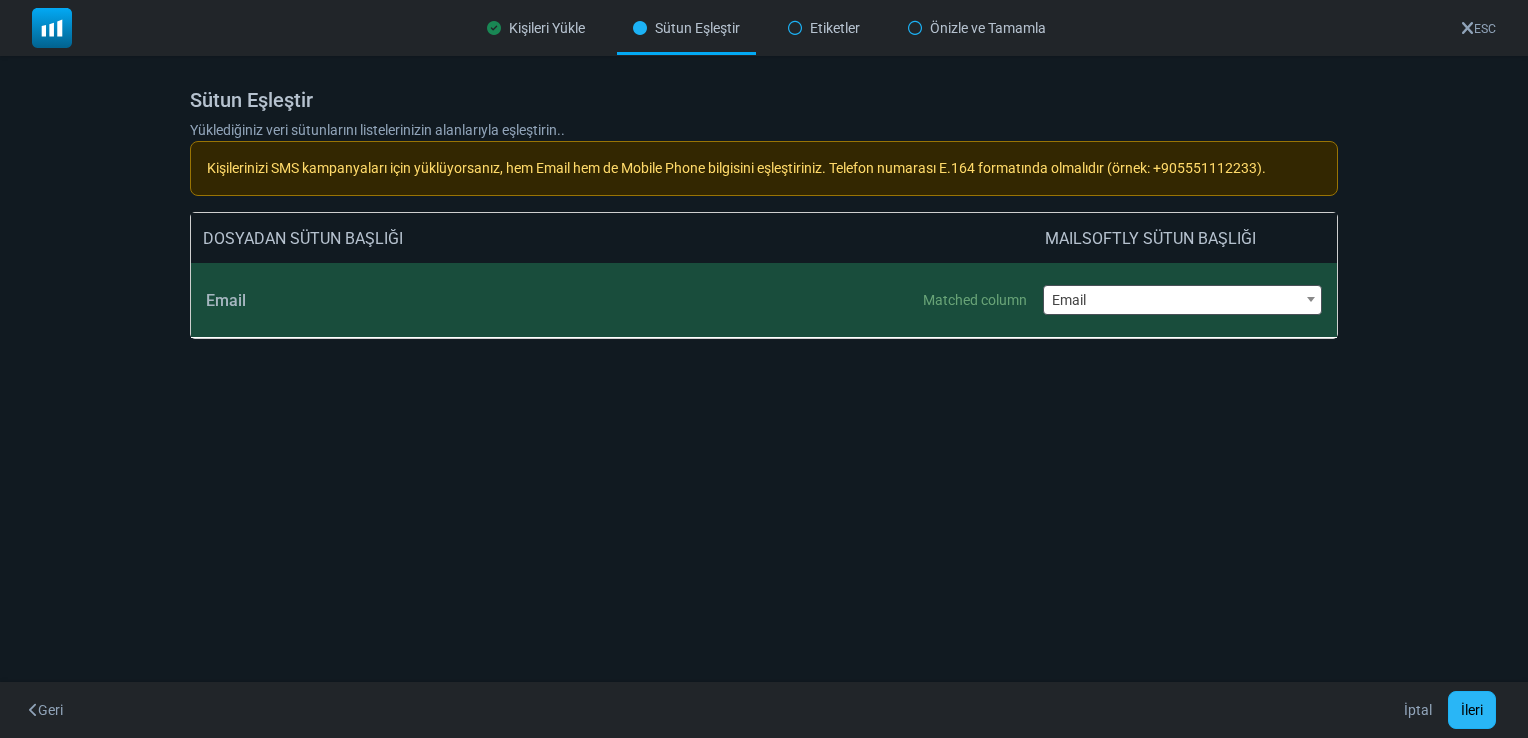 click on "İleri" at bounding box center [1472, 710] 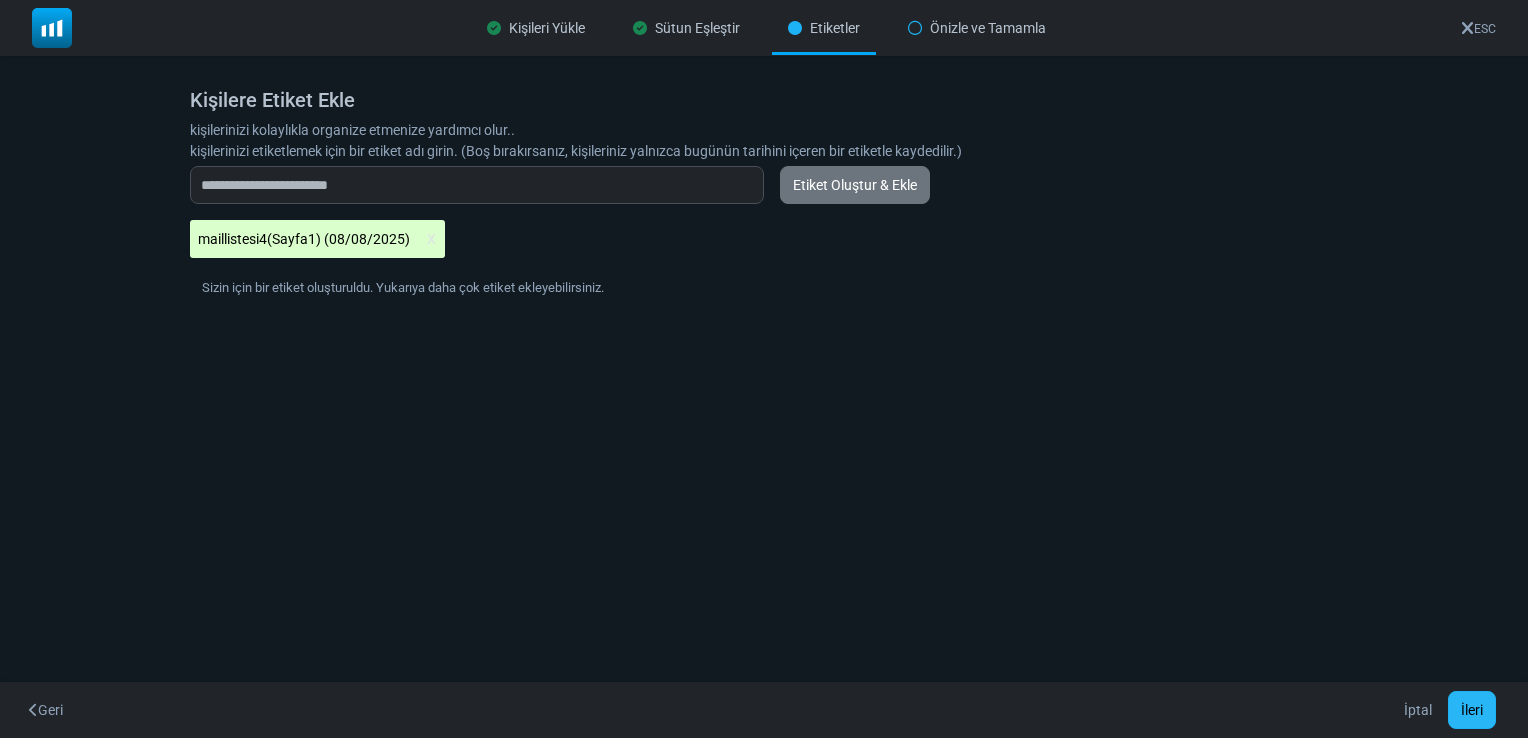 click on "İleri" at bounding box center (1472, 710) 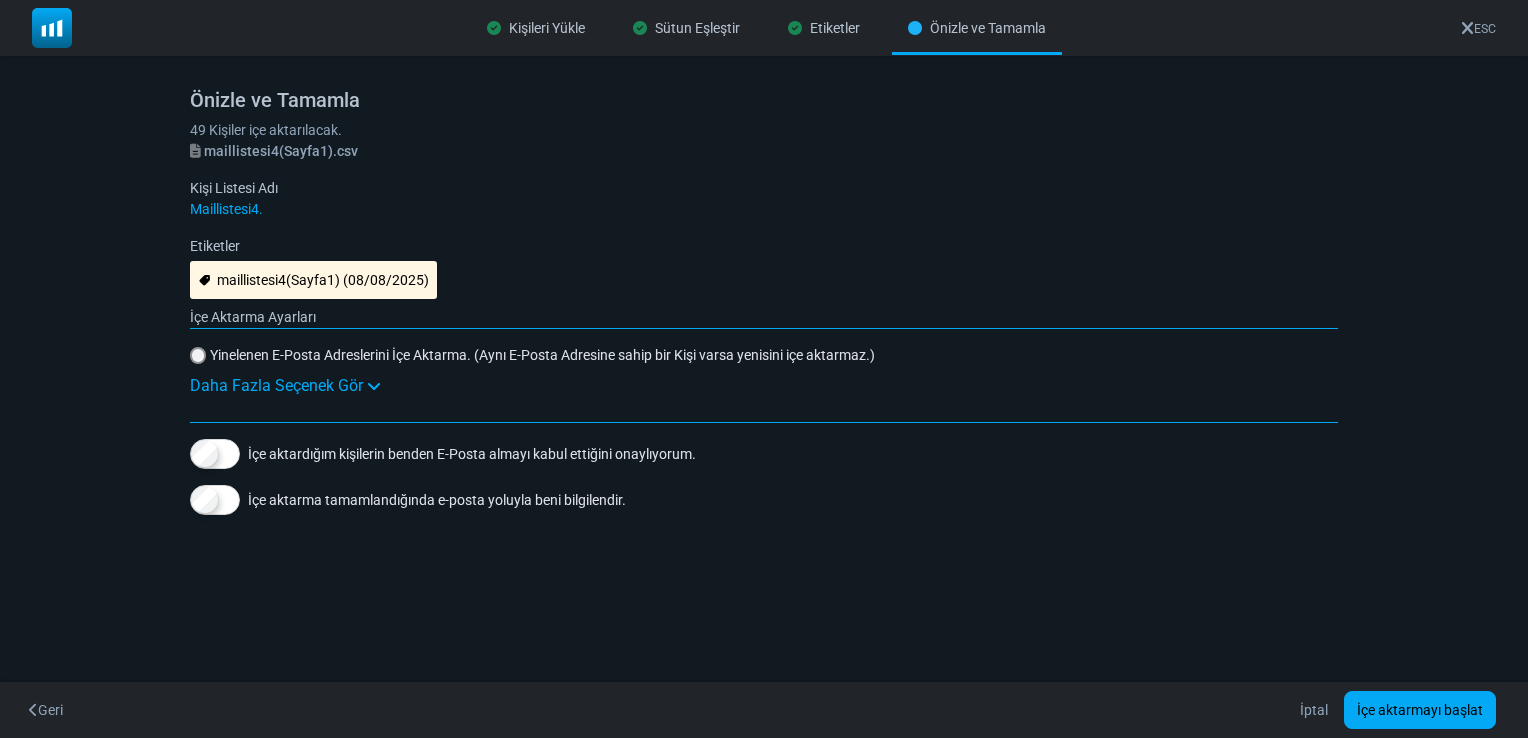click on "İçe aktardığım kişilerin benden E-Posta almayı kabul ettiğini onaylıyorum." at bounding box center [472, 454] 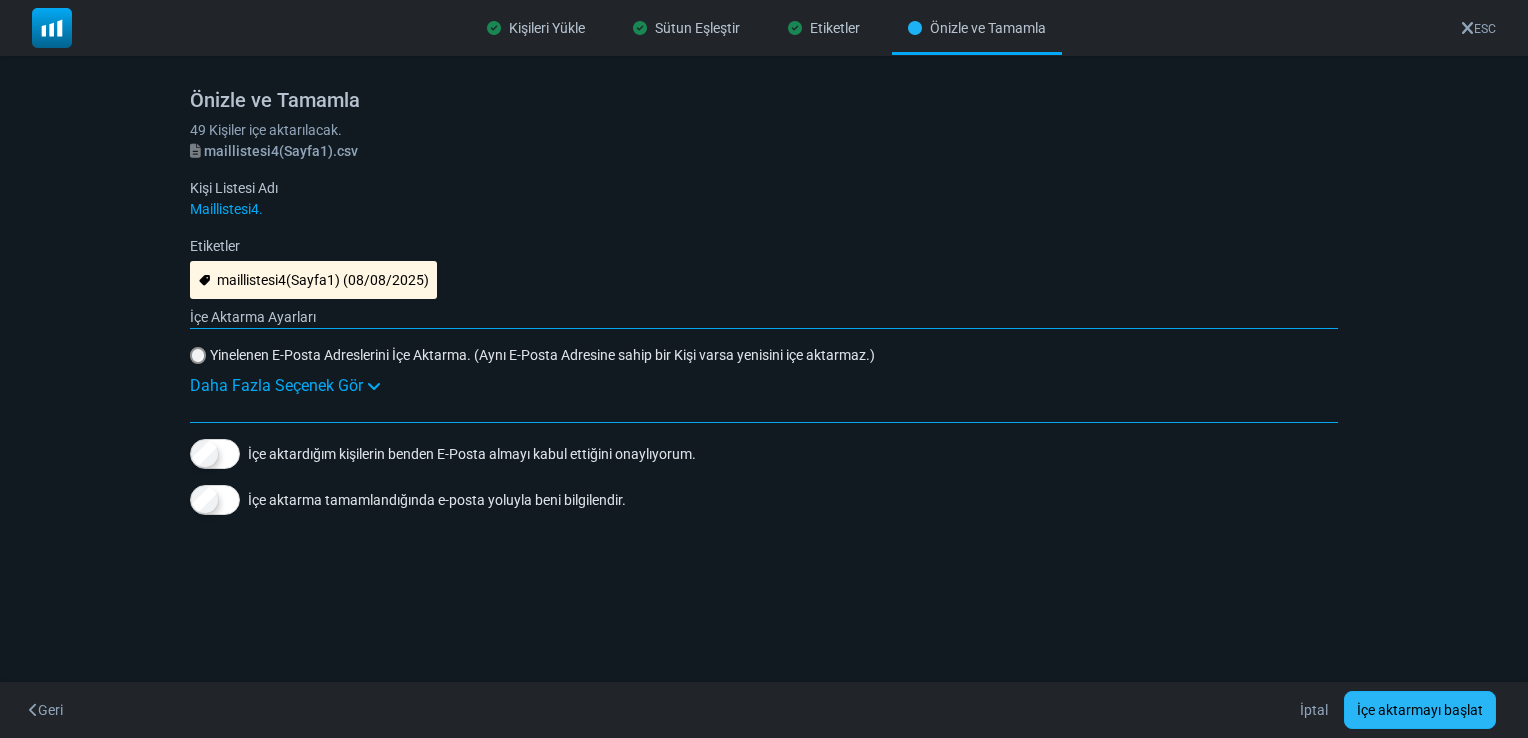 click on "İçe aktarmayı başlat" at bounding box center [1420, 710] 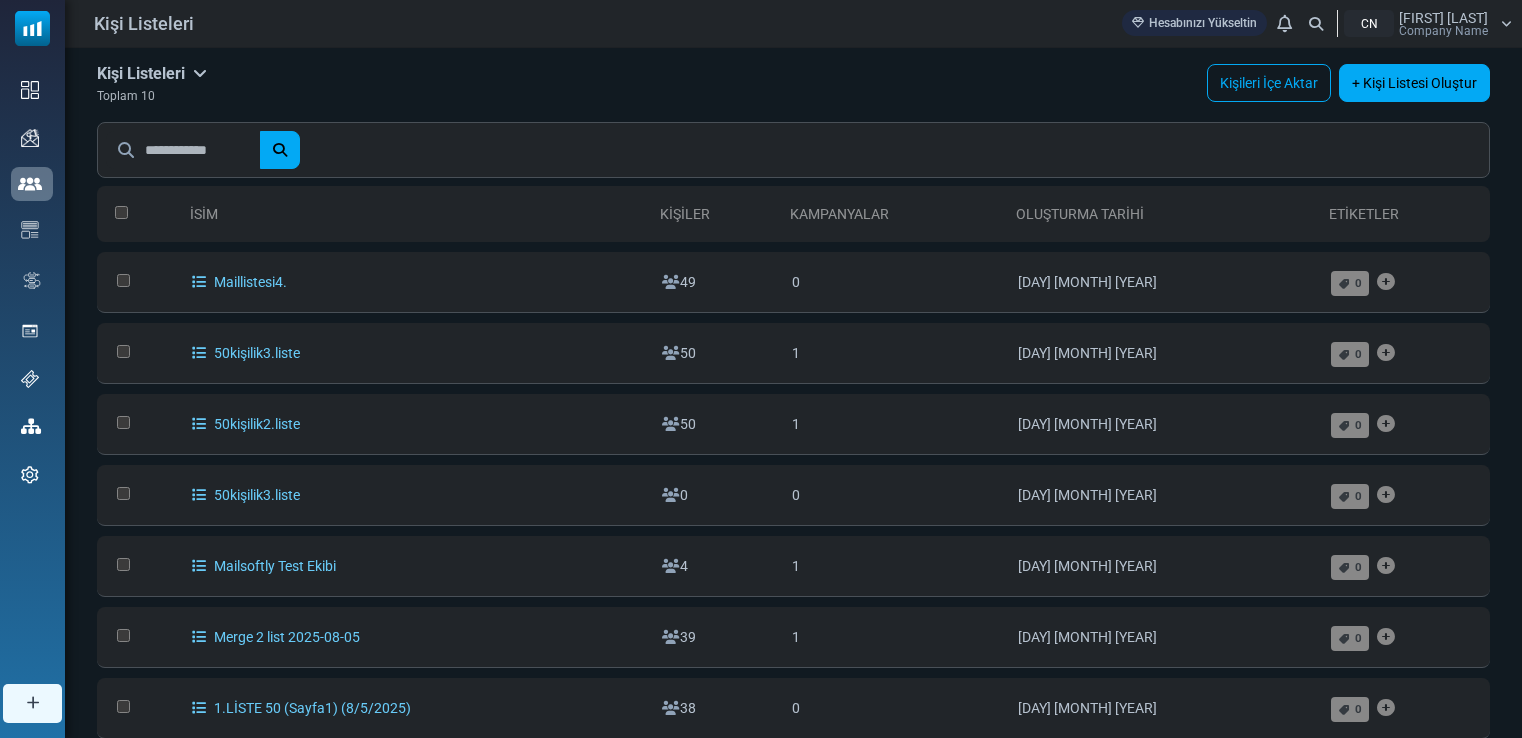 scroll, scrollTop: 0, scrollLeft: 0, axis: both 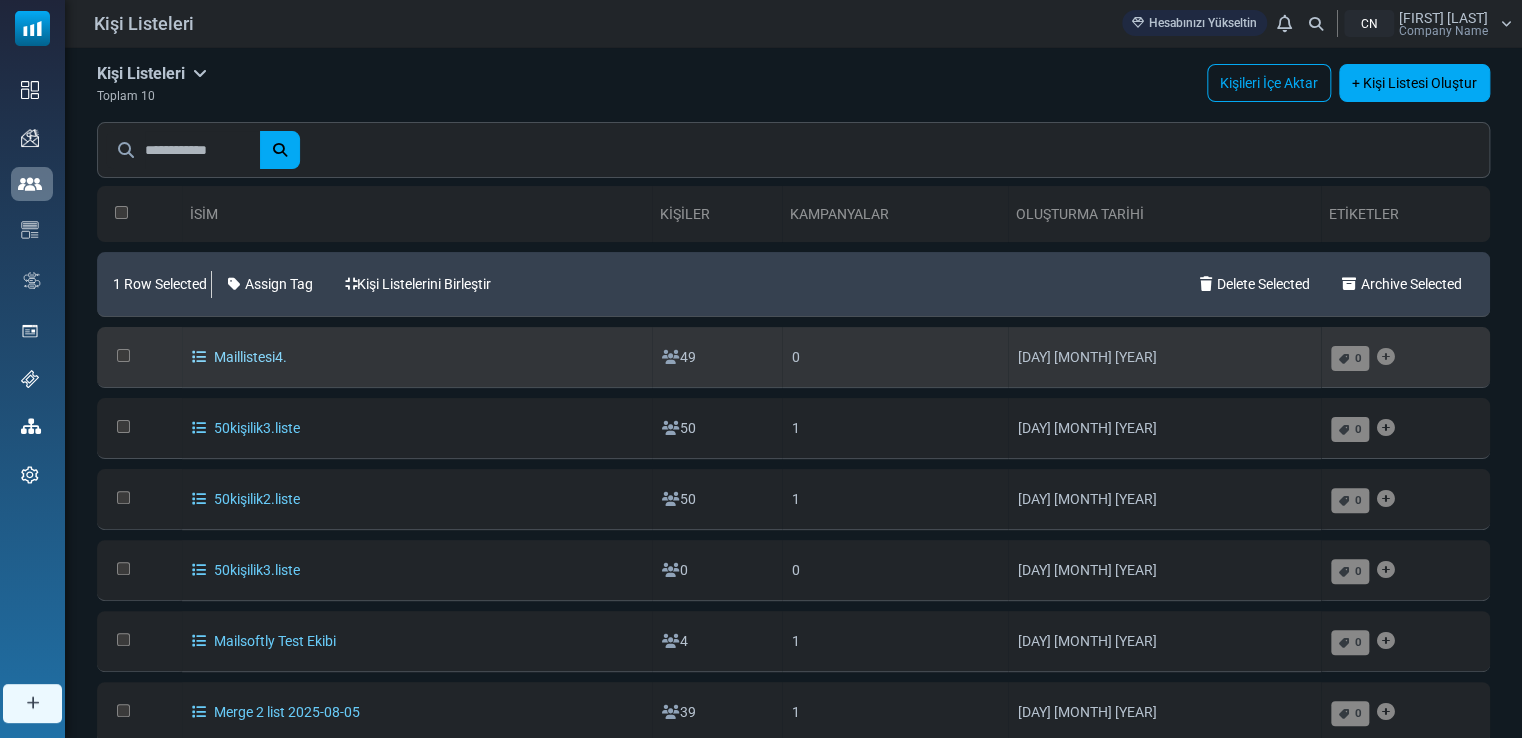click on "Maillistesi4." at bounding box center (239, 357) 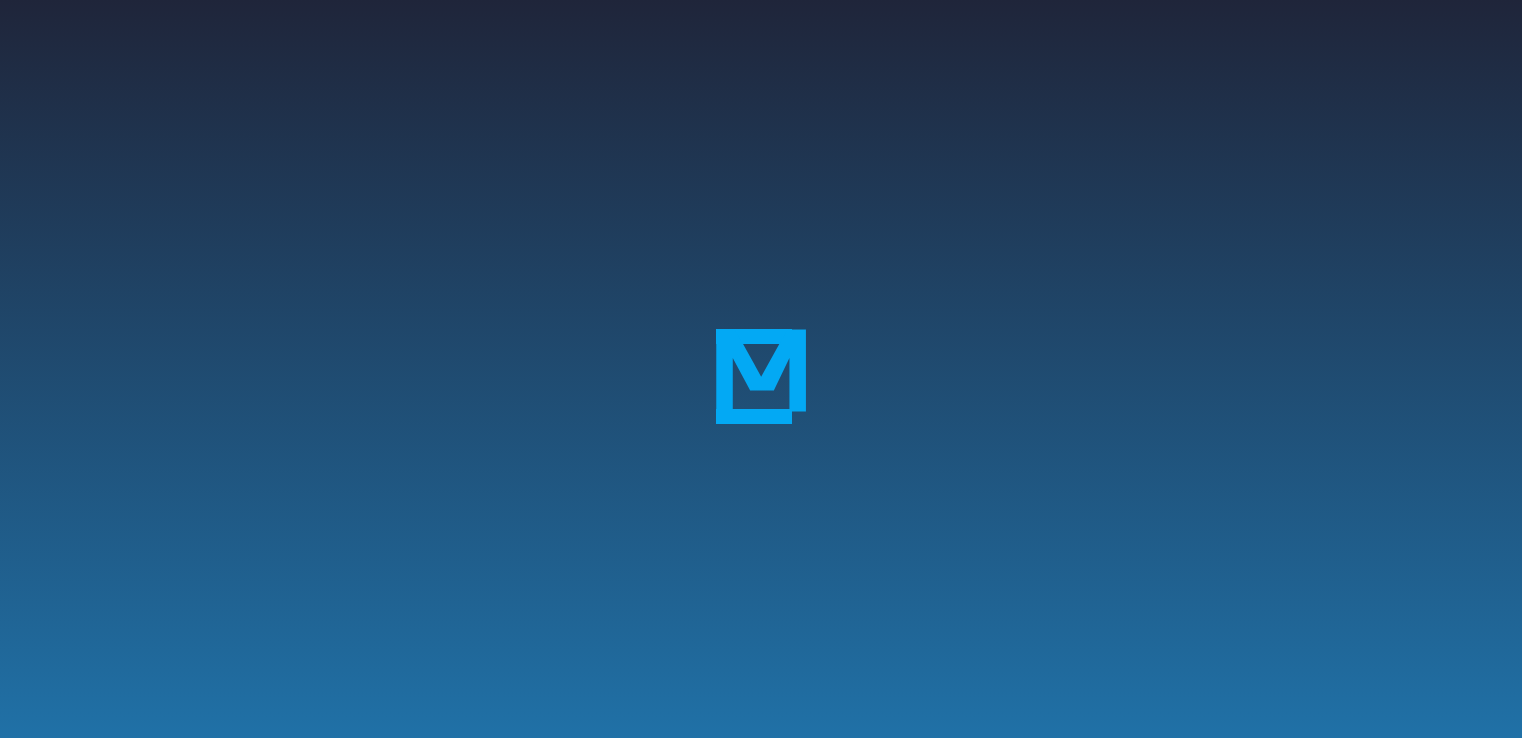 scroll, scrollTop: 0, scrollLeft: 0, axis: both 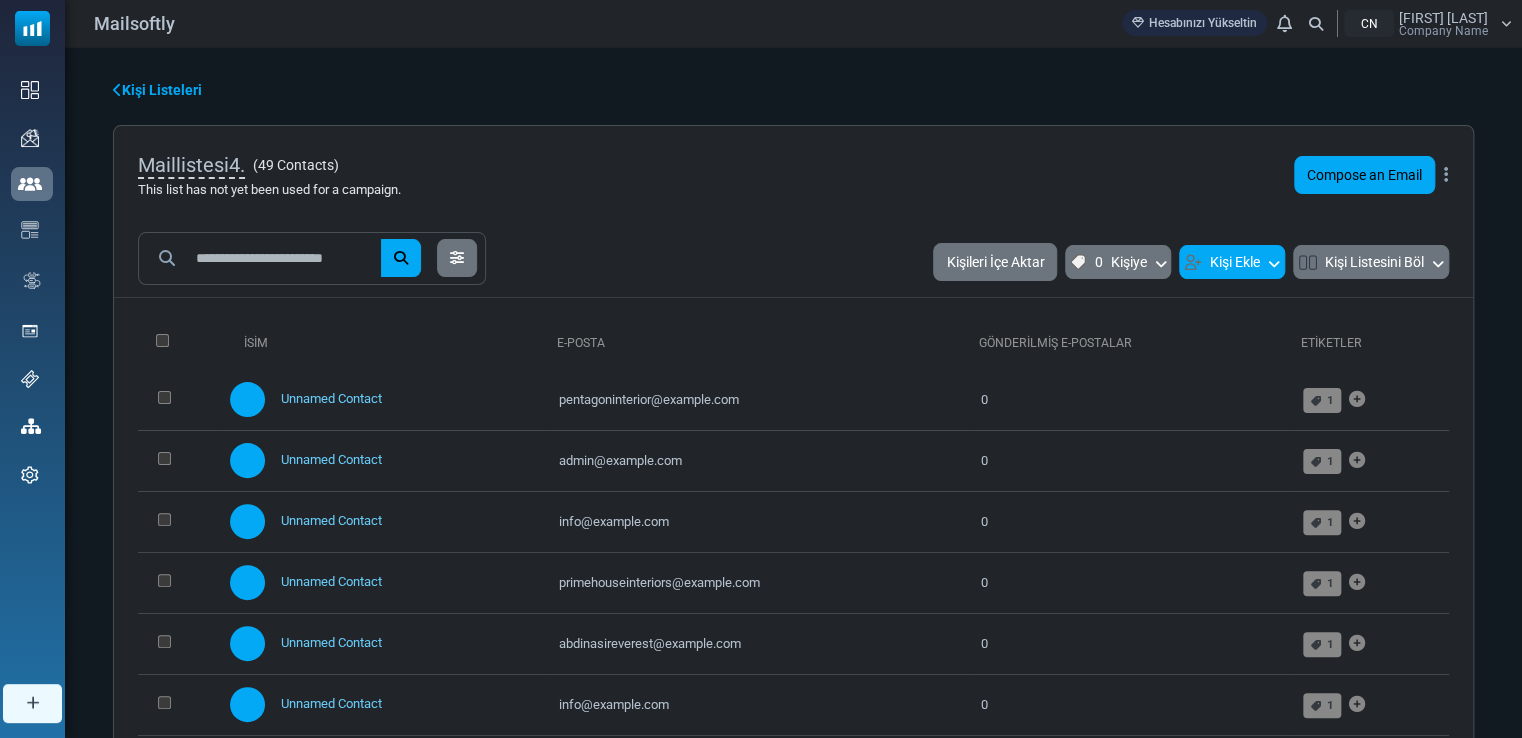 click on "Kişi Ekle" at bounding box center [1232, 262] 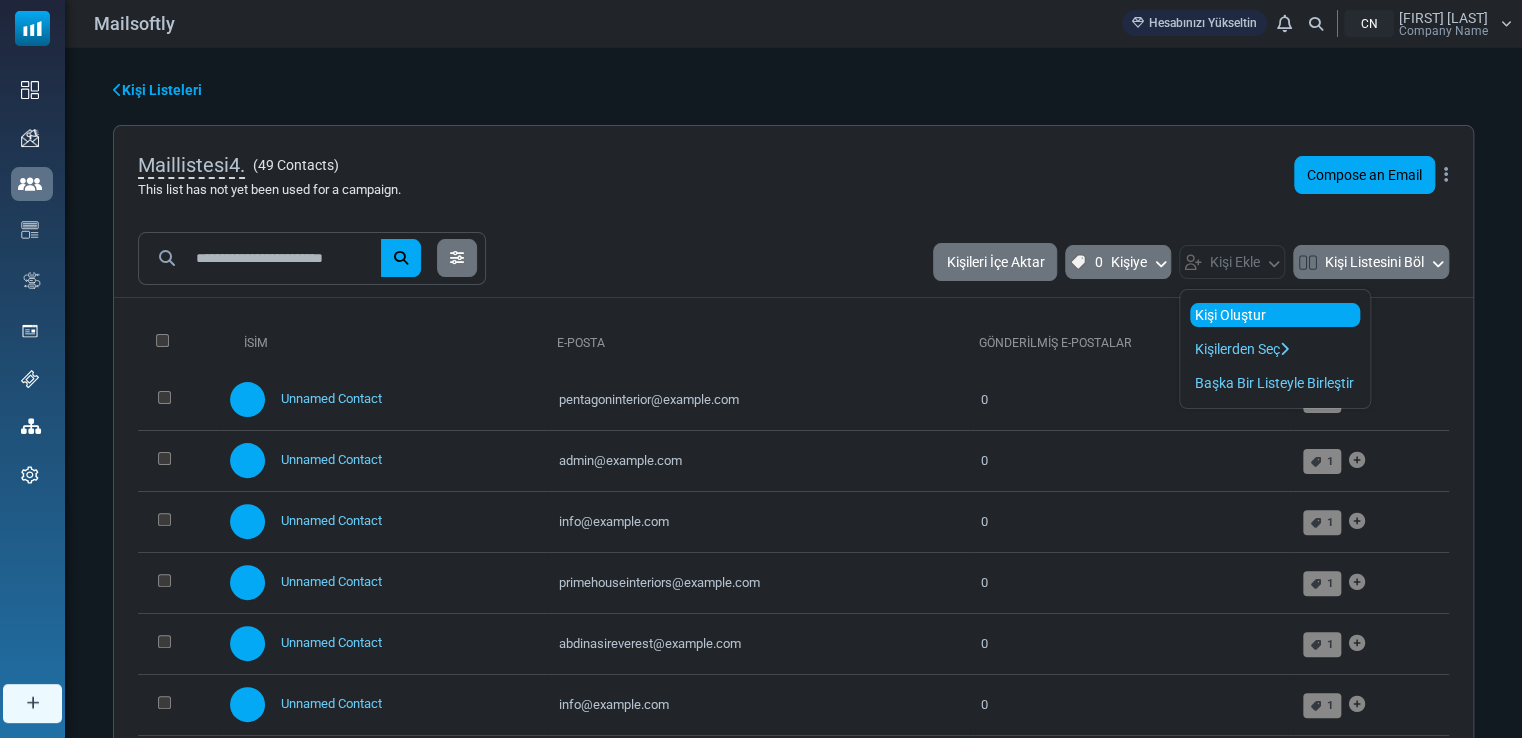 click on "Kişi Oluştur" at bounding box center [1275, 315] 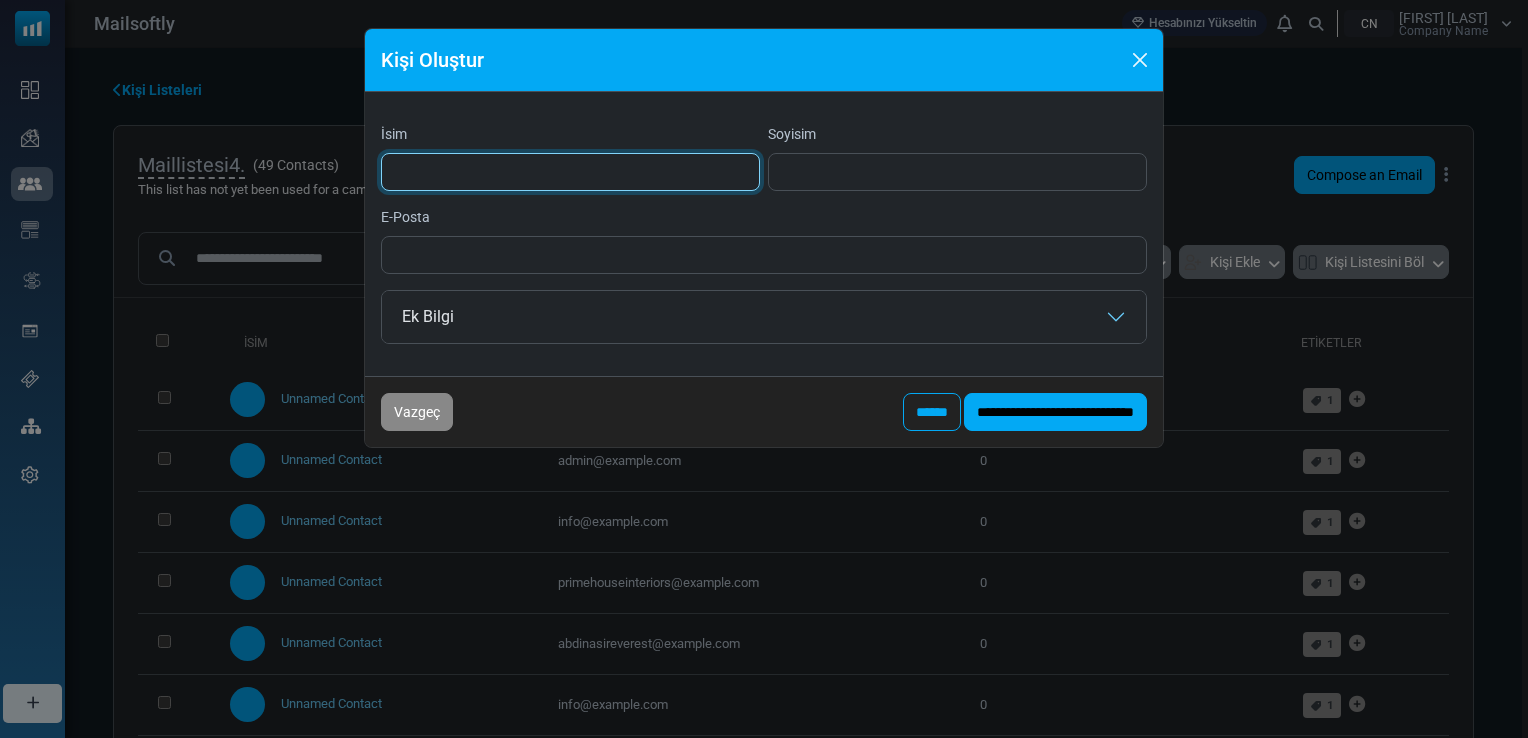 click on "İsim" at bounding box center [570, 172] 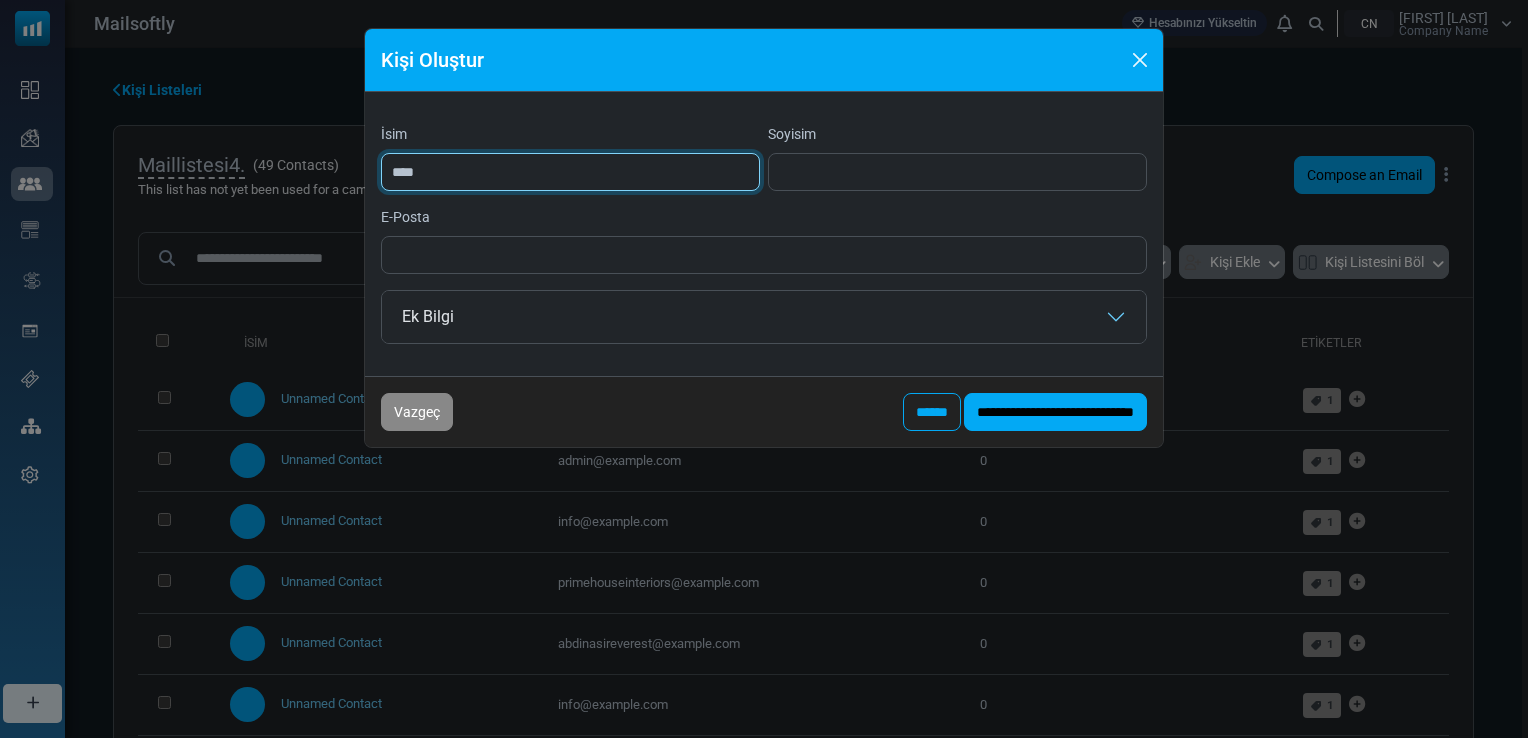 type on "******" 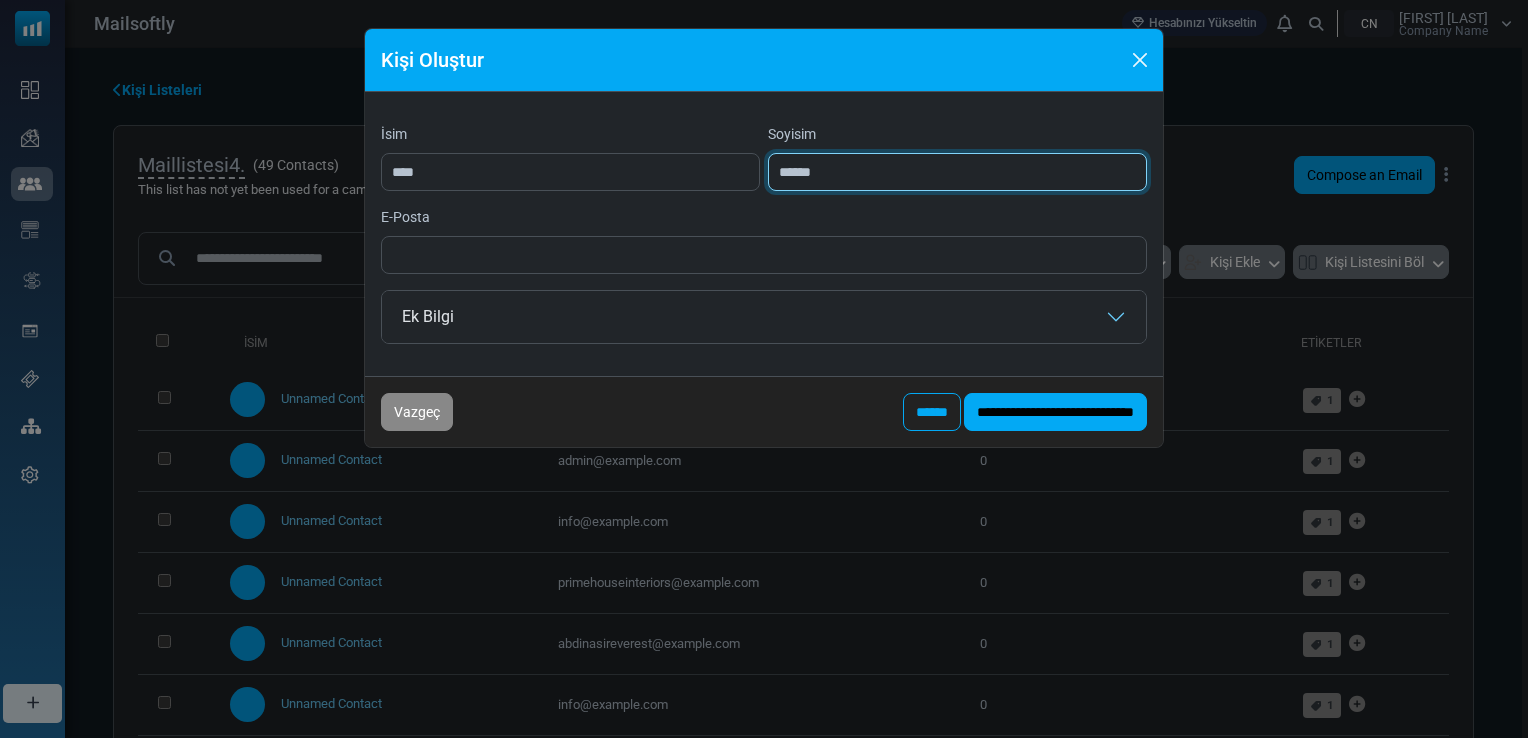 type on "**********" 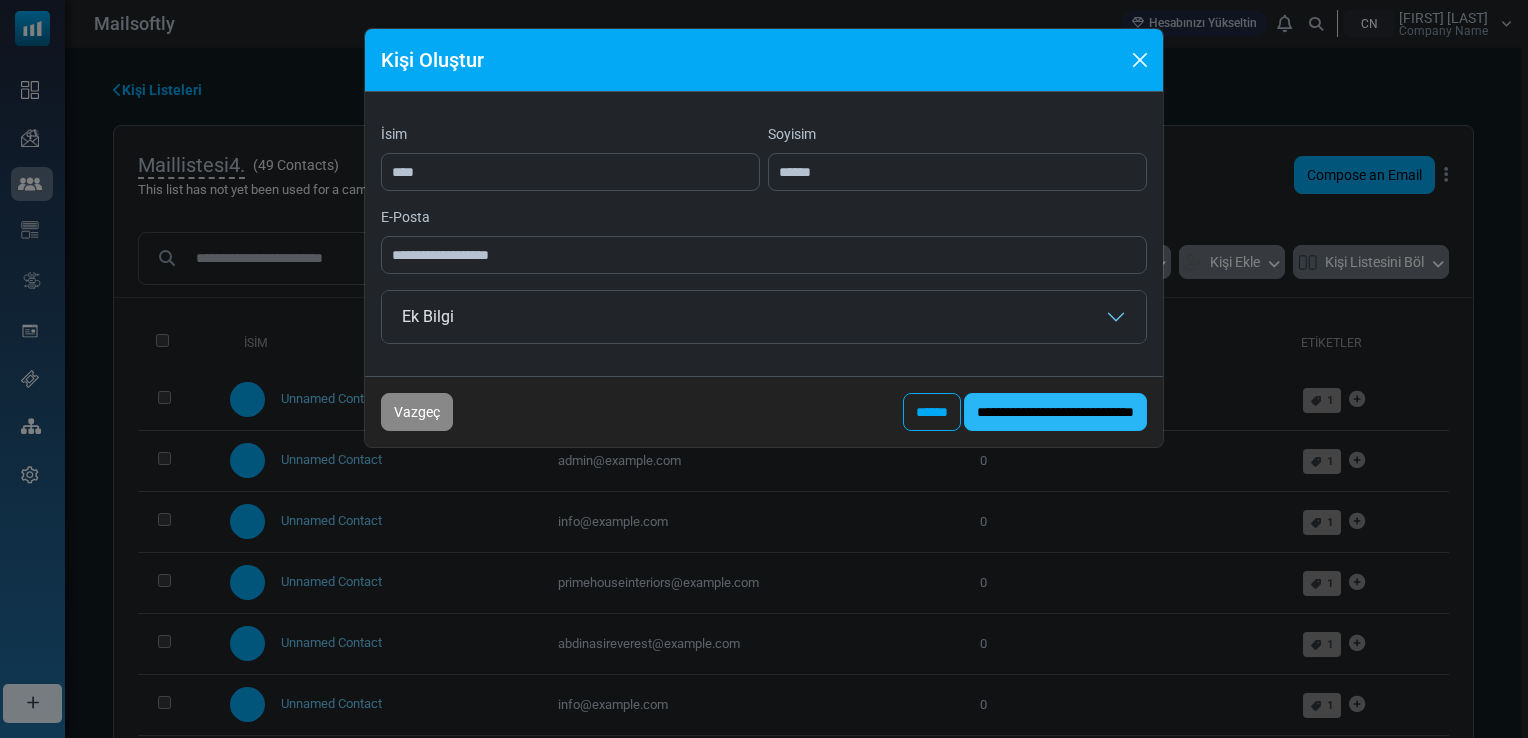 click on "**********" at bounding box center [1055, 412] 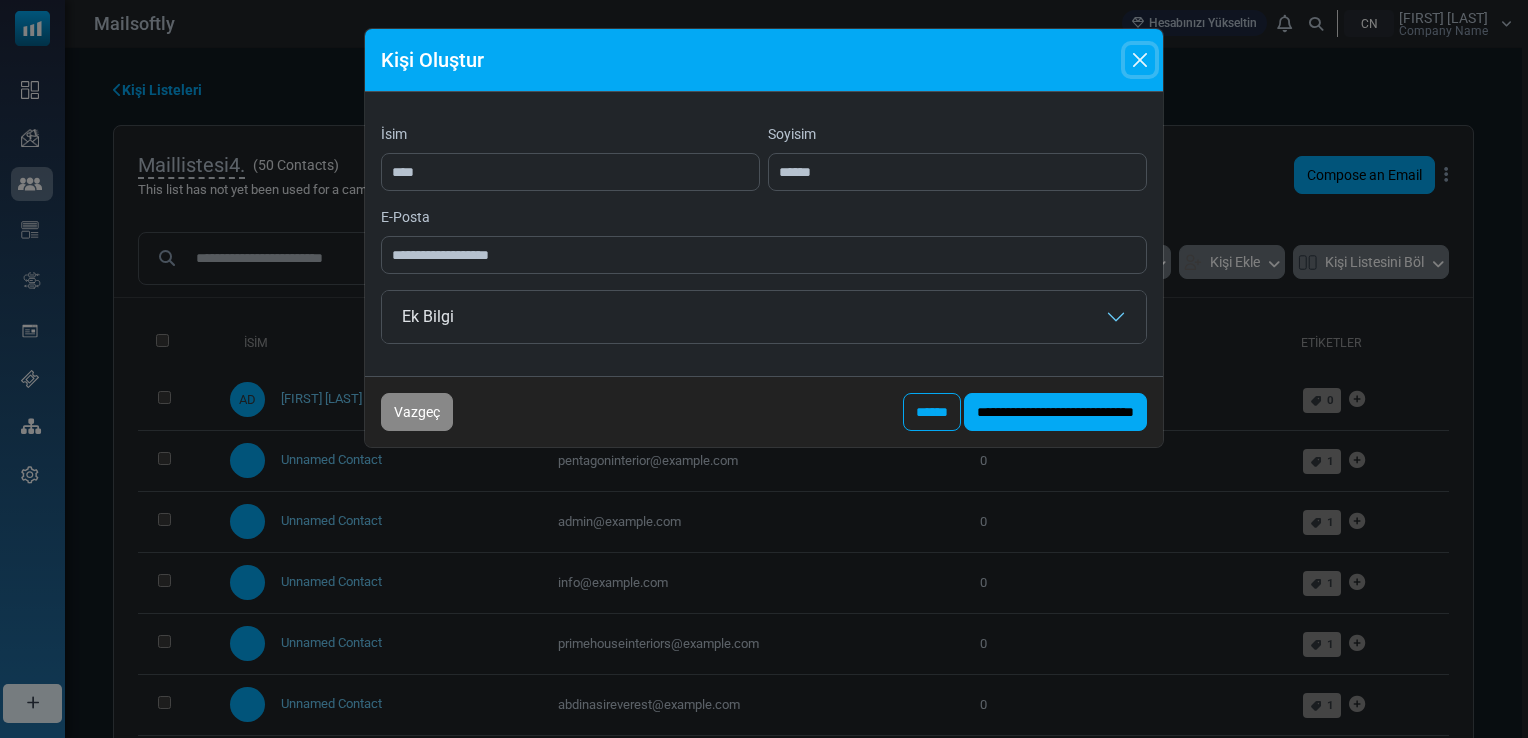 click at bounding box center (1140, 60) 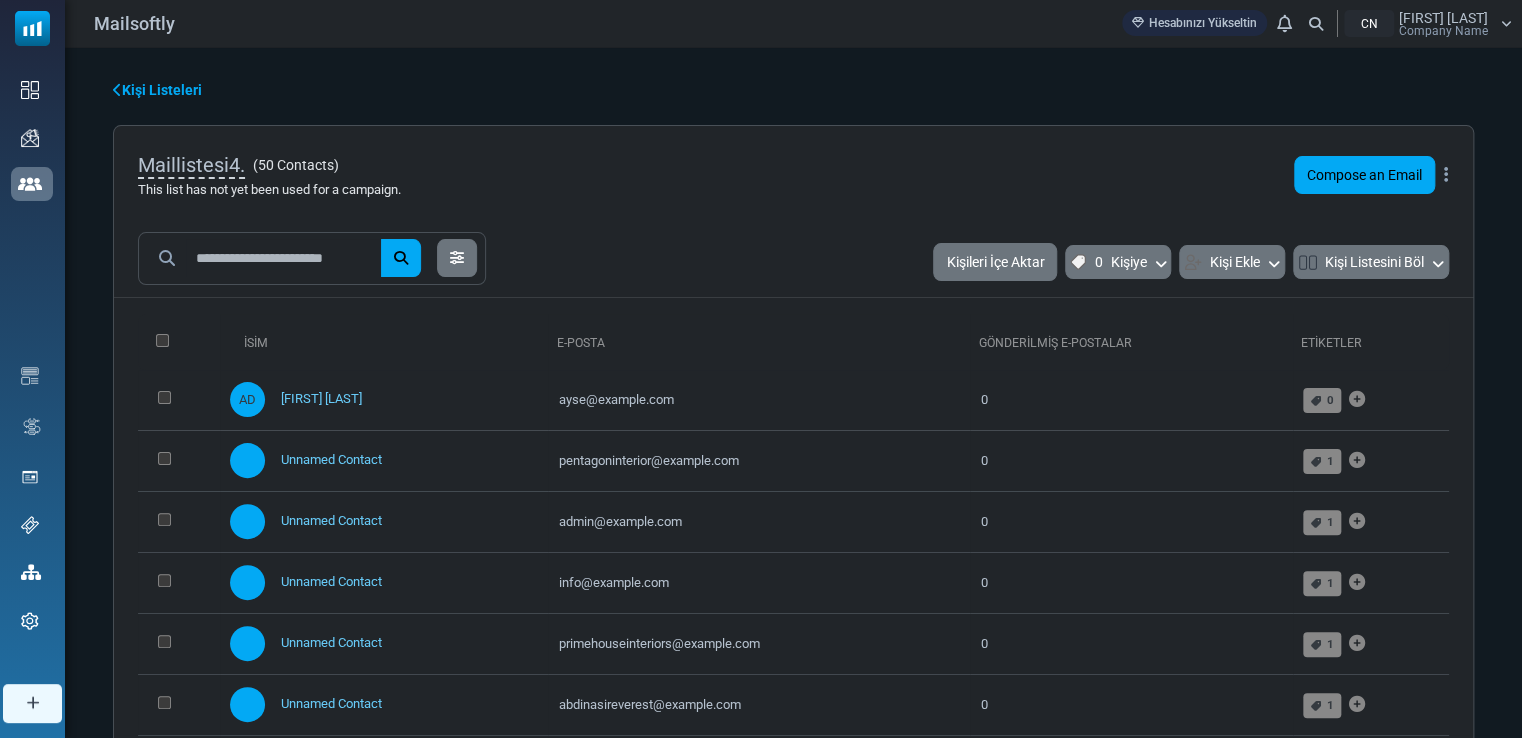 click on "Kişi Listeleri" at bounding box center (157, 90) 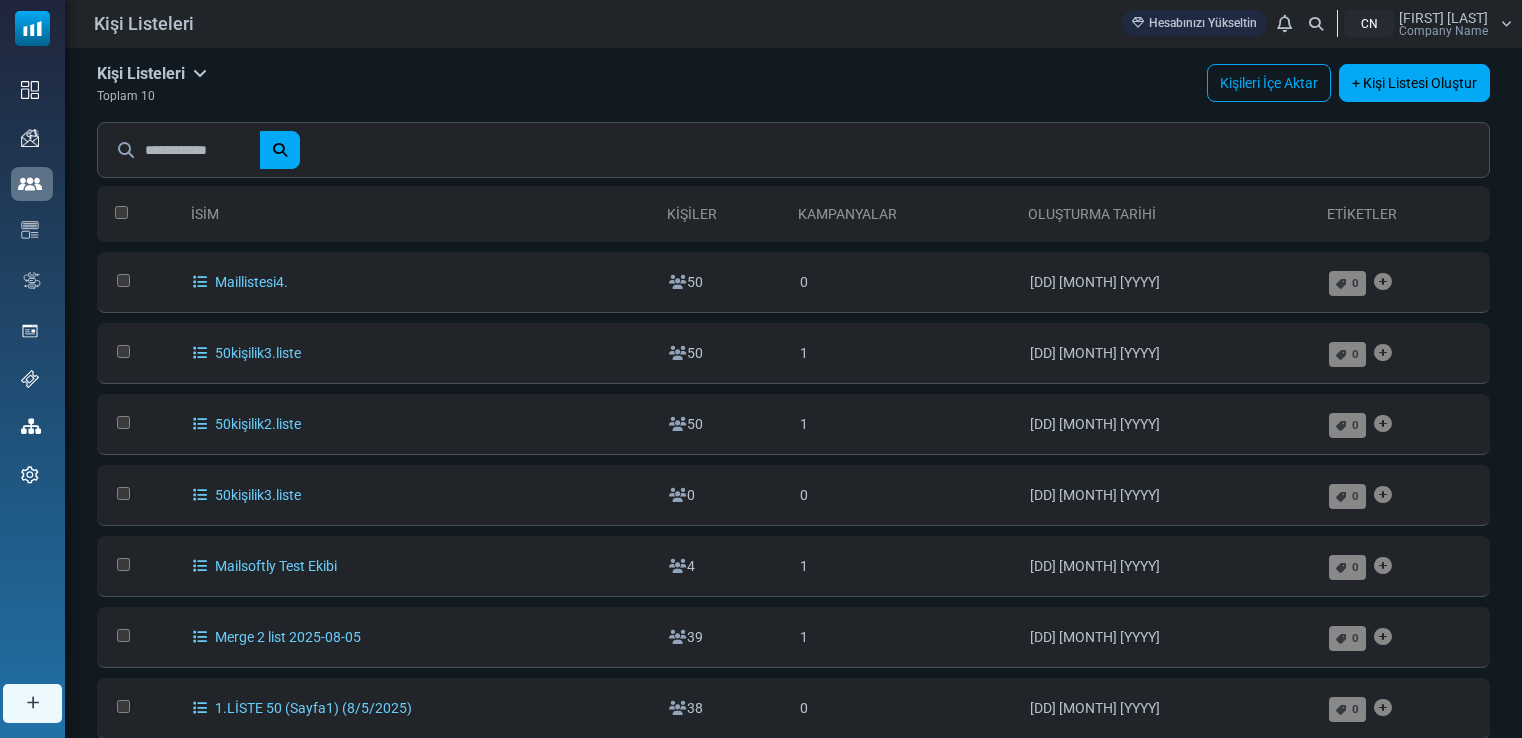 scroll, scrollTop: 0, scrollLeft: 0, axis: both 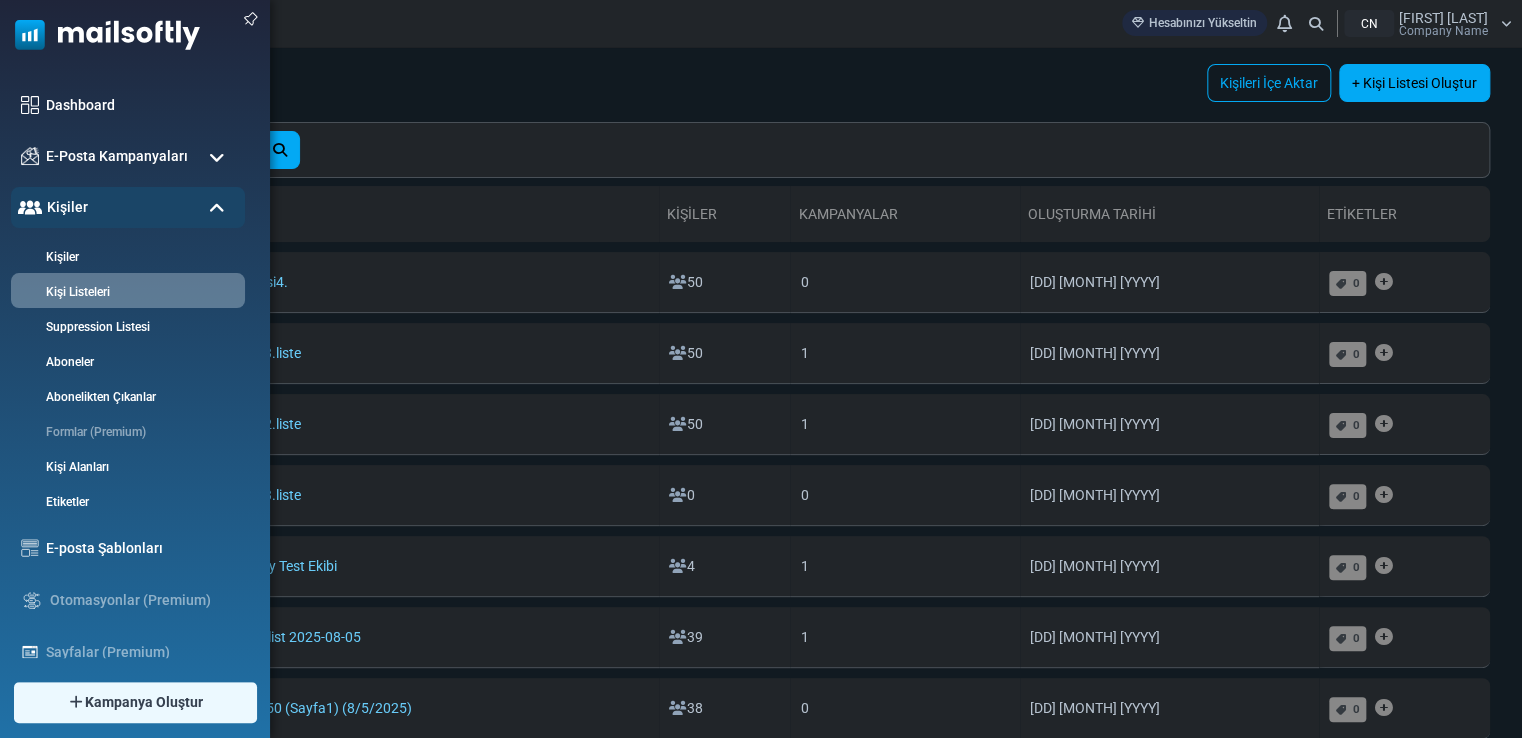click at bounding box center (217, 158) 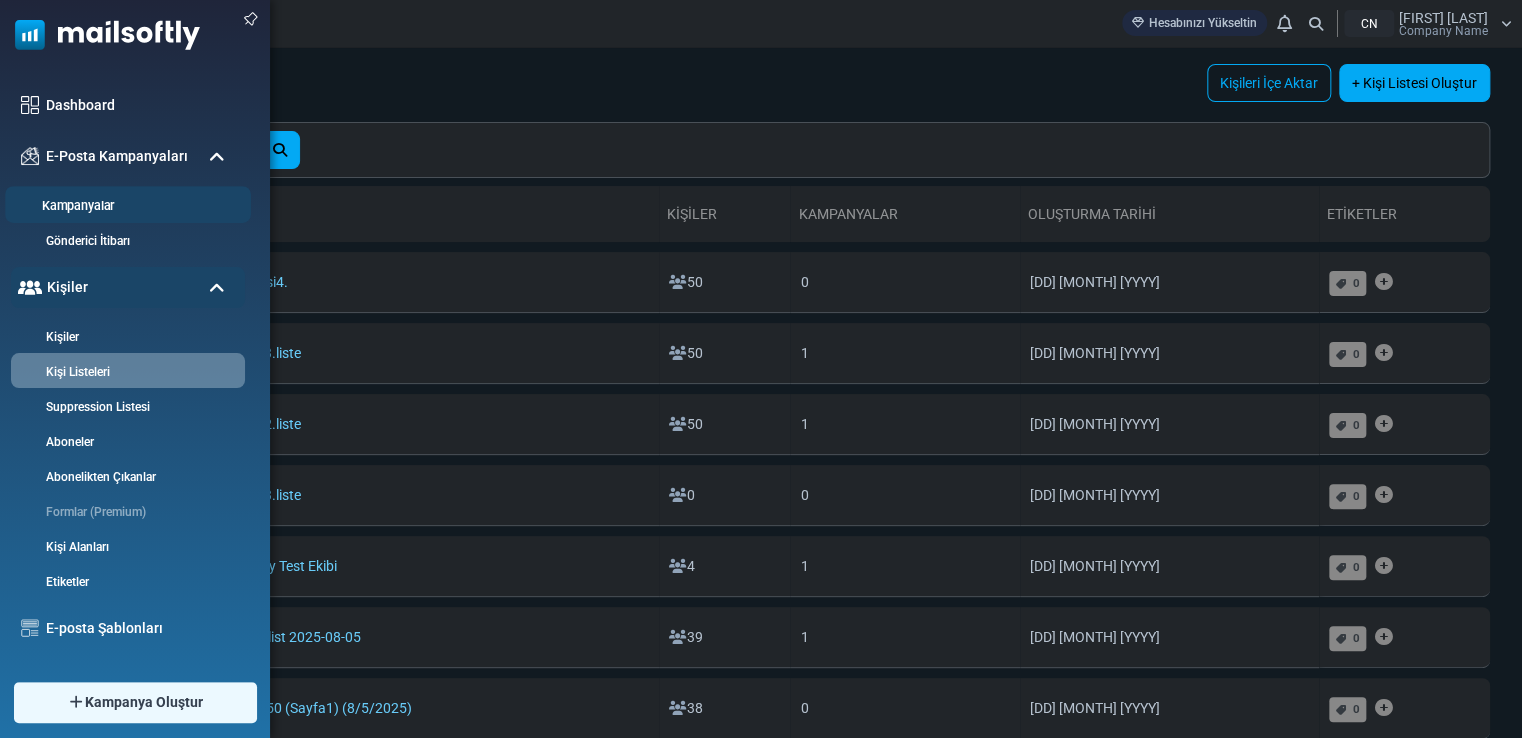 click on "Kampanyalar" at bounding box center [125, 206] 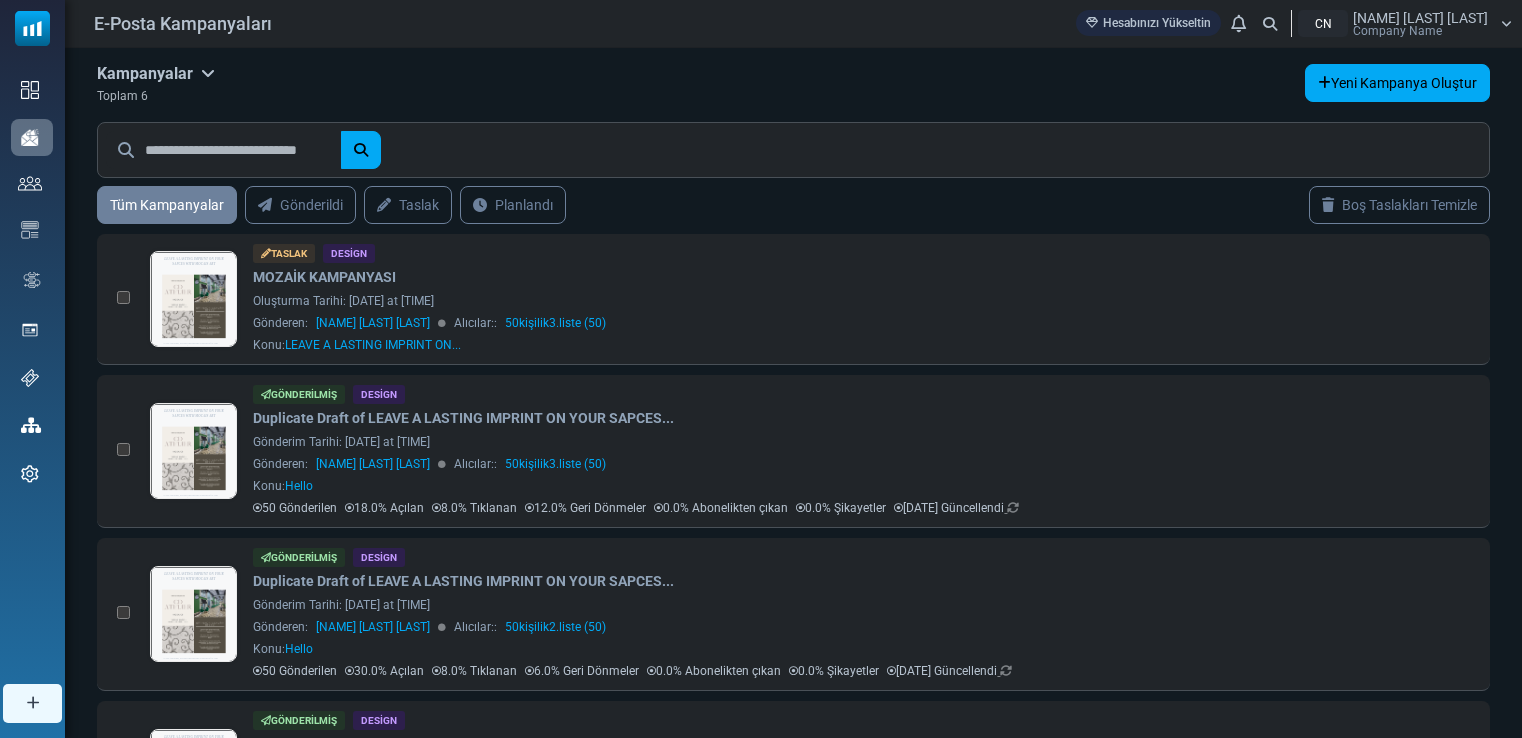 scroll, scrollTop: 0, scrollLeft: 0, axis: both 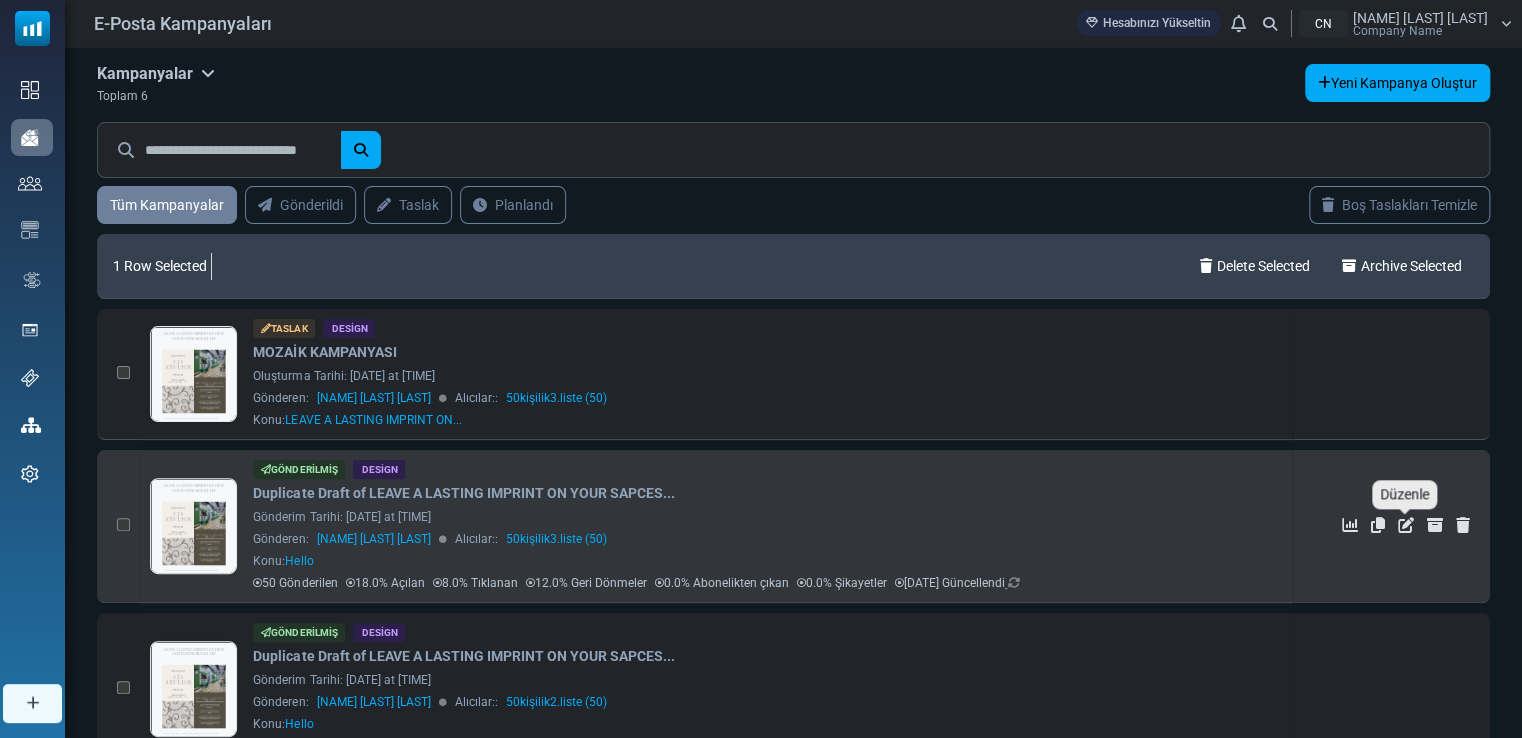 click at bounding box center (1406, 525) 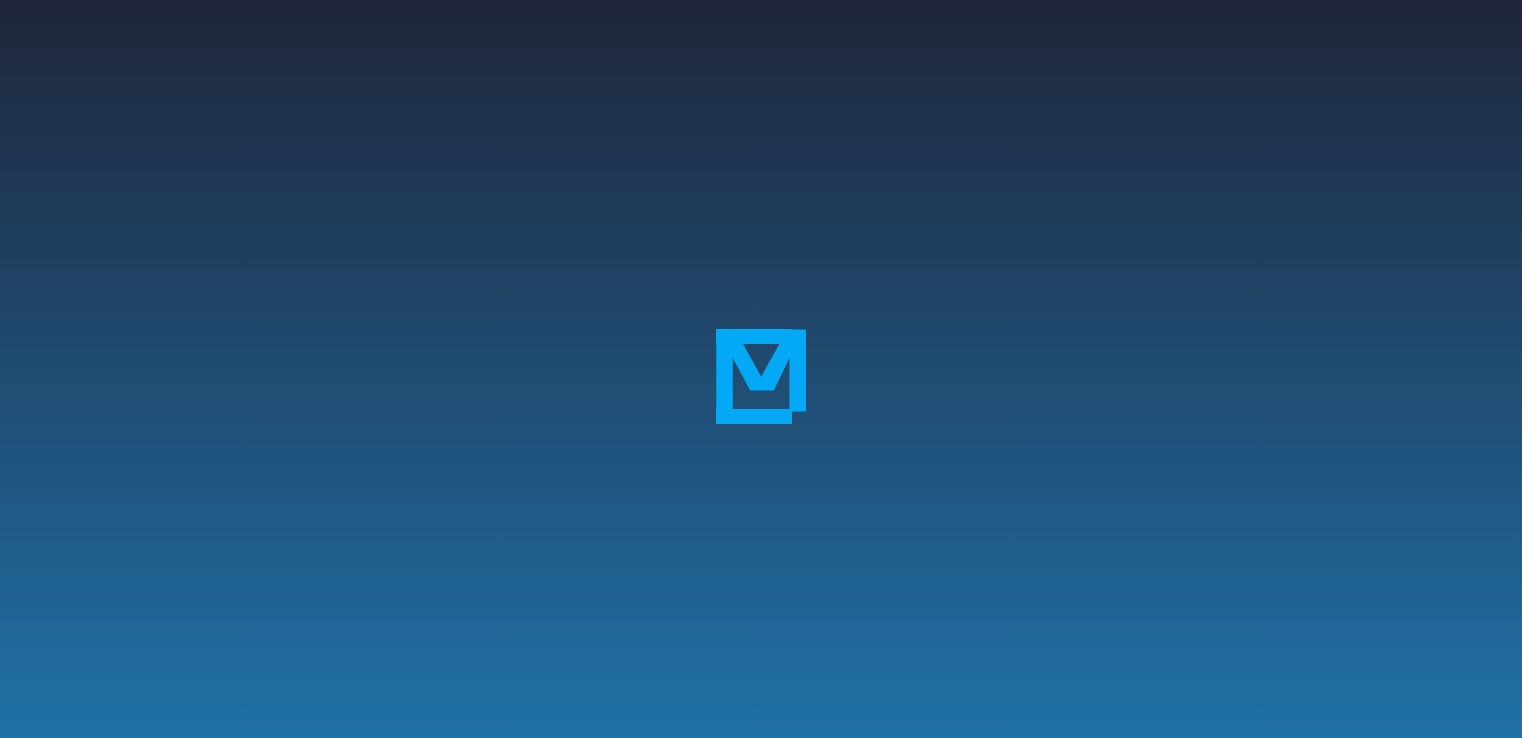 scroll, scrollTop: 0, scrollLeft: 0, axis: both 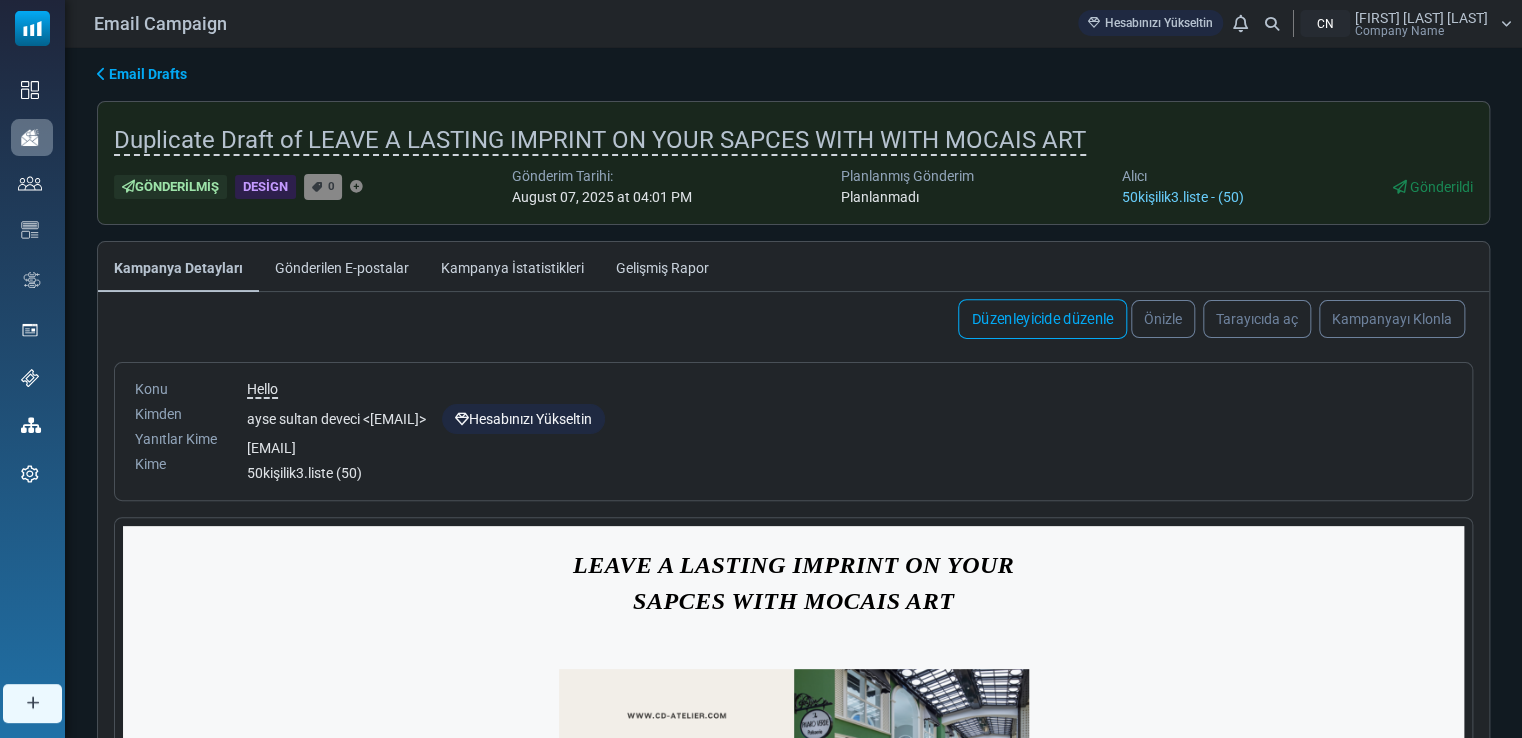 click on "Düzenleyicide düzenle" at bounding box center (1042, 319) 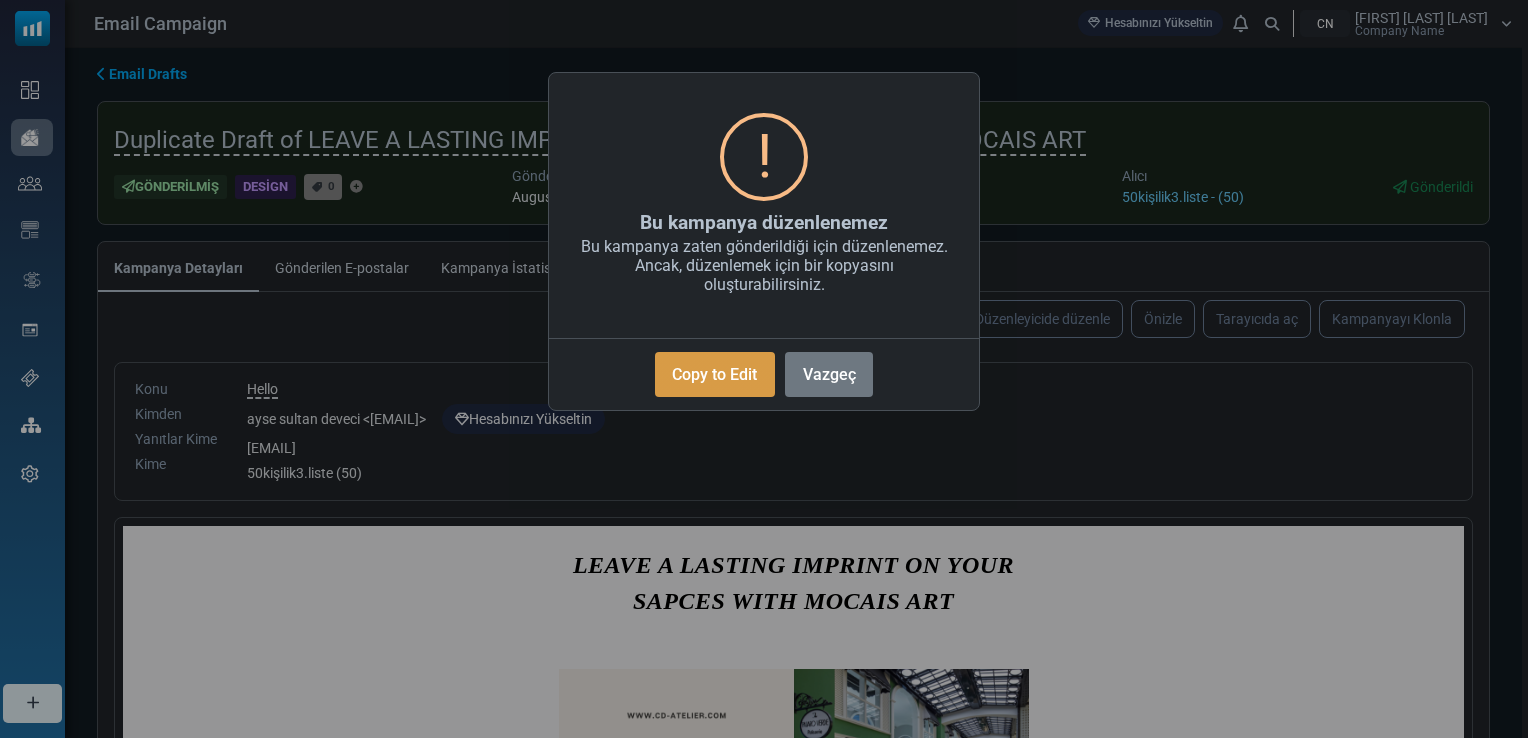 click on "Copy to Edit" at bounding box center [715, 374] 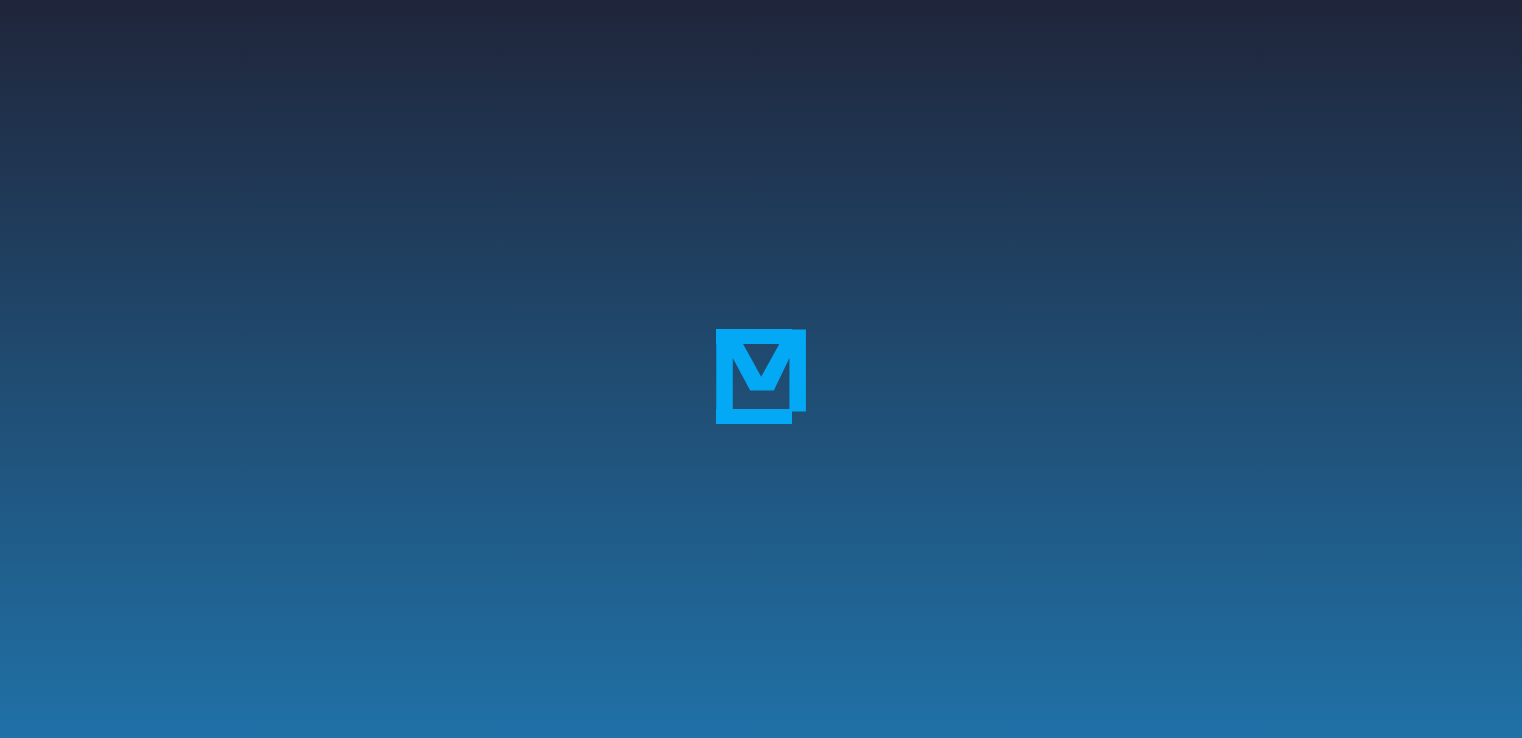 scroll, scrollTop: 0, scrollLeft: 0, axis: both 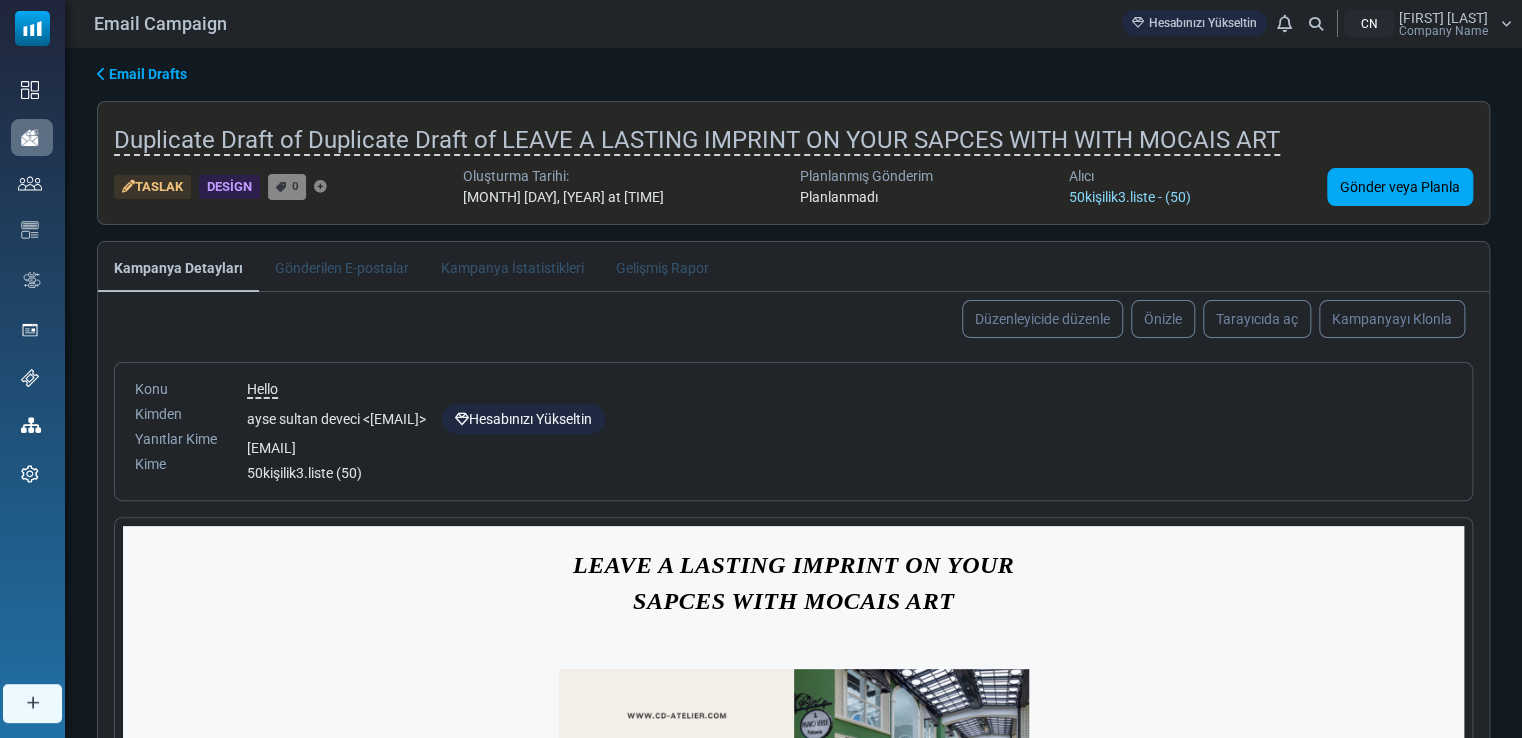 click on "50kişilik3.liste - (50)" at bounding box center (1130, 197) 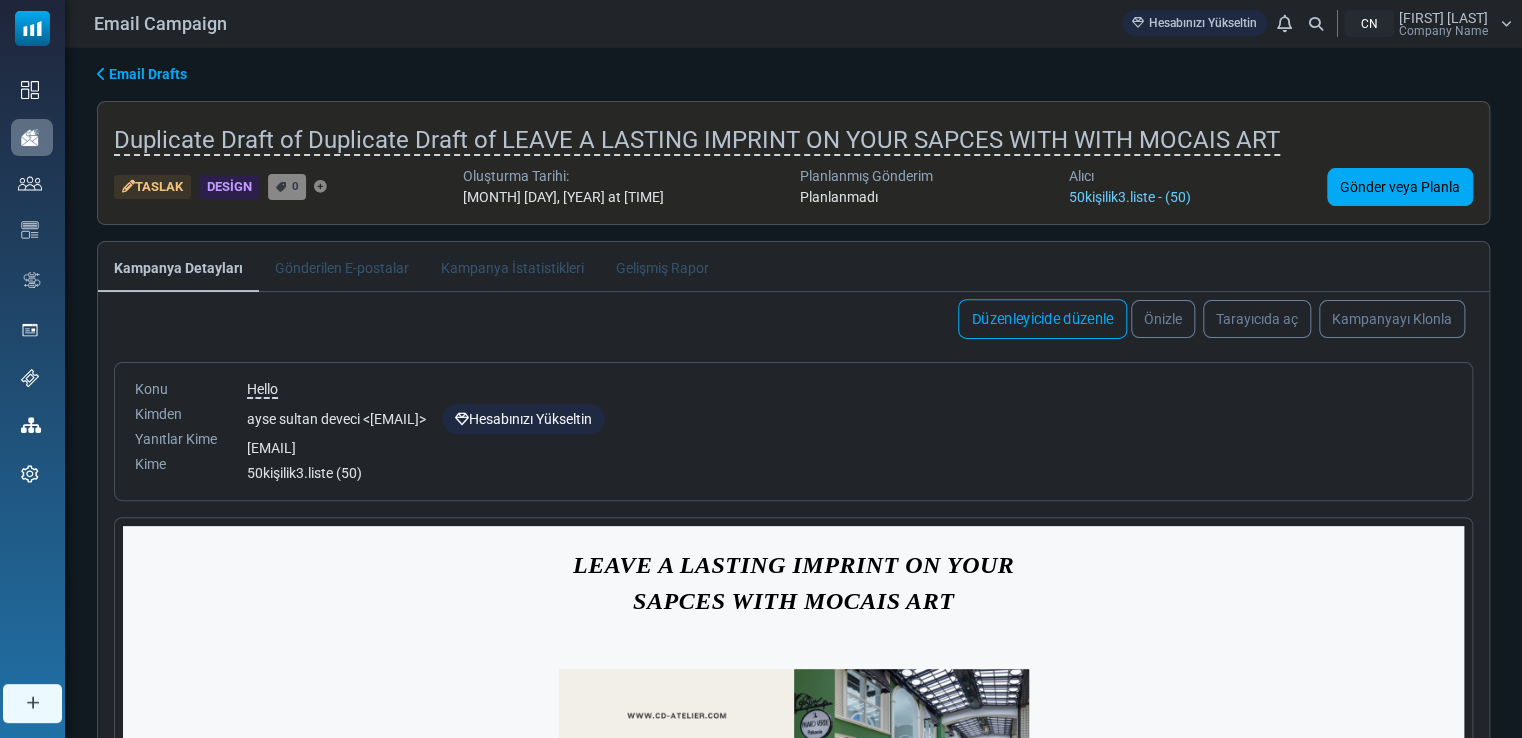click on "Düzenleyicide düzenle" at bounding box center (1042, 319) 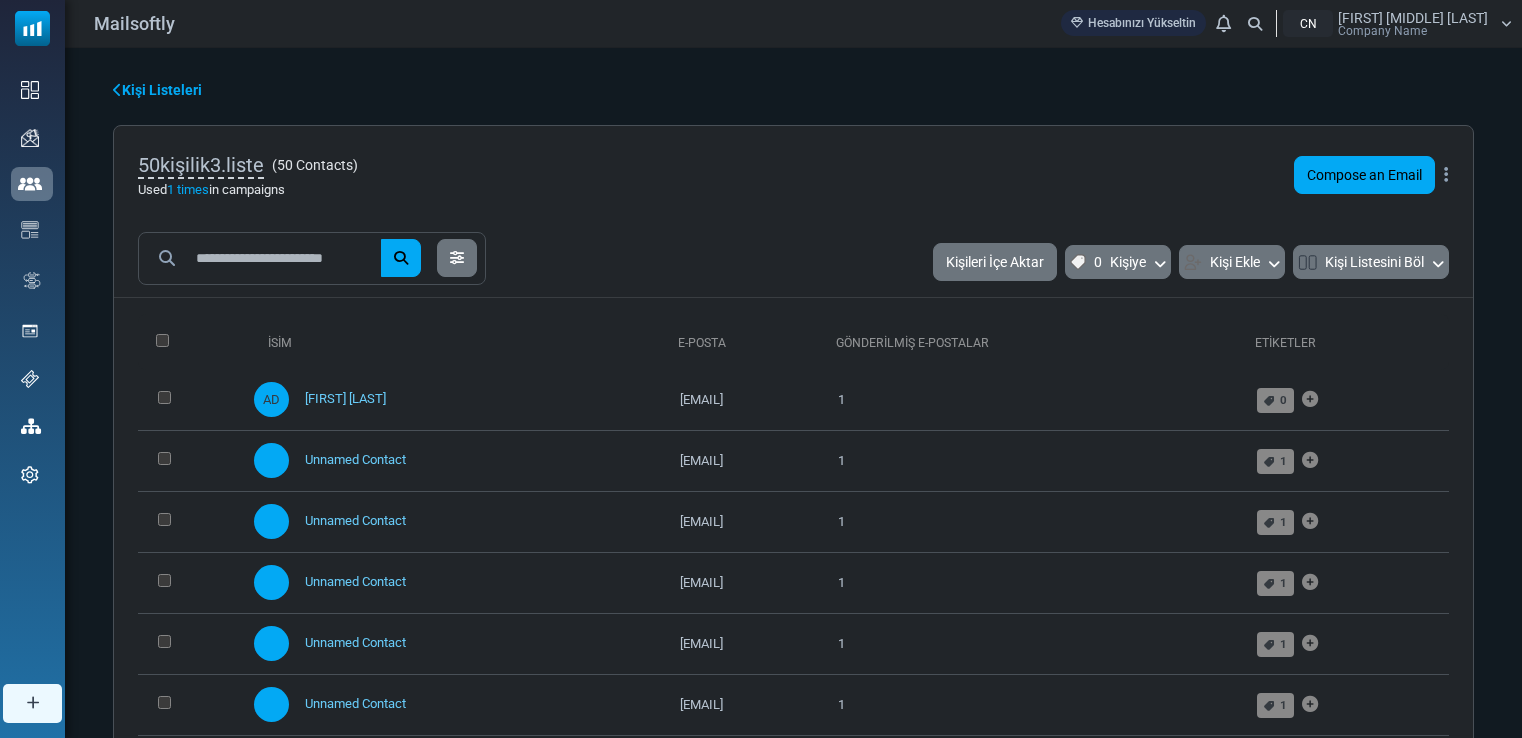 scroll, scrollTop: 0, scrollLeft: 0, axis: both 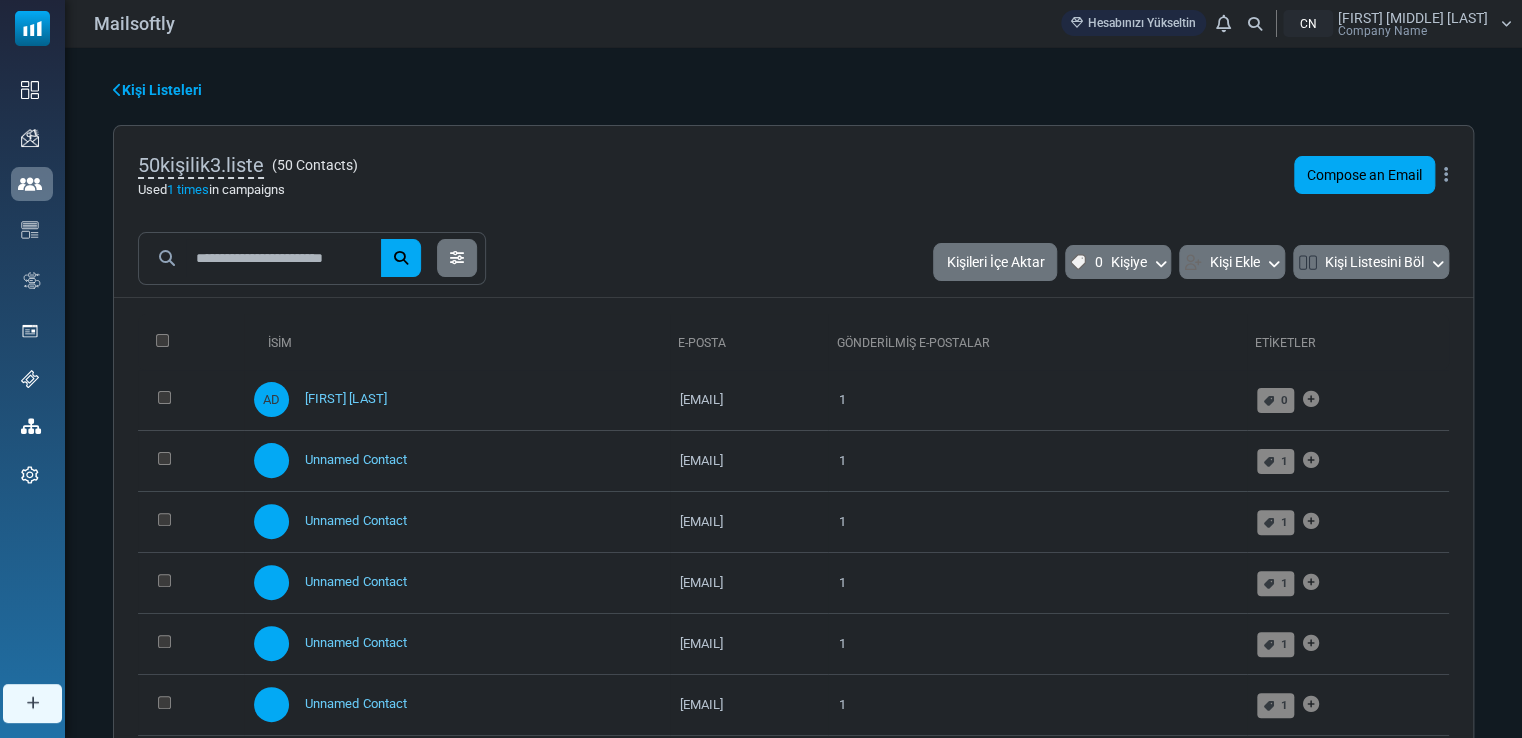 click on "Kişi Listeleri" at bounding box center [157, 90] 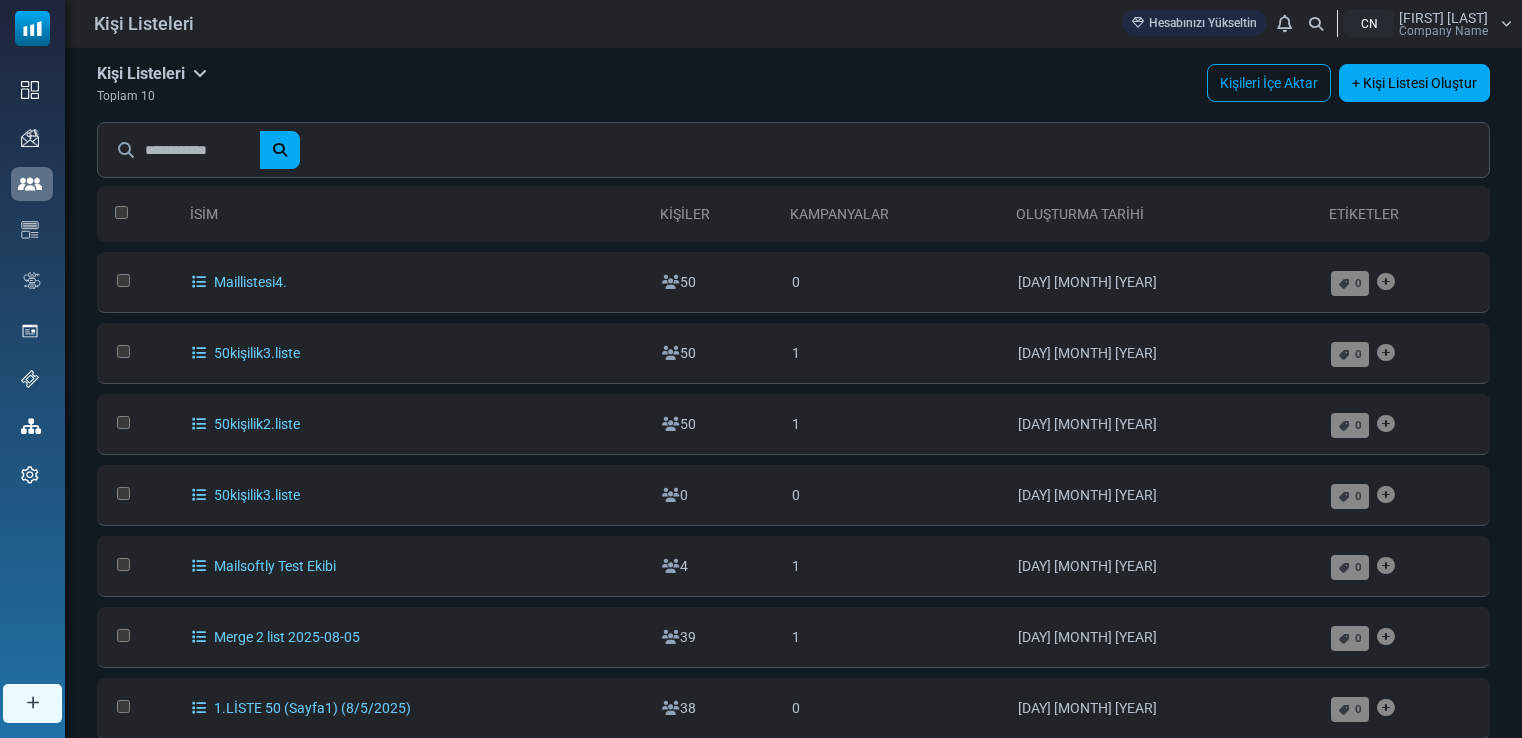 scroll, scrollTop: 0, scrollLeft: 0, axis: both 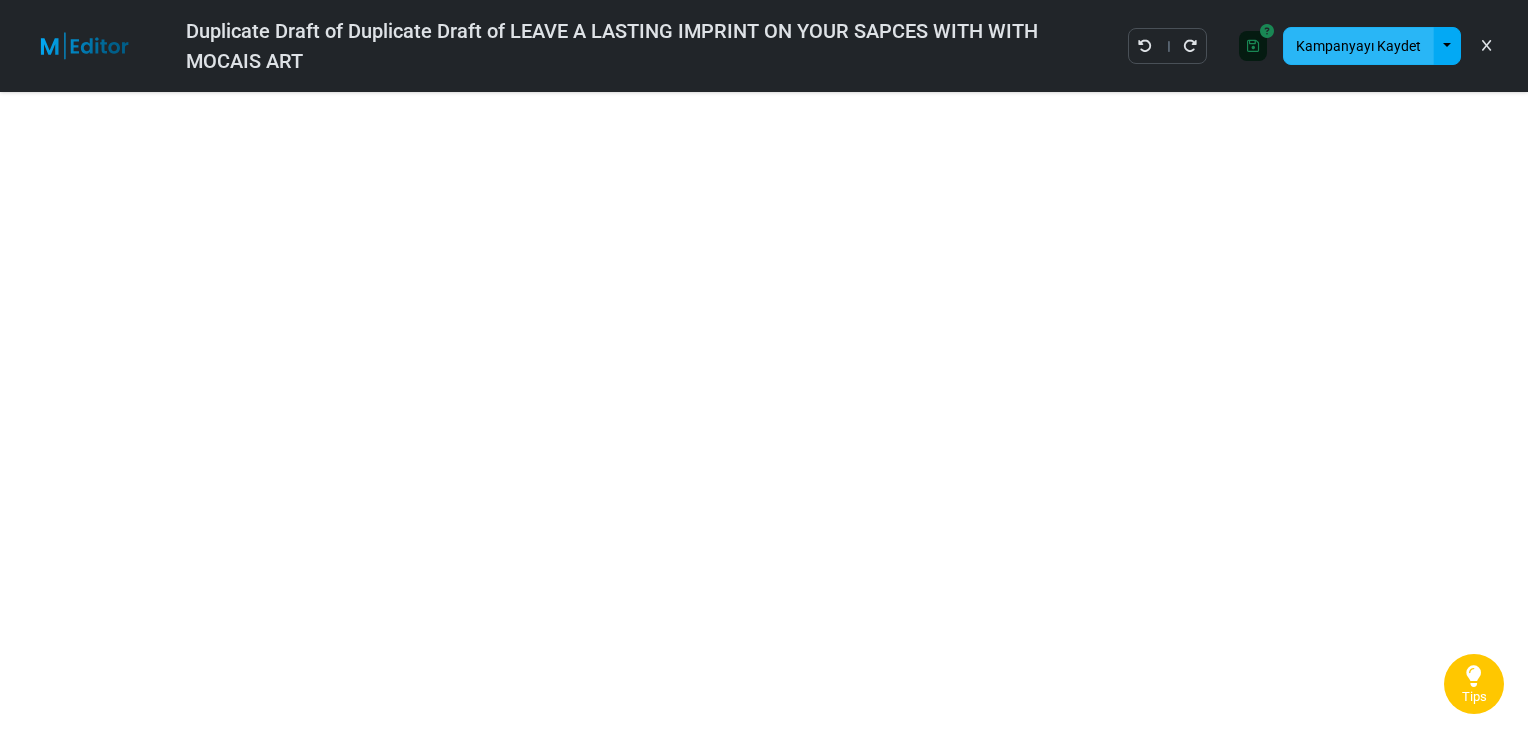 click on "Kampanyayı Kaydet" at bounding box center (1358, 46) 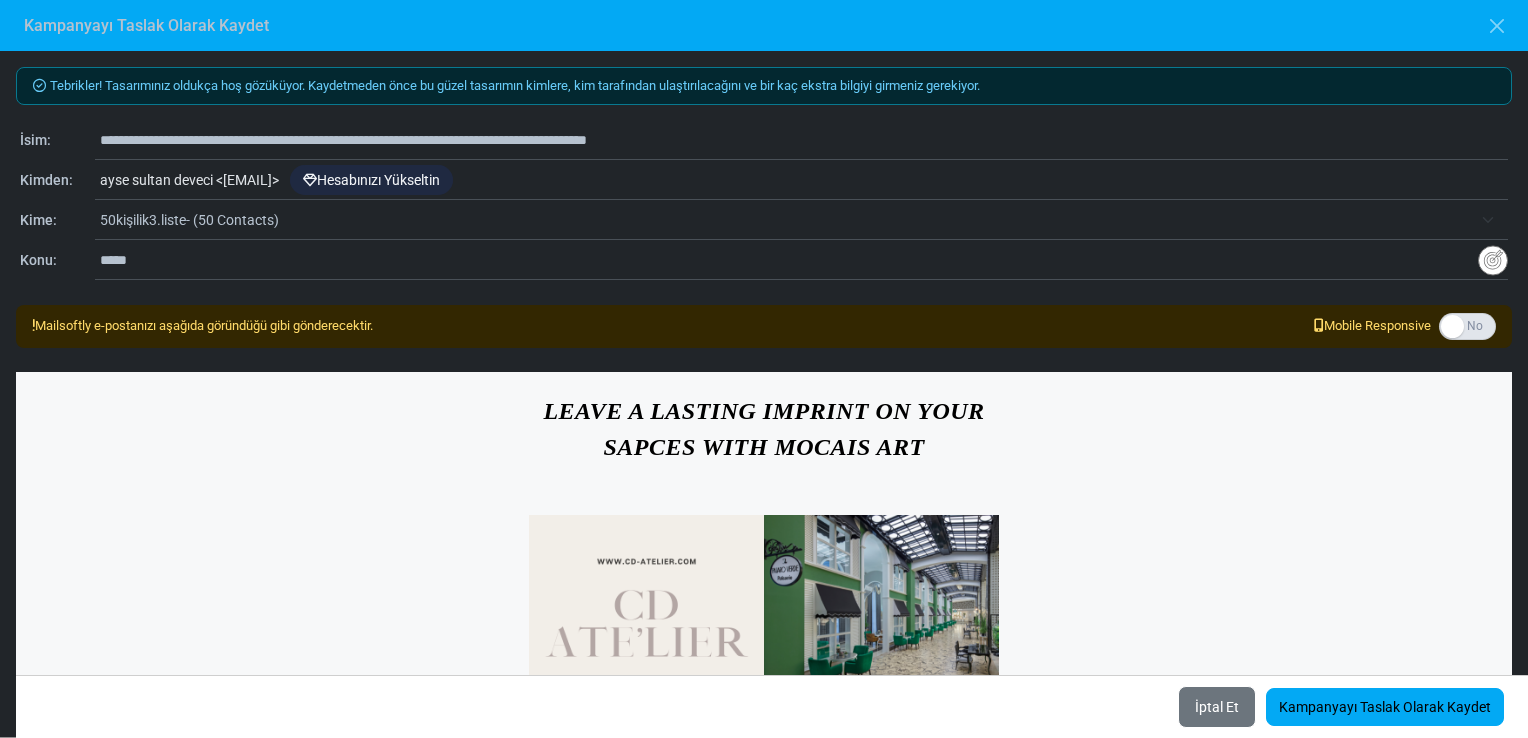 click on "50kişilik3.liste- (50 Contacts)" at bounding box center (786, 220) 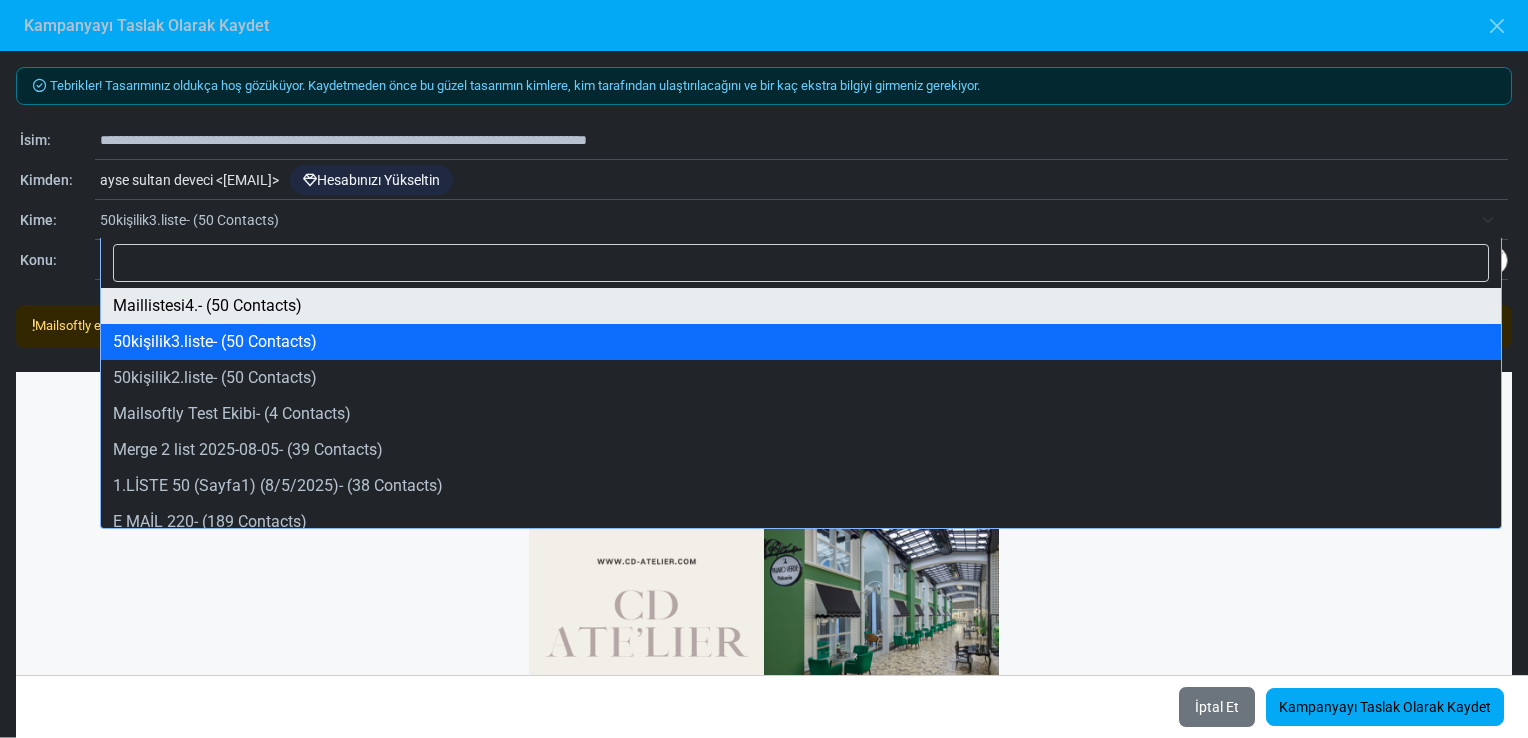 select on "*****" 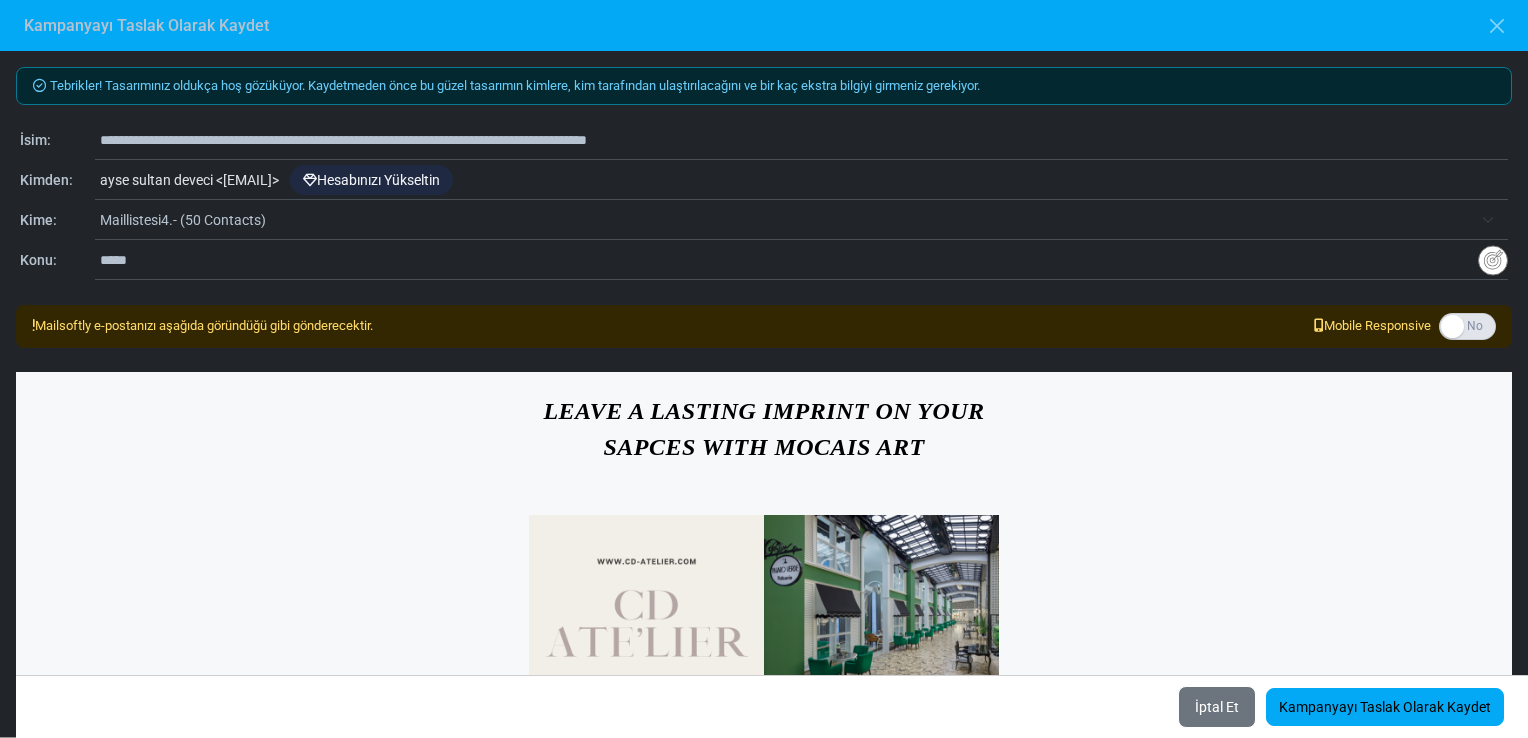 click on "*****" at bounding box center (789, 260) 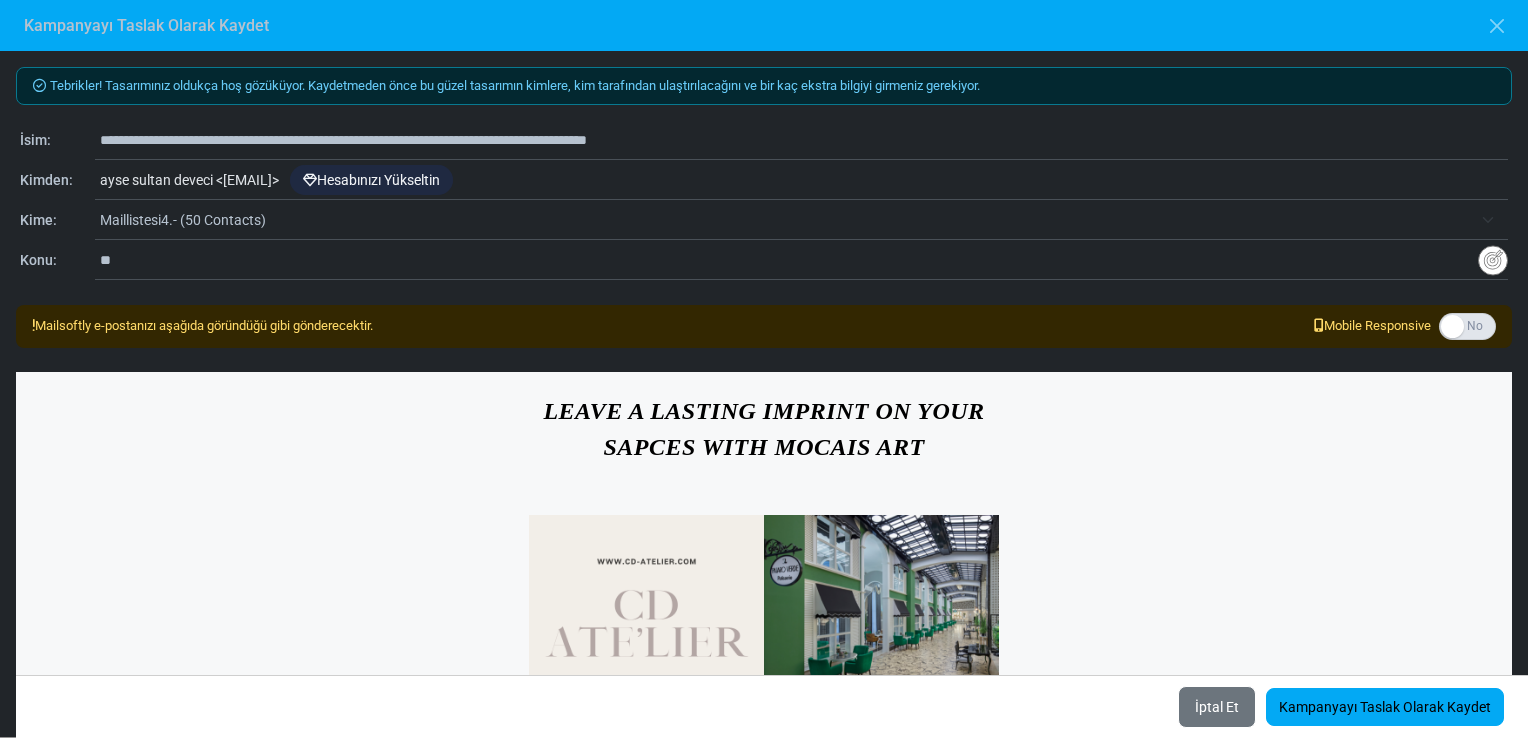 type on "*" 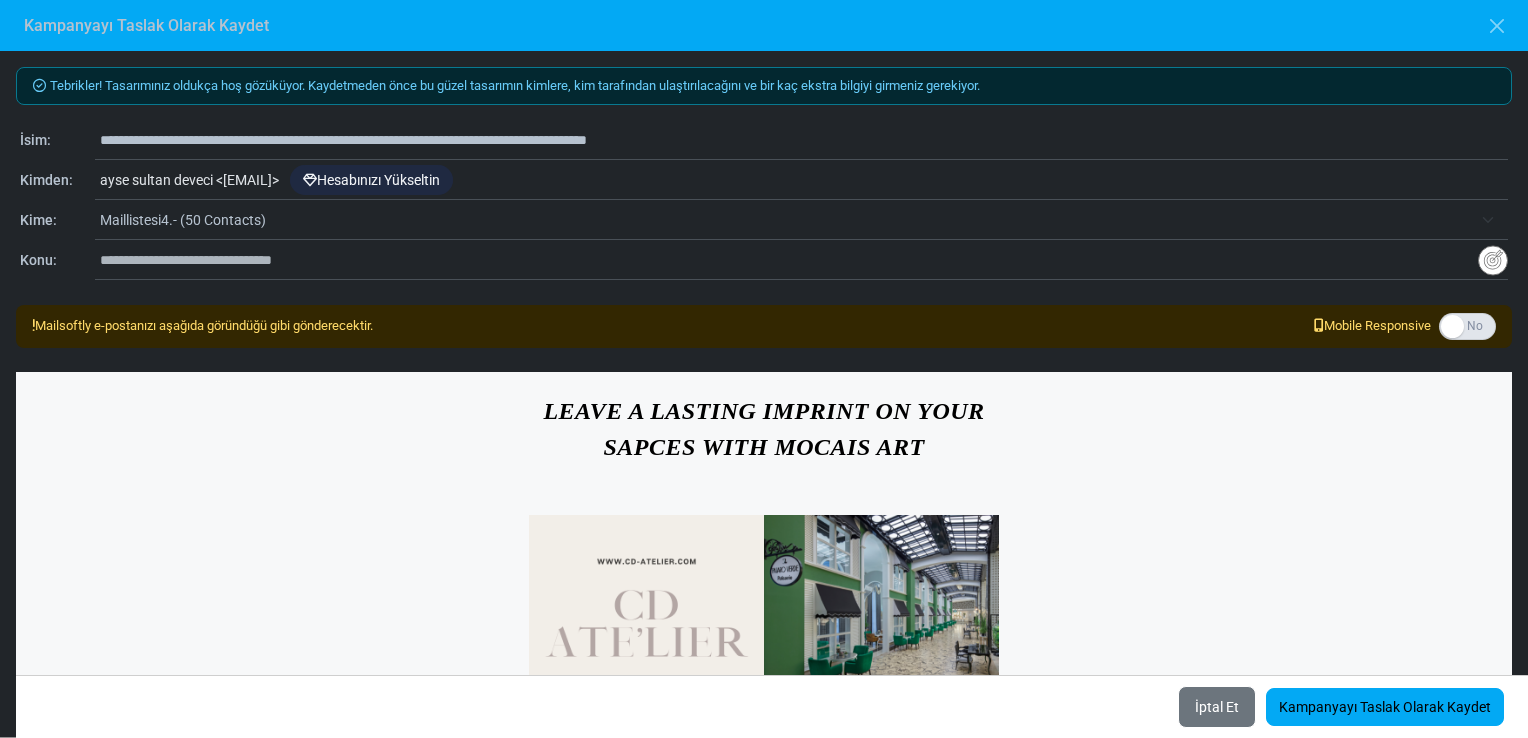 drag, startPoint x: 322, startPoint y: 137, endPoint x: 804, endPoint y: 150, distance: 482.1753 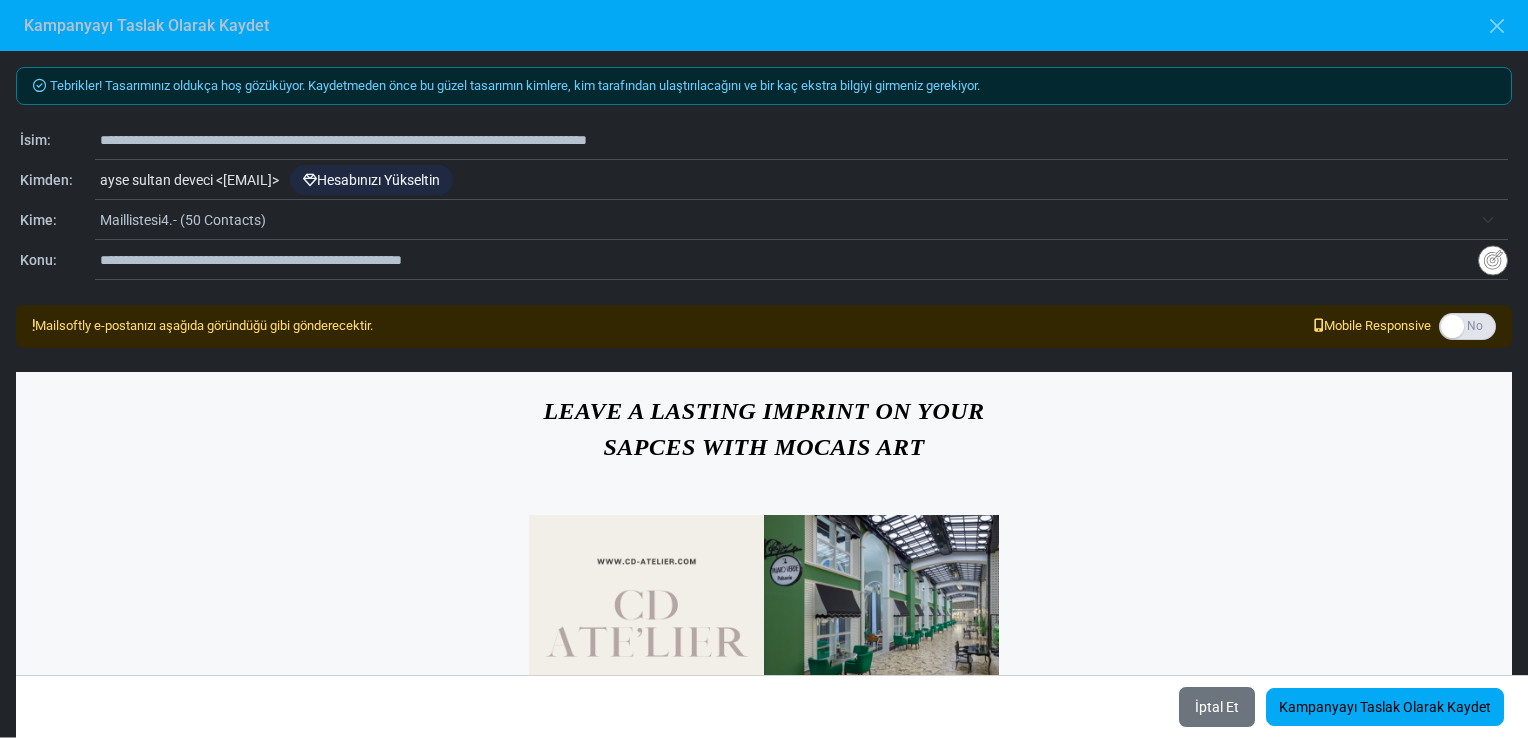 type on "**********" 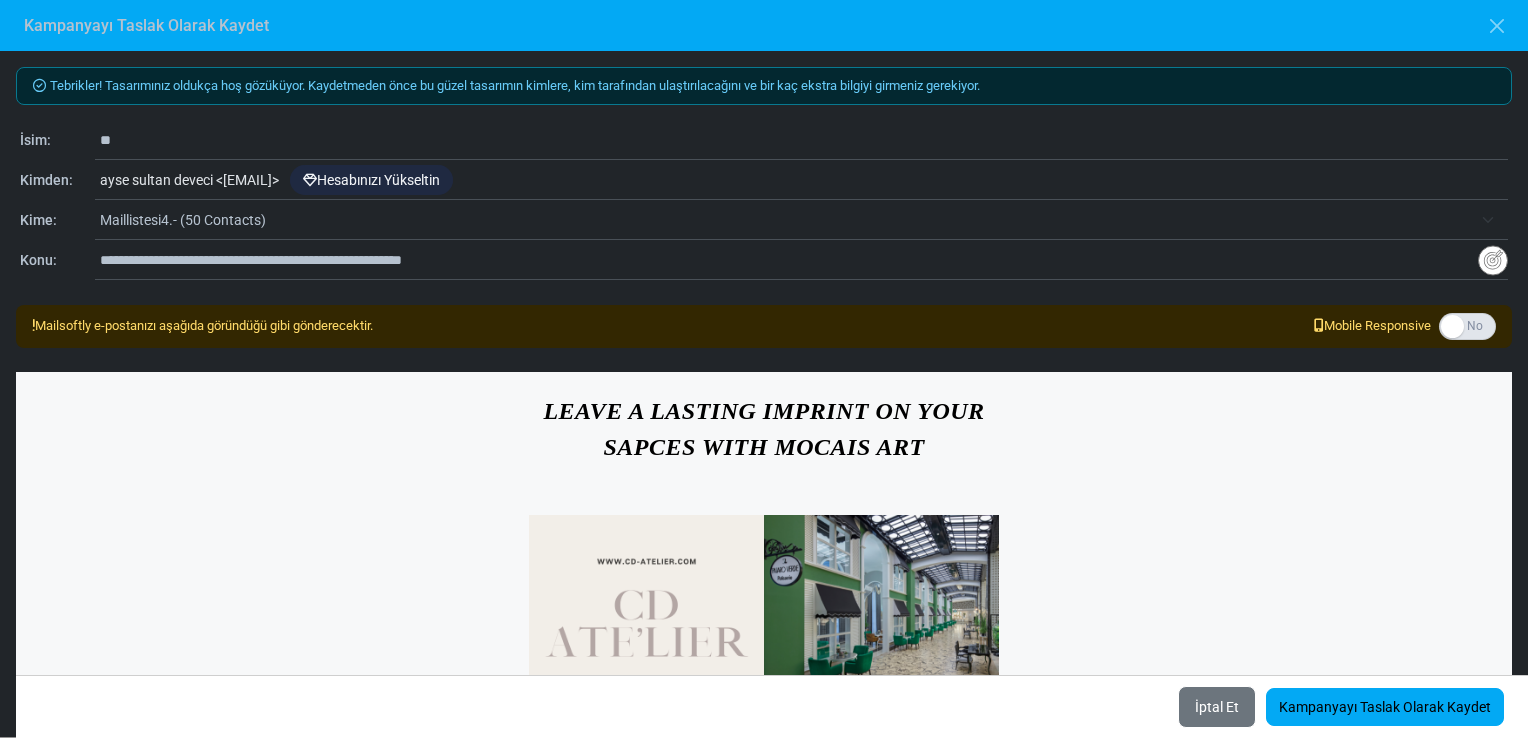 type on "*" 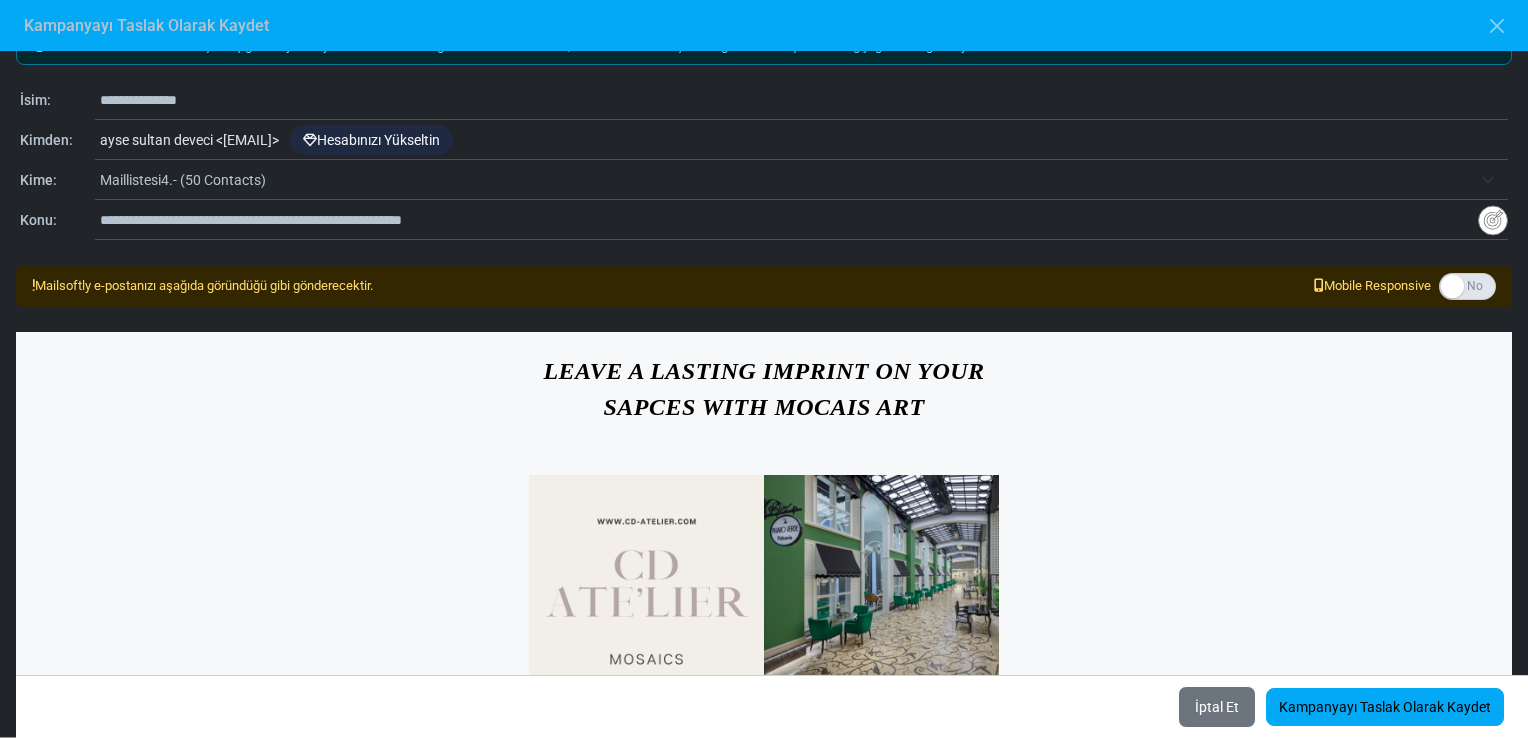 scroll, scrollTop: 42, scrollLeft: 0, axis: vertical 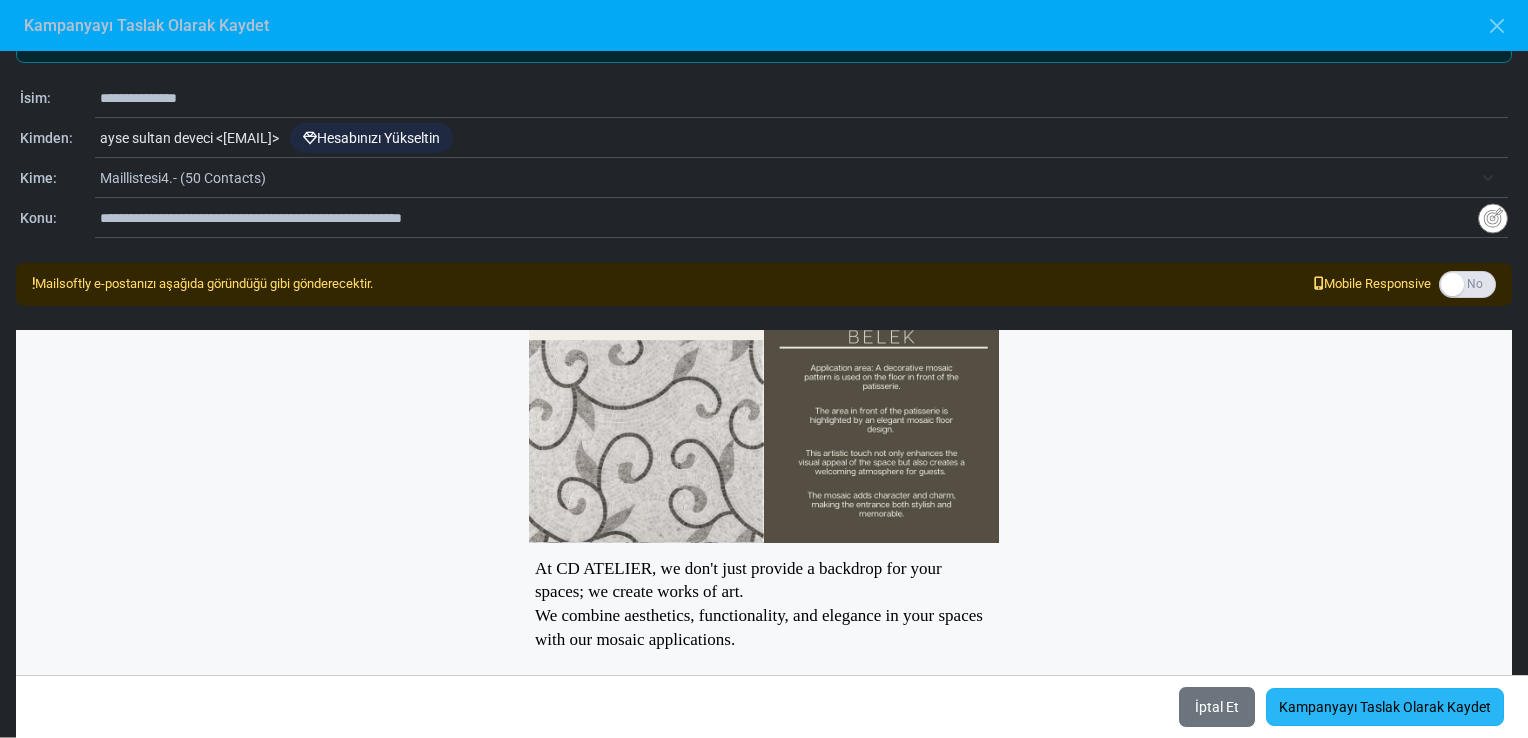 type on "**********" 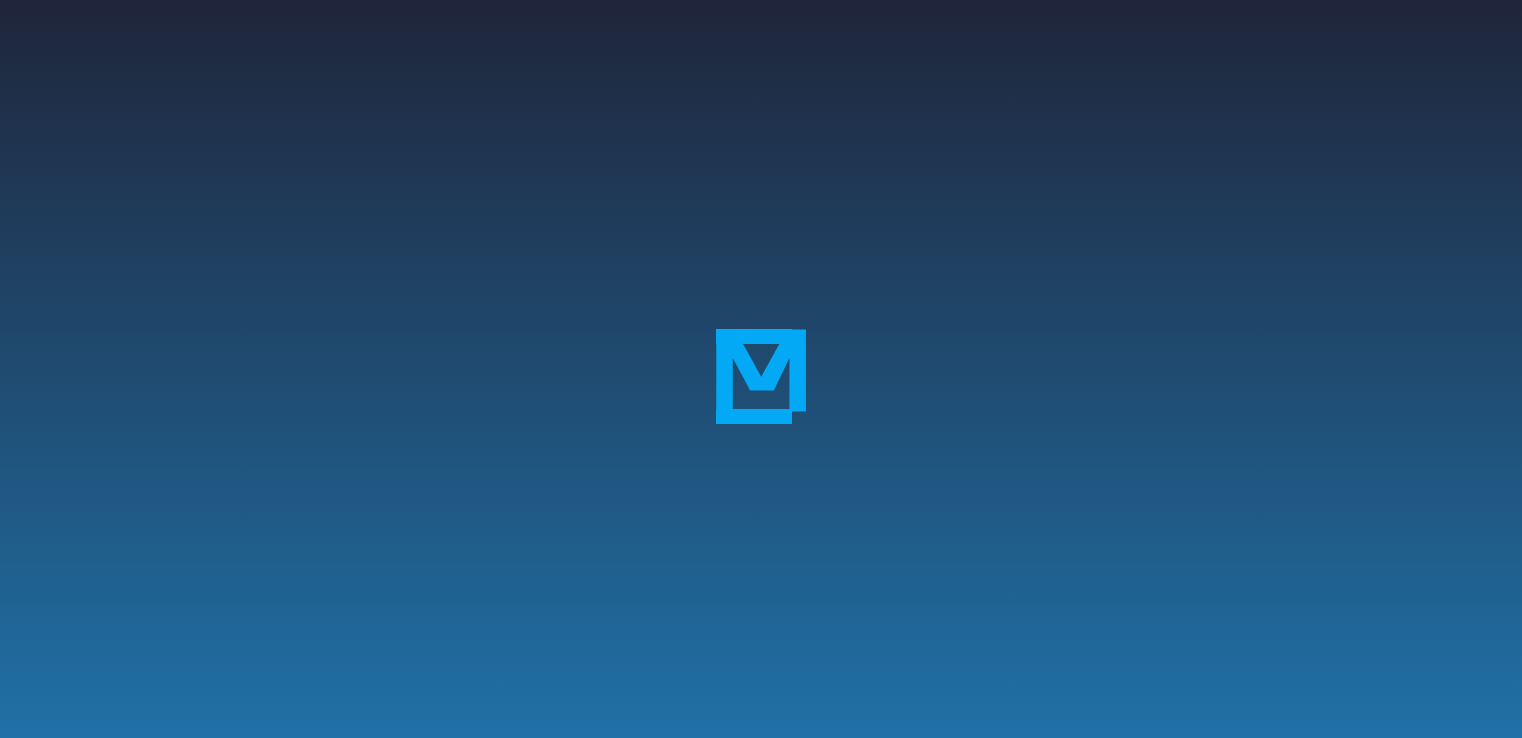 scroll, scrollTop: 0, scrollLeft: 0, axis: both 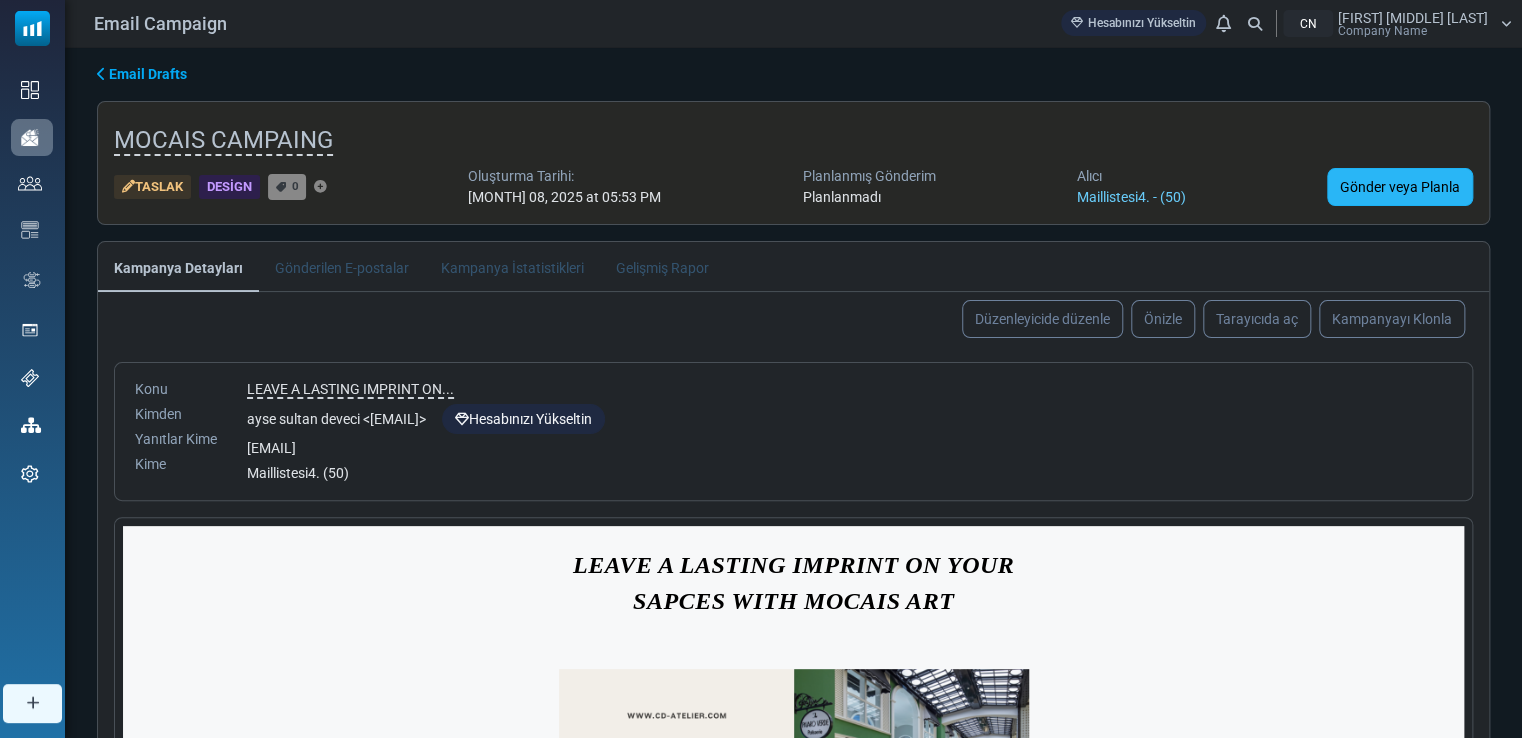 click on "Gönder veya Planla" at bounding box center [1400, 187] 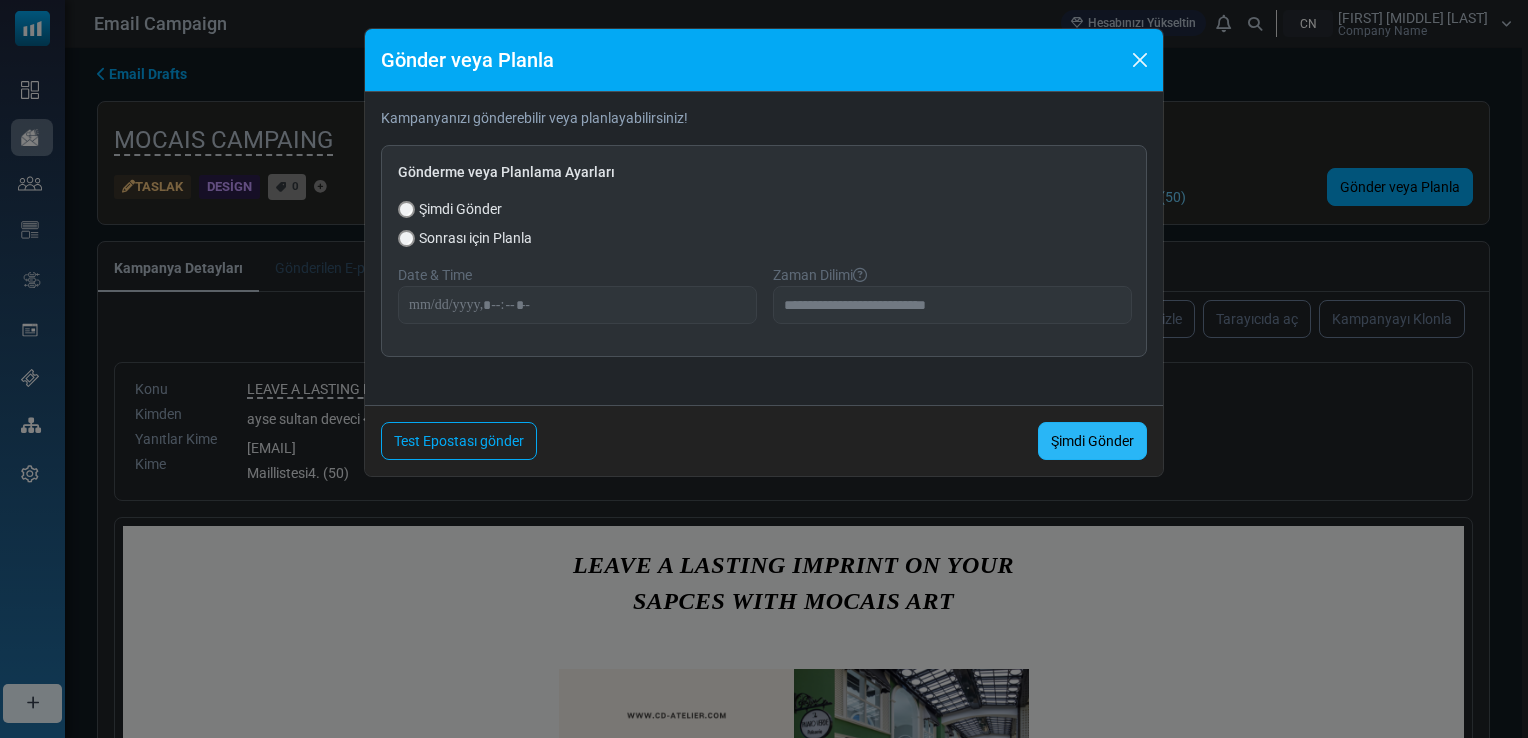 click on "Şimdi Gönder" at bounding box center (1092, 441) 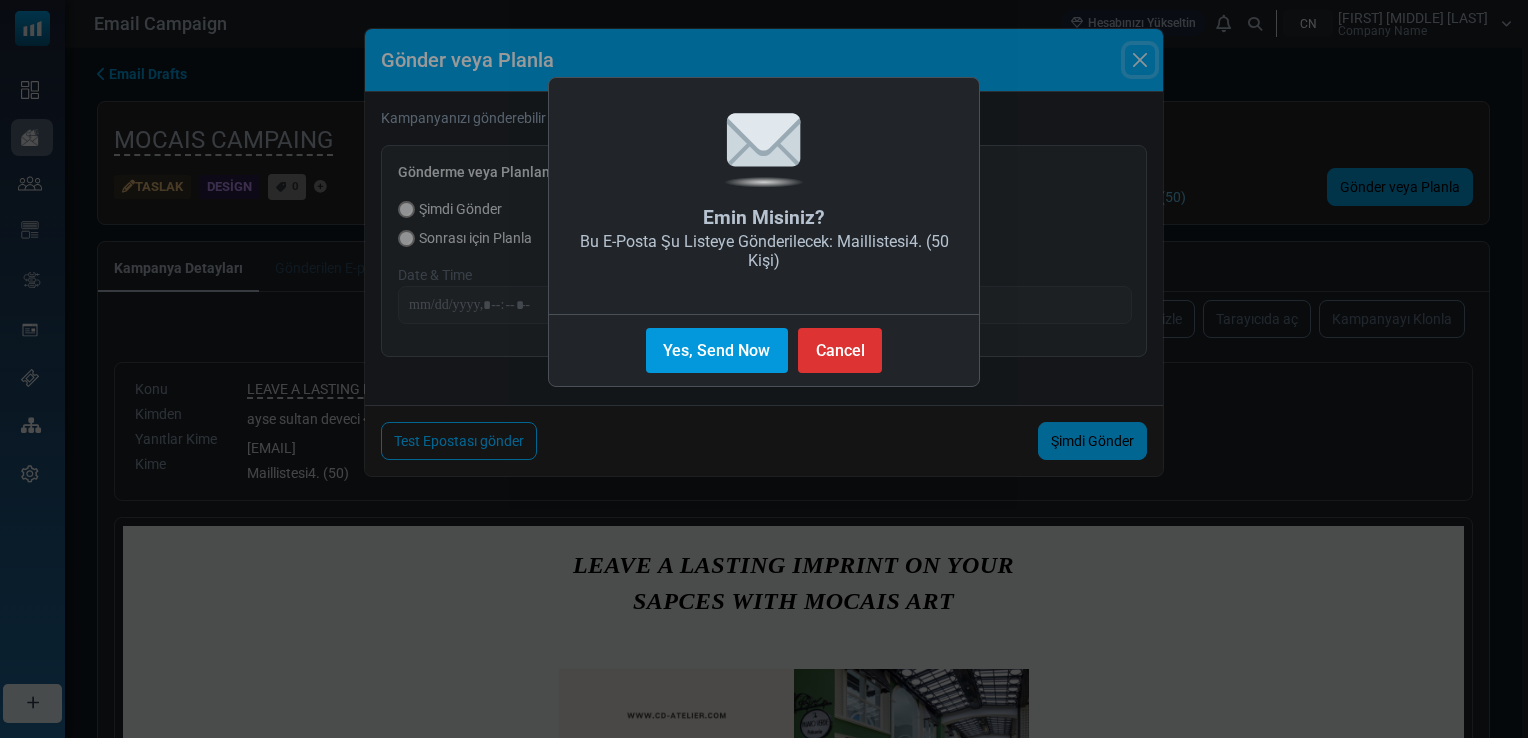 click on "Yes, Send Now" at bounding box center (717, 350) 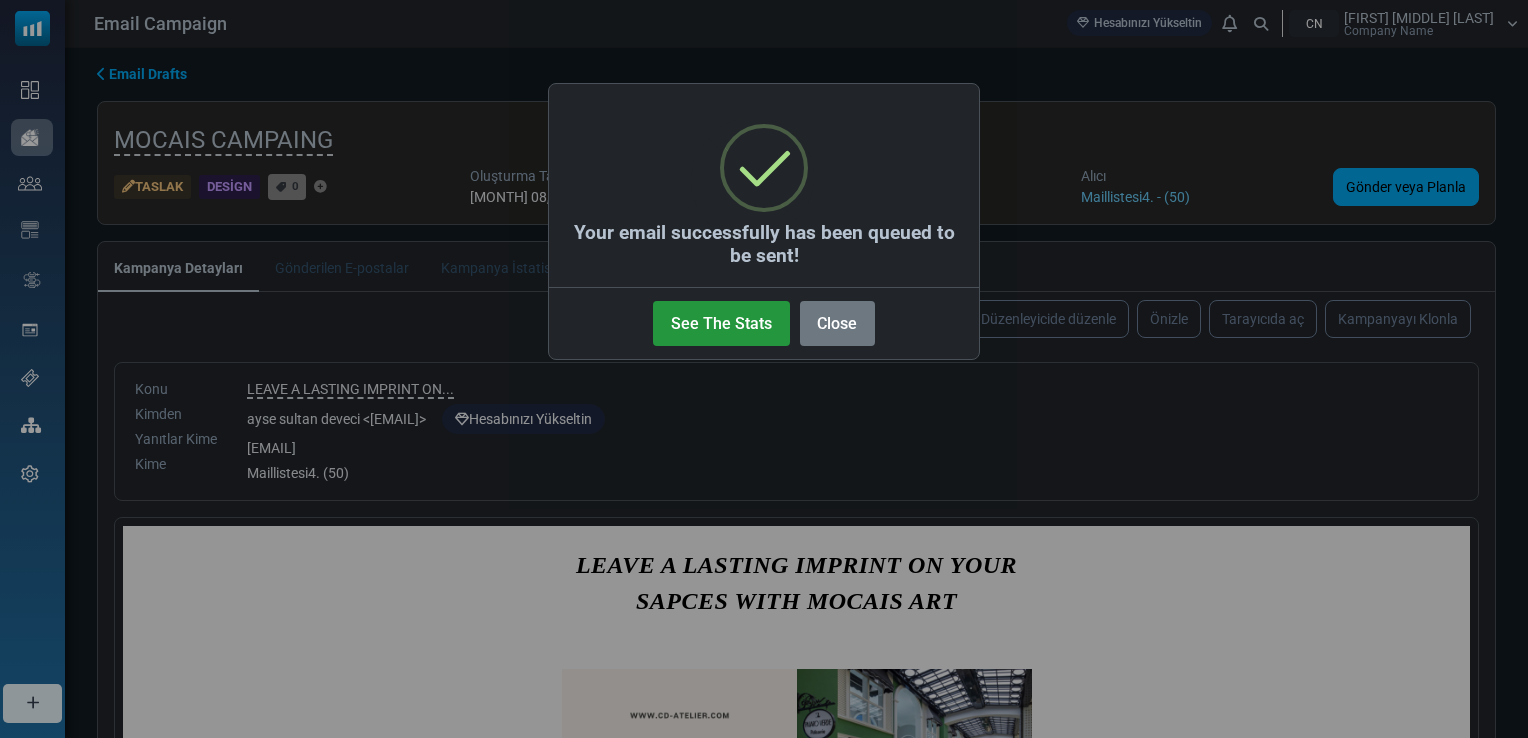 click on "See The Stats" at bounding box center [721, 323] 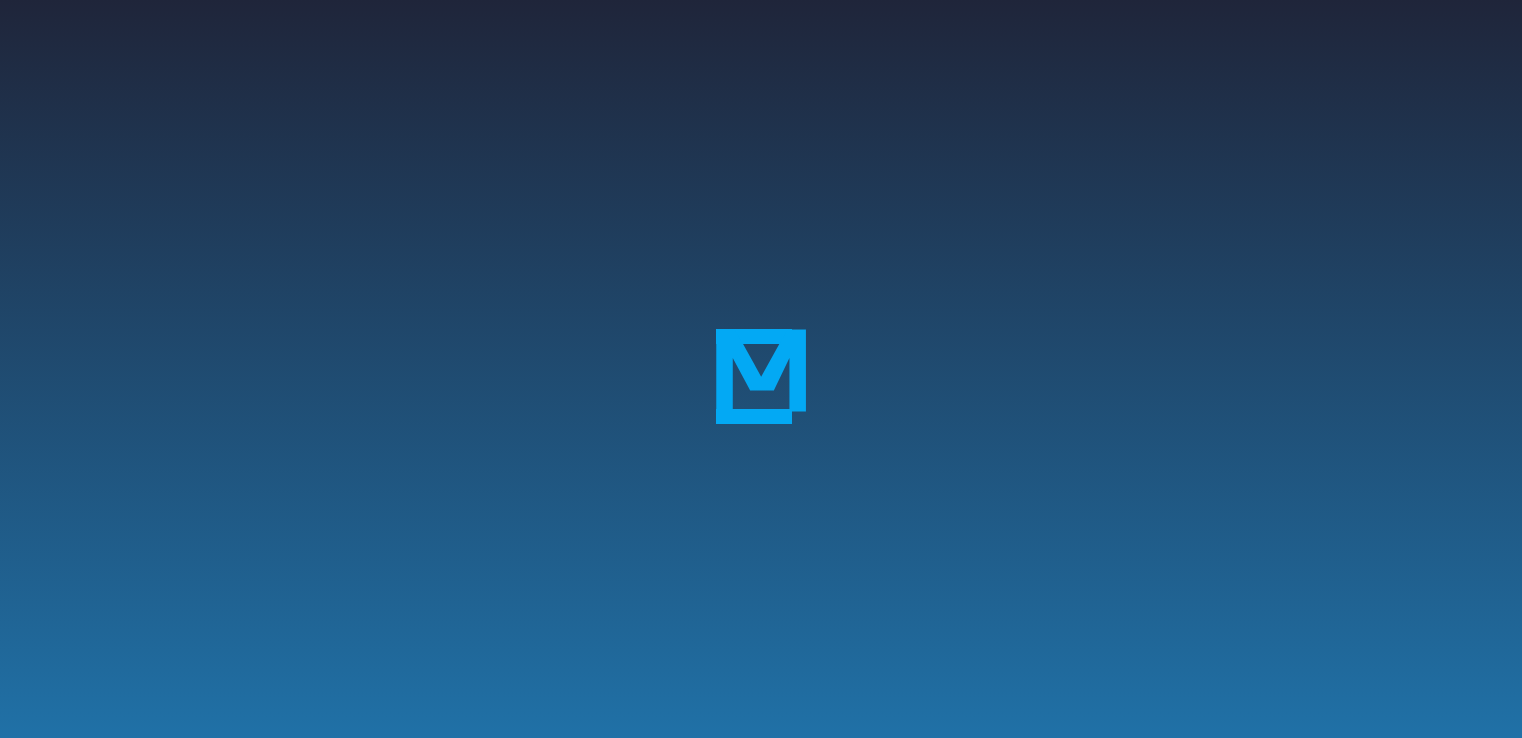 scroll, scrollTop: 0, scrollLeft: 0, axis: both 